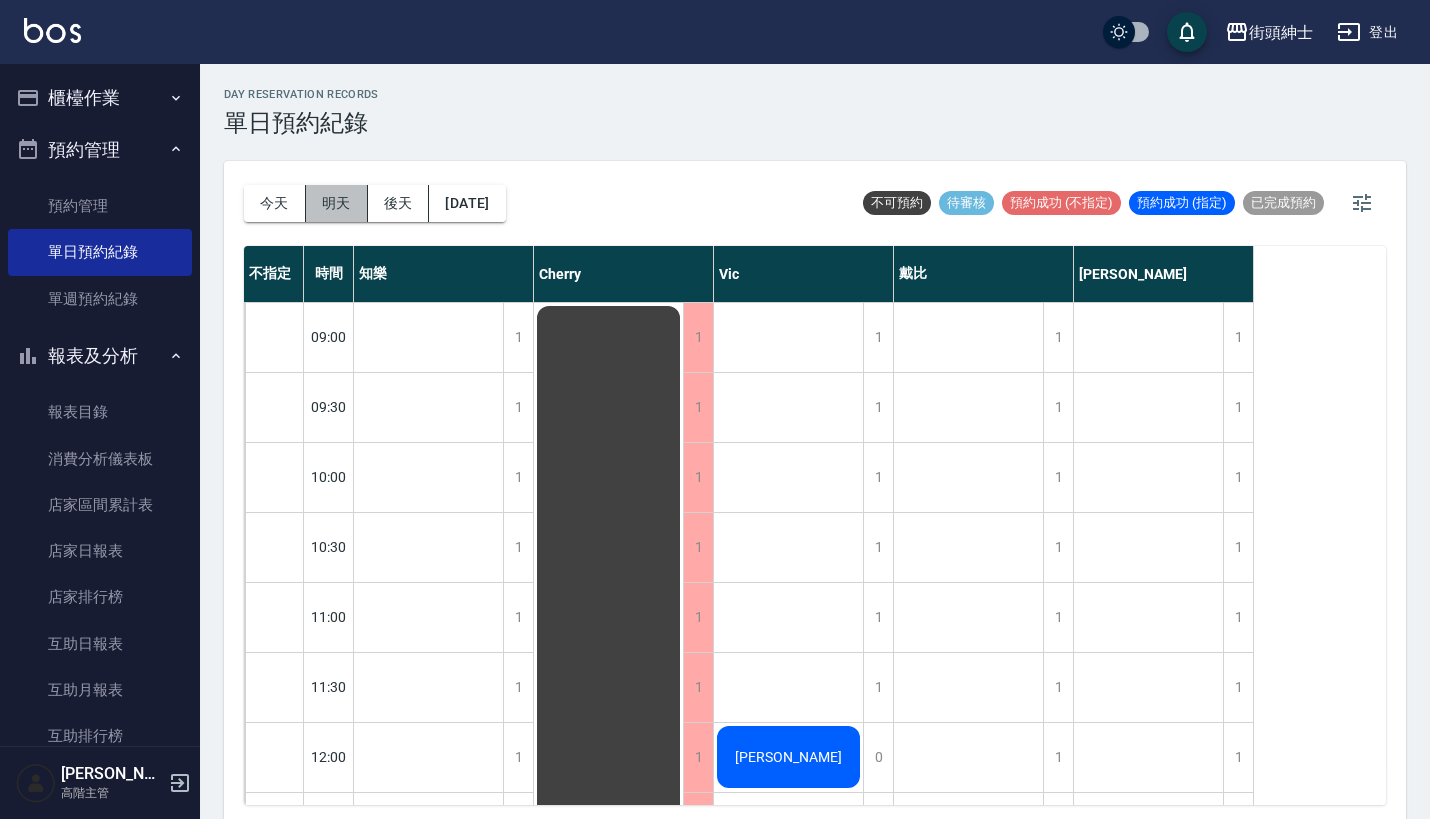 click on "明天" at bounding box center [337, 203] 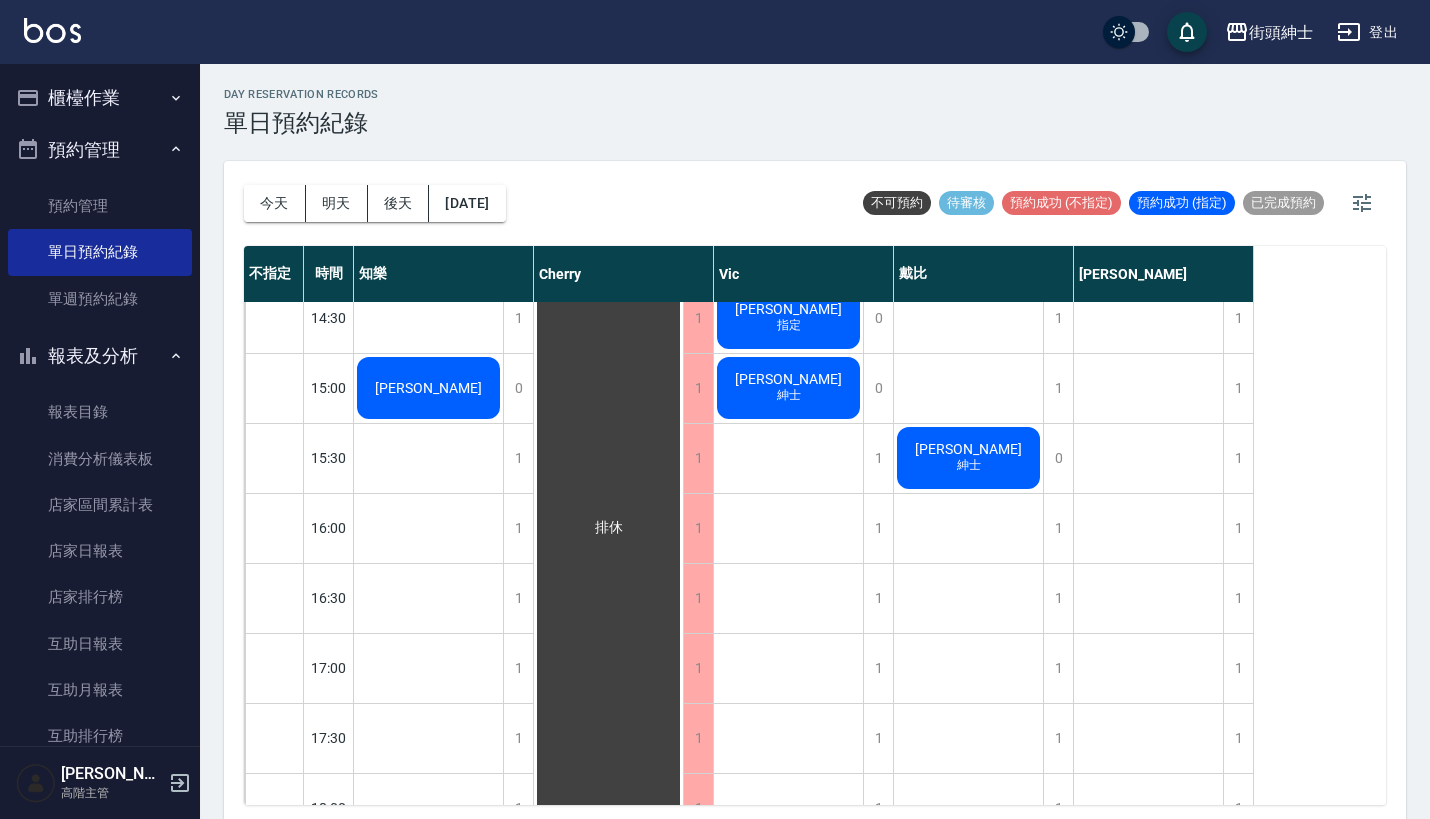 scroll, scrollTop: 864, scrollLeft: 0, axis: vertical 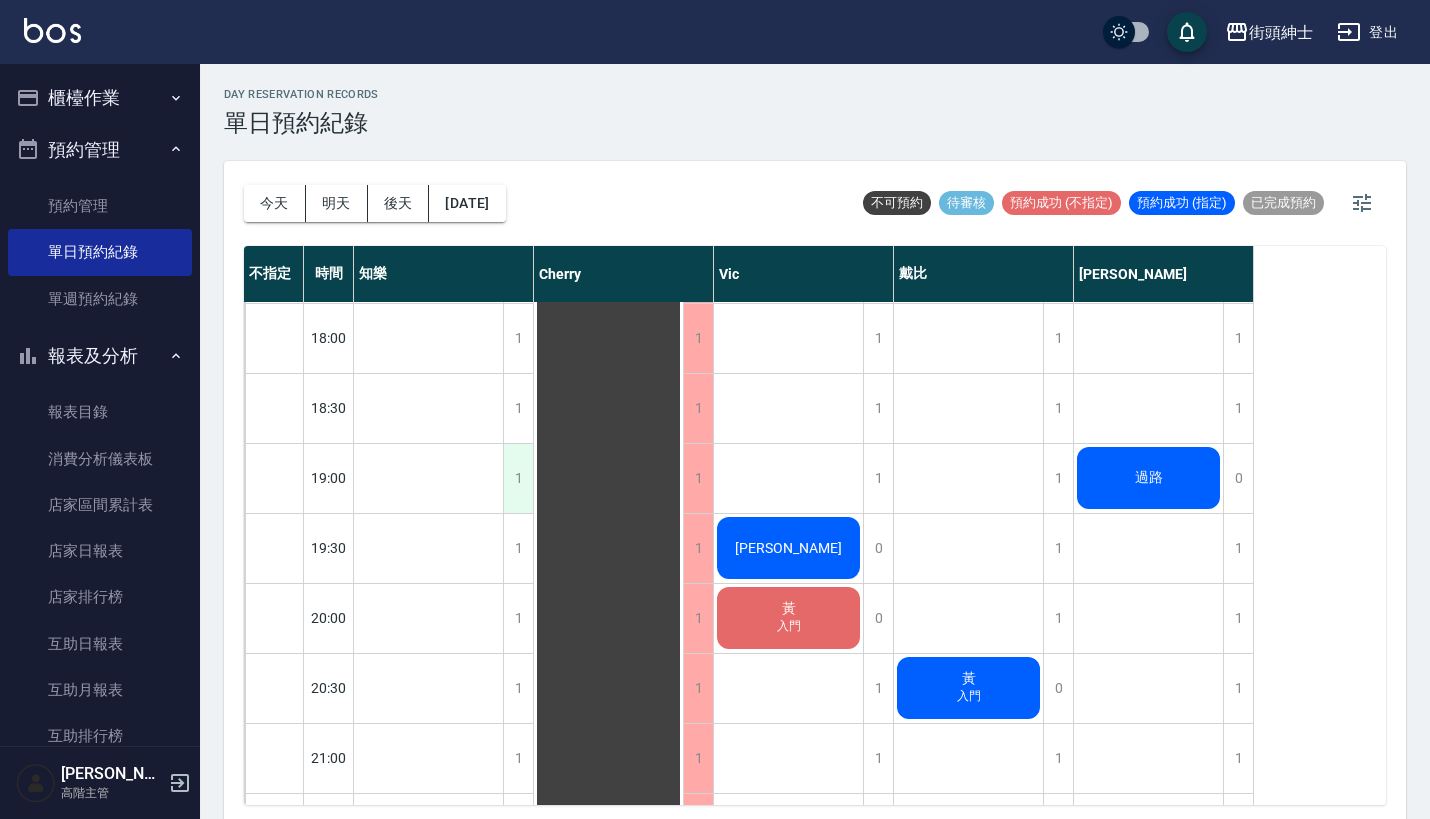 click on "1" at bounding box center [518, 478] 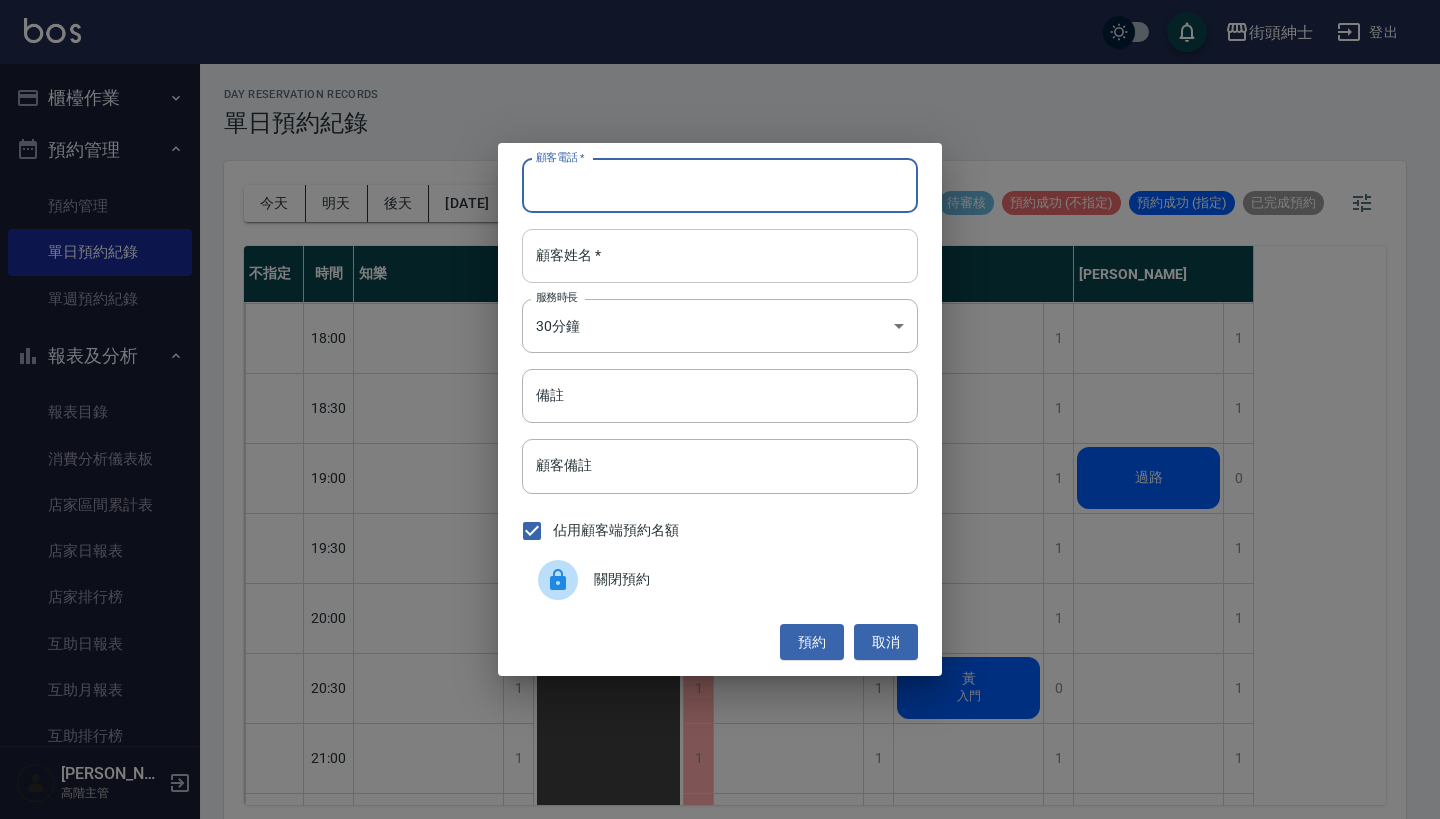 paste on "[PERSON_NAME] 電話：[PHONE_NUMBER]" 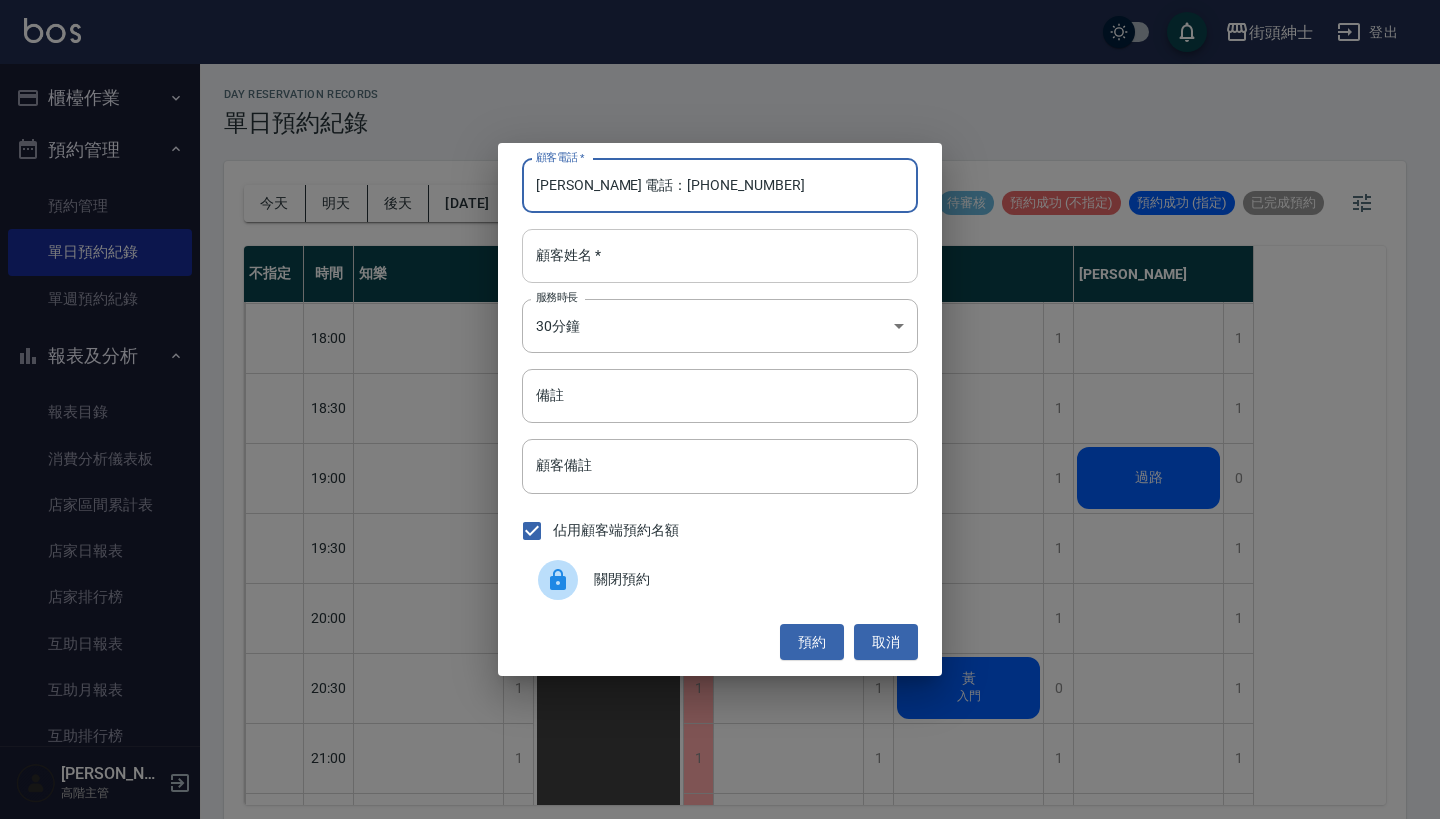 type on "[PERSON_NAME] 電話：[PHONE_NUMBER]" 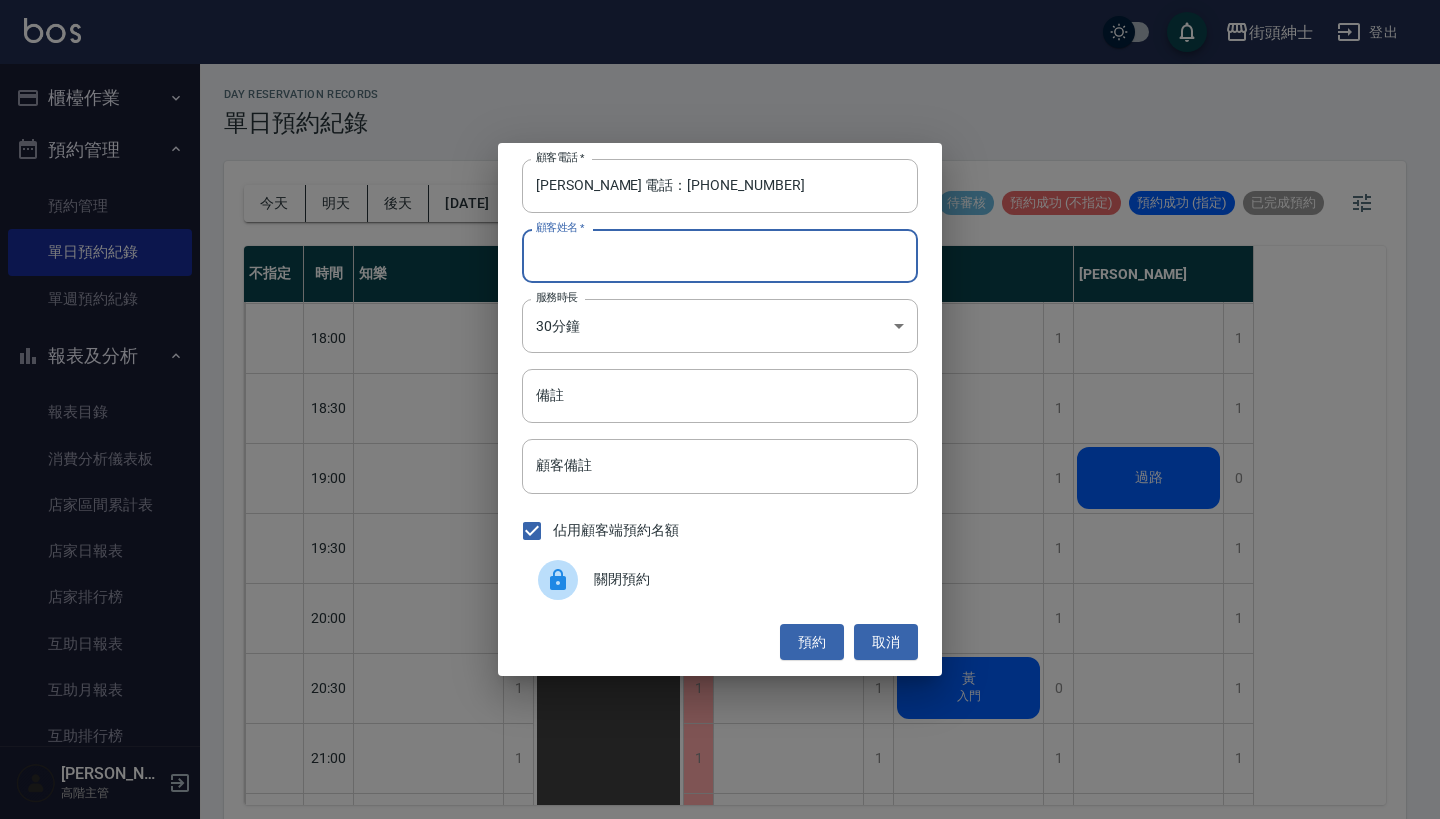paste on "[PERSON_NAME] 電話：[PHONE_NUMBER]" 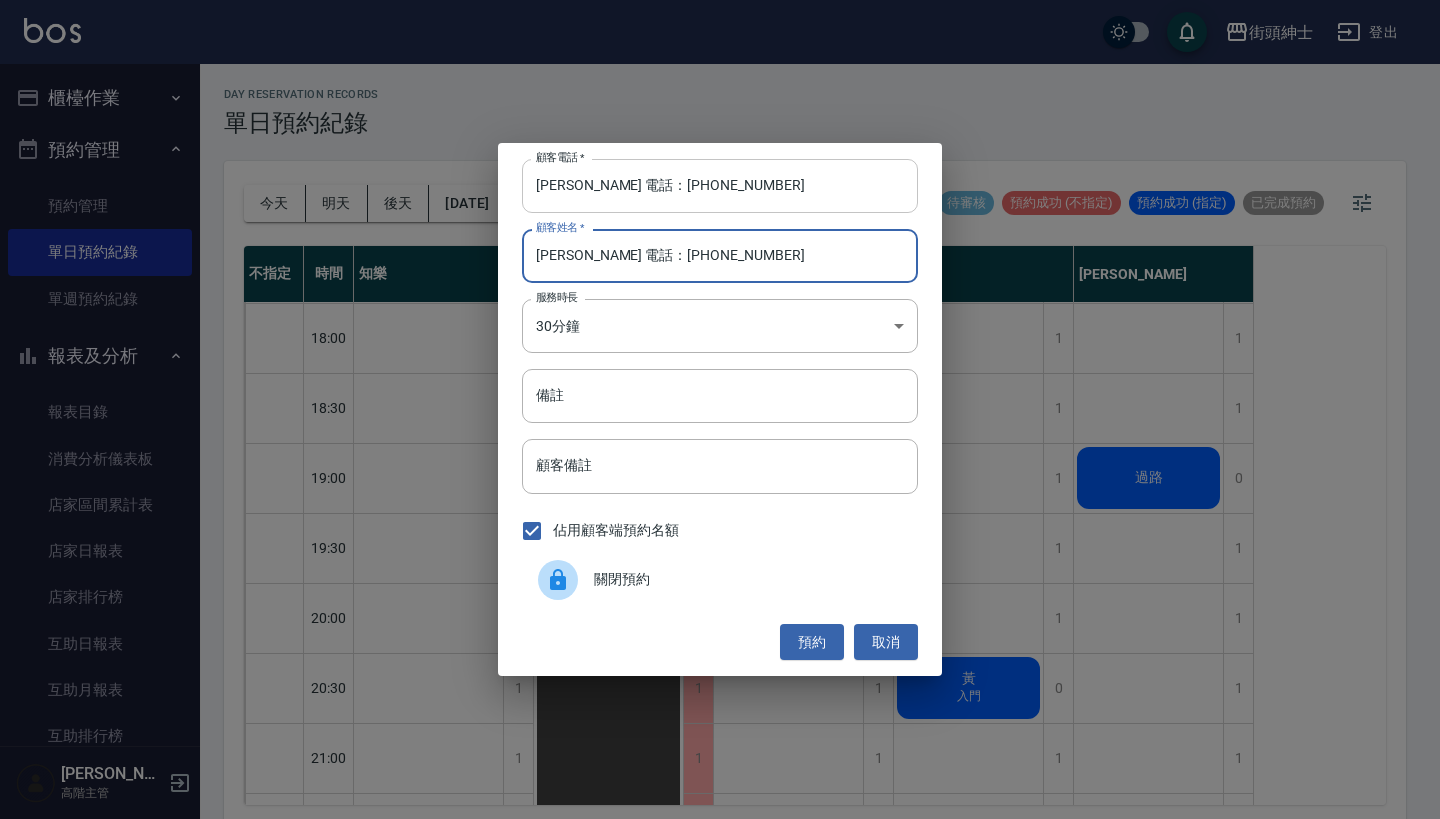 type on "[PERSON_NAME] 電話：[PHONE_NUMBER]" 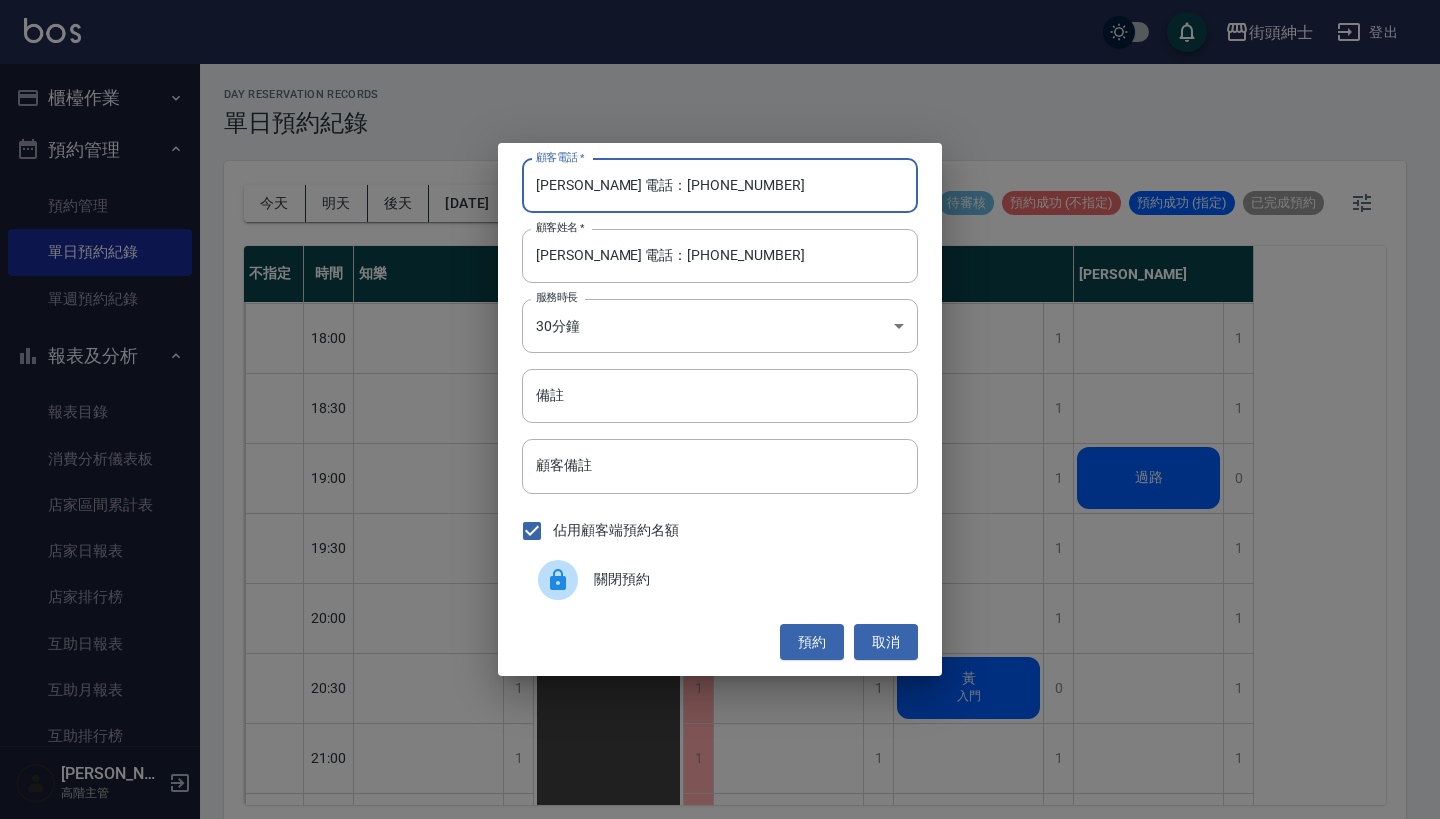 drag, startPoint x: 607, startPoint y: 185, endPoint x: 269, endPoint y: 171, distance: 338.28983 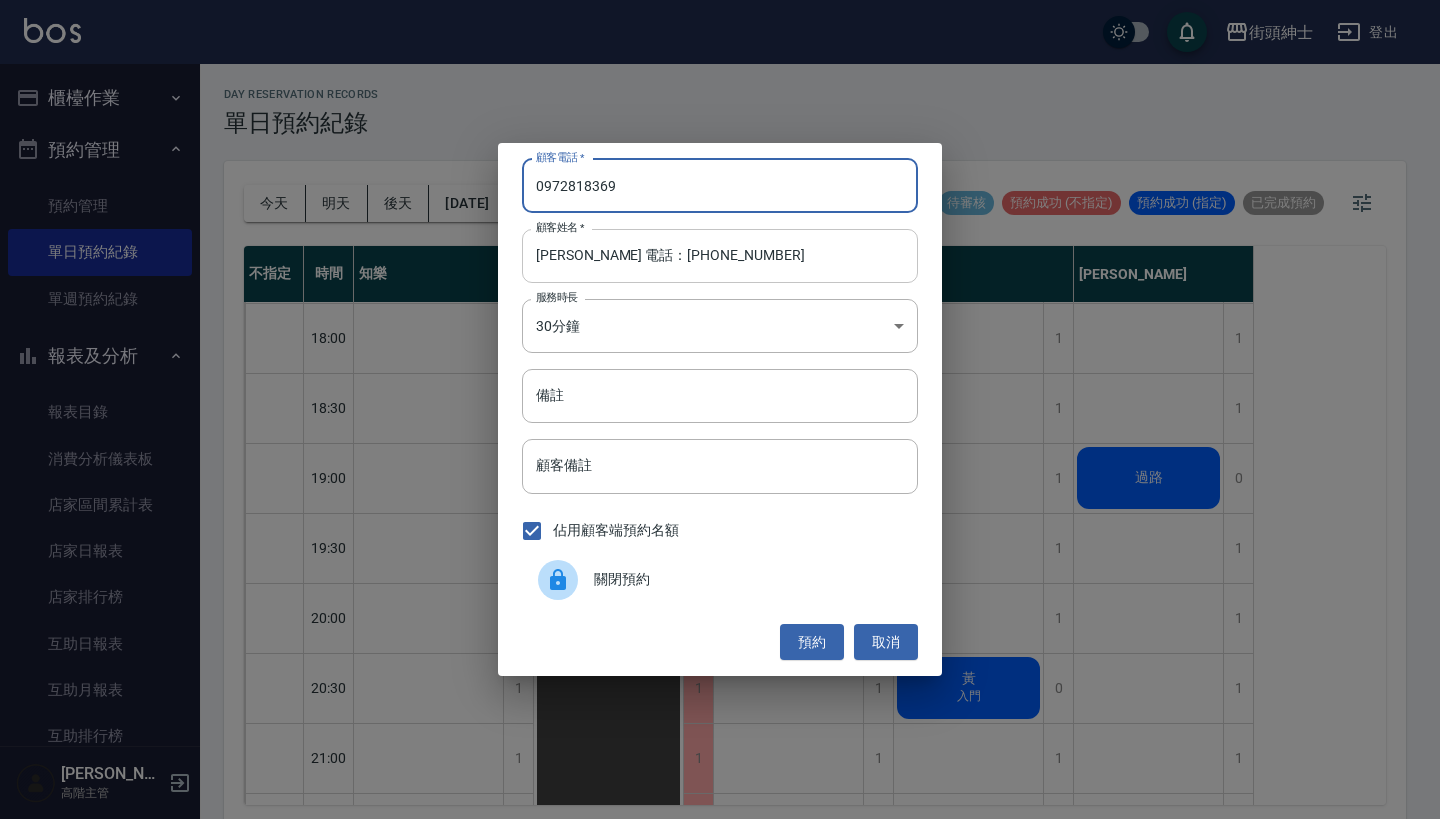type on "0972818369" 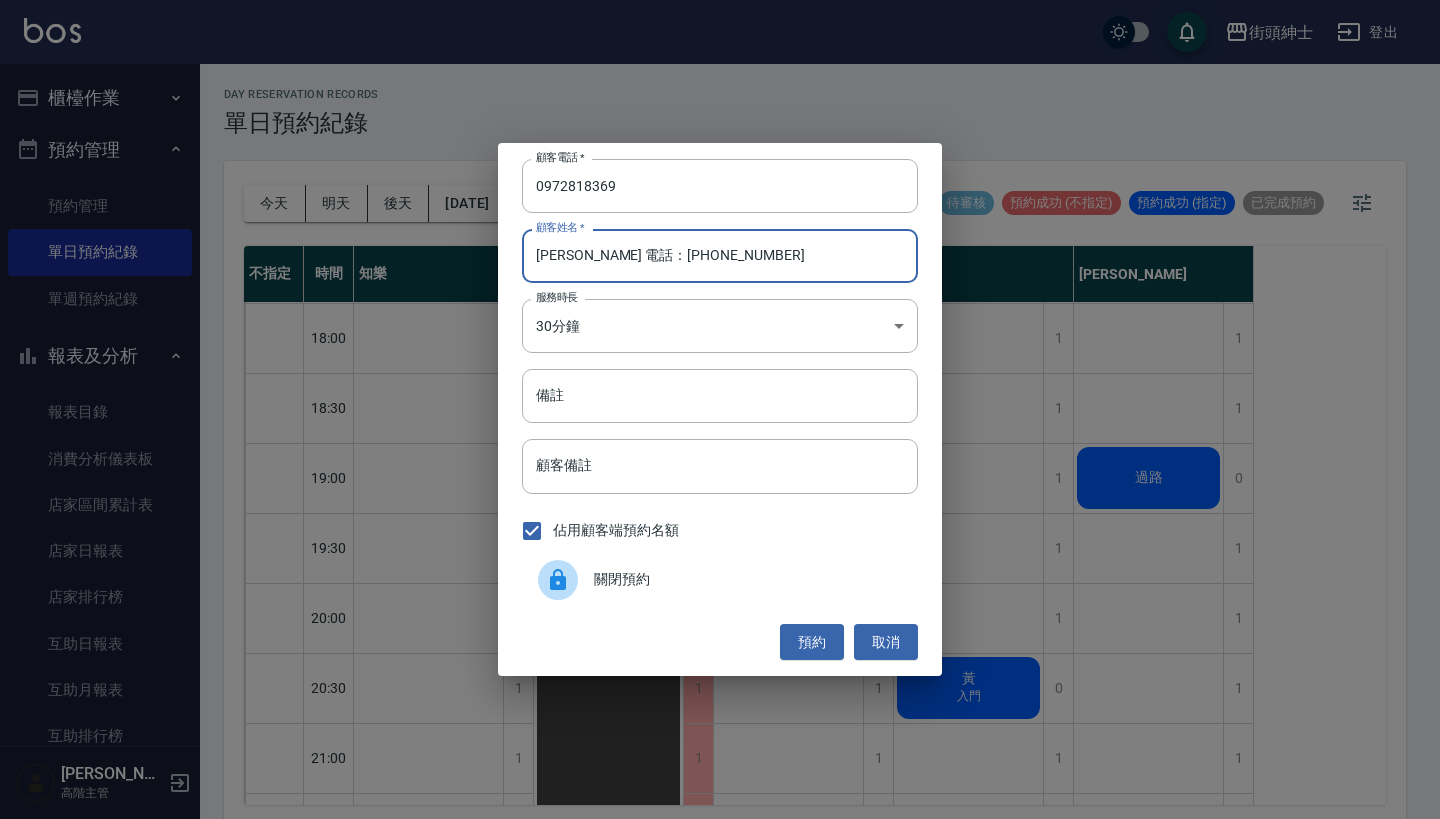 drag, startPoint x: 722, startPoint y: 259, endPoint x: 571, endPoint y: 257, distance: 151.01324 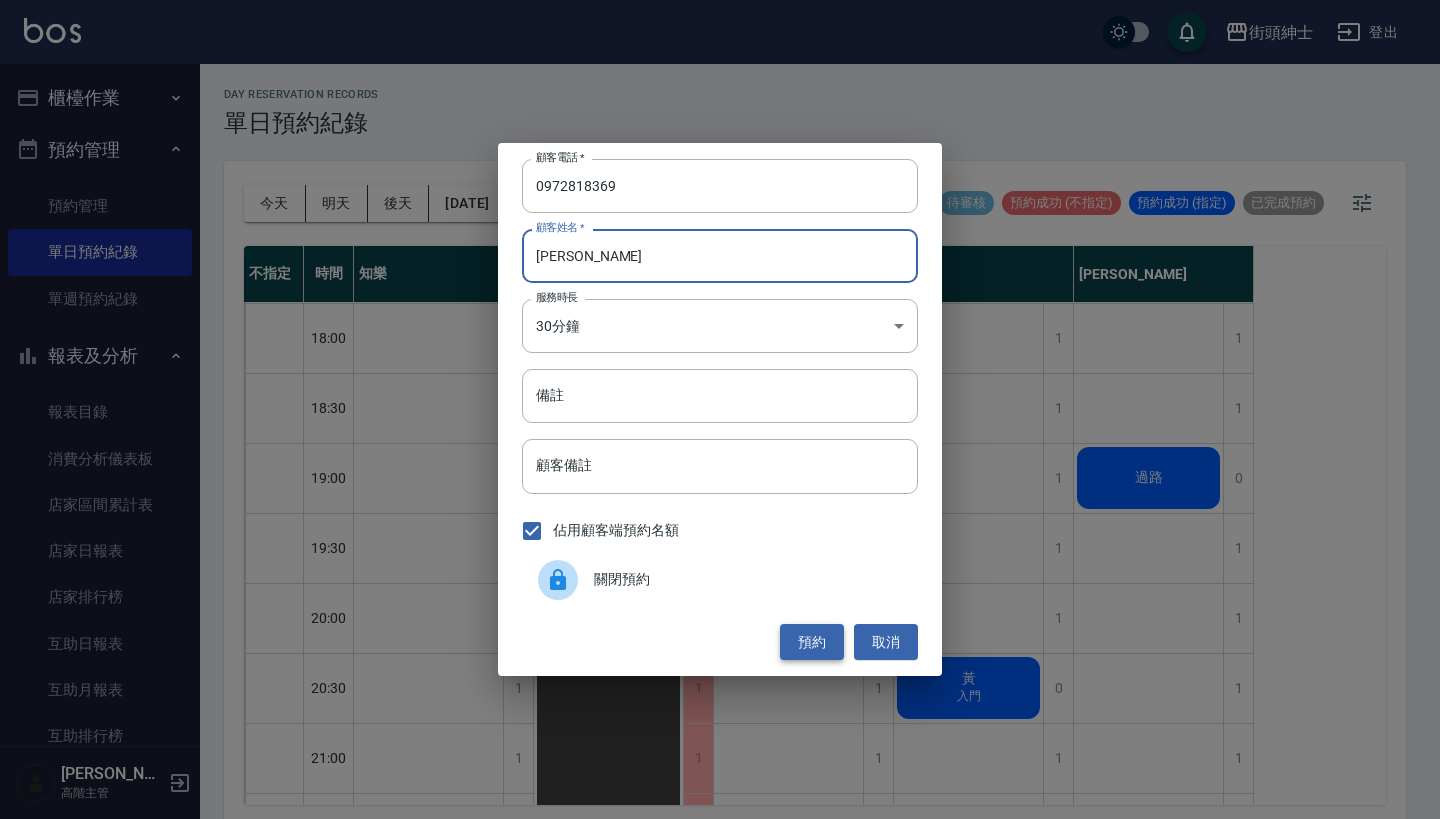 type on "[PERSON_NAME]" 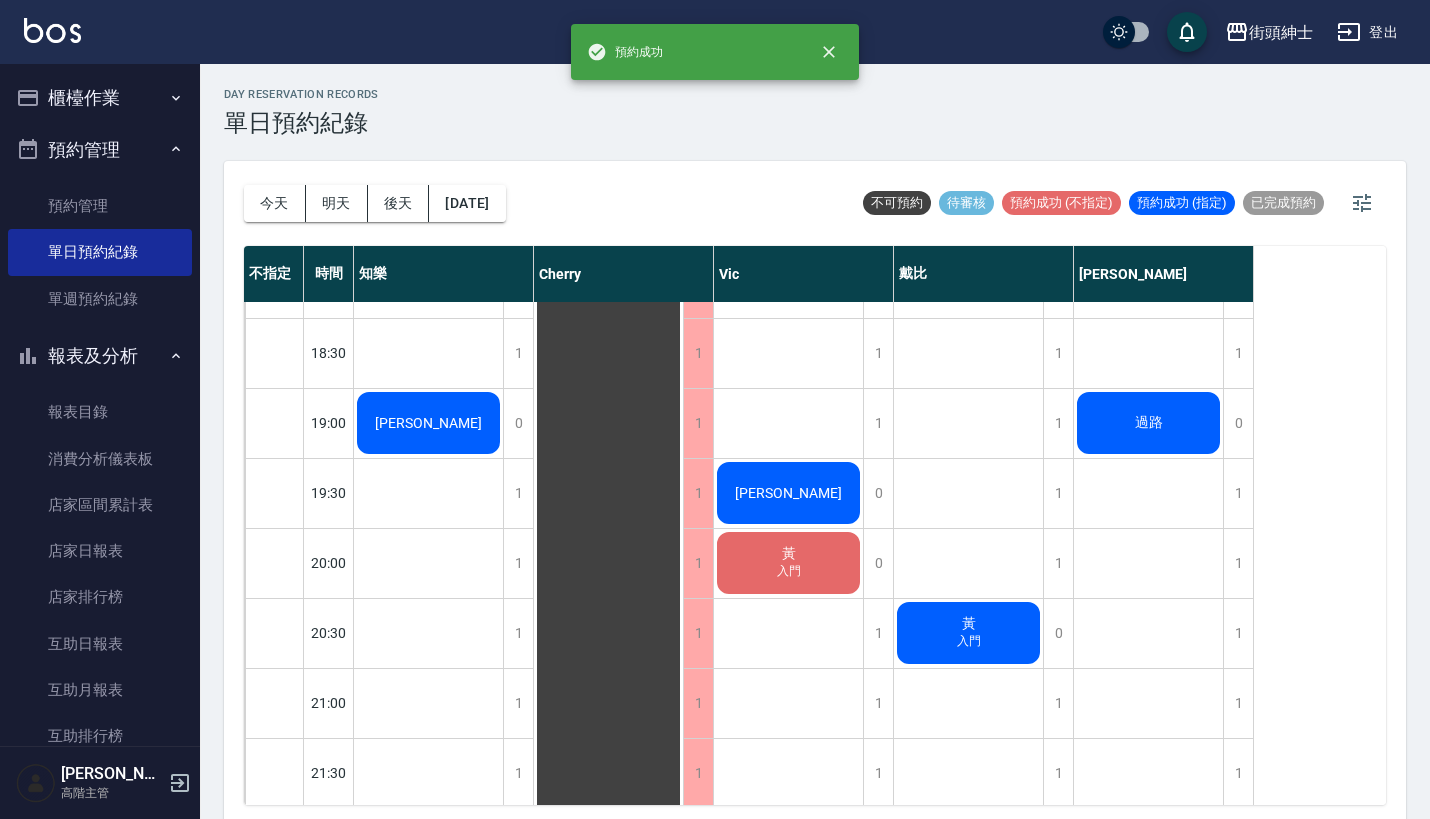 scroll, scrollTop: 1401, scrollLeft: 0, axis: vertical 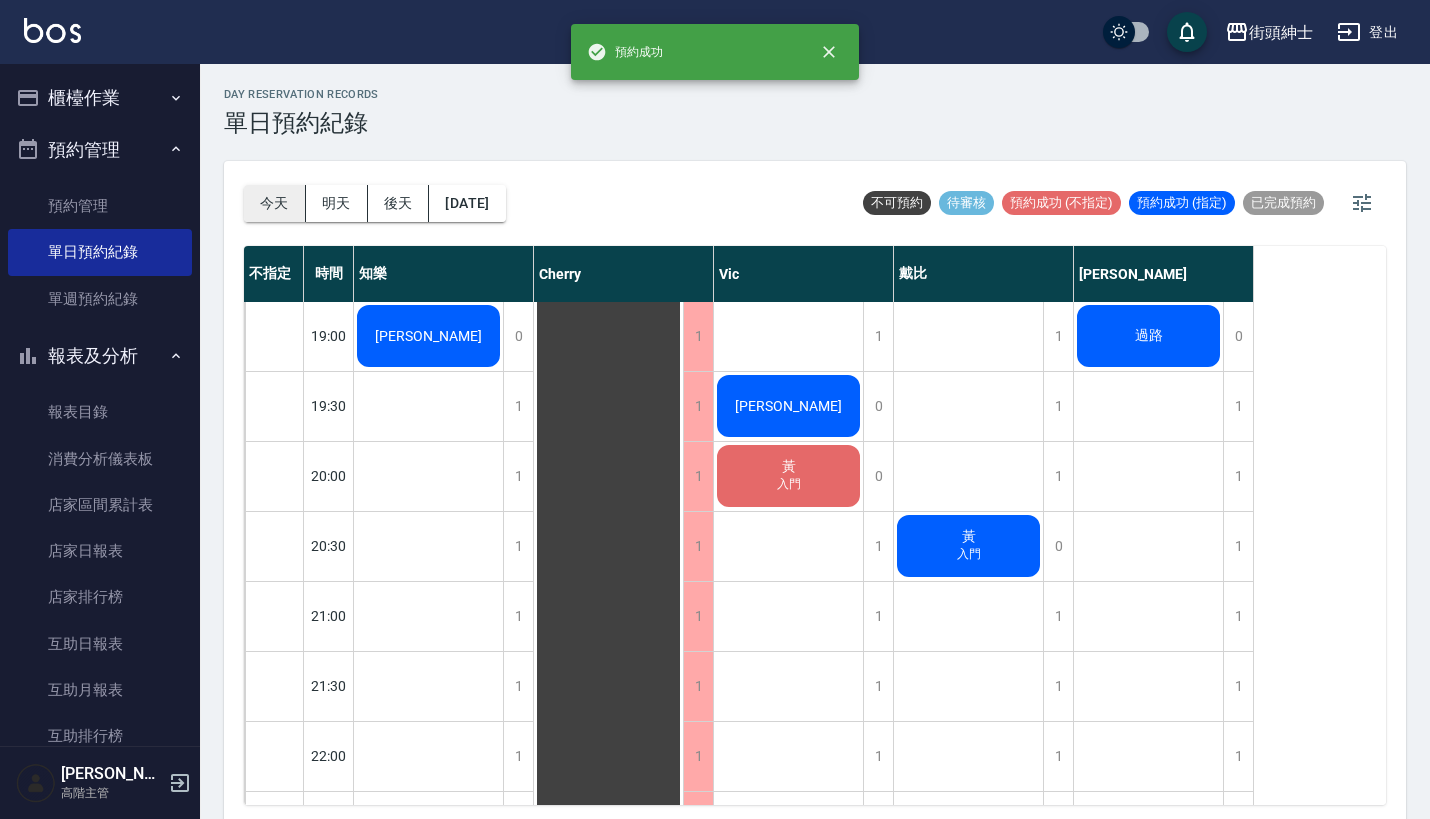 click on "今天" at bounding box center [275, 203] 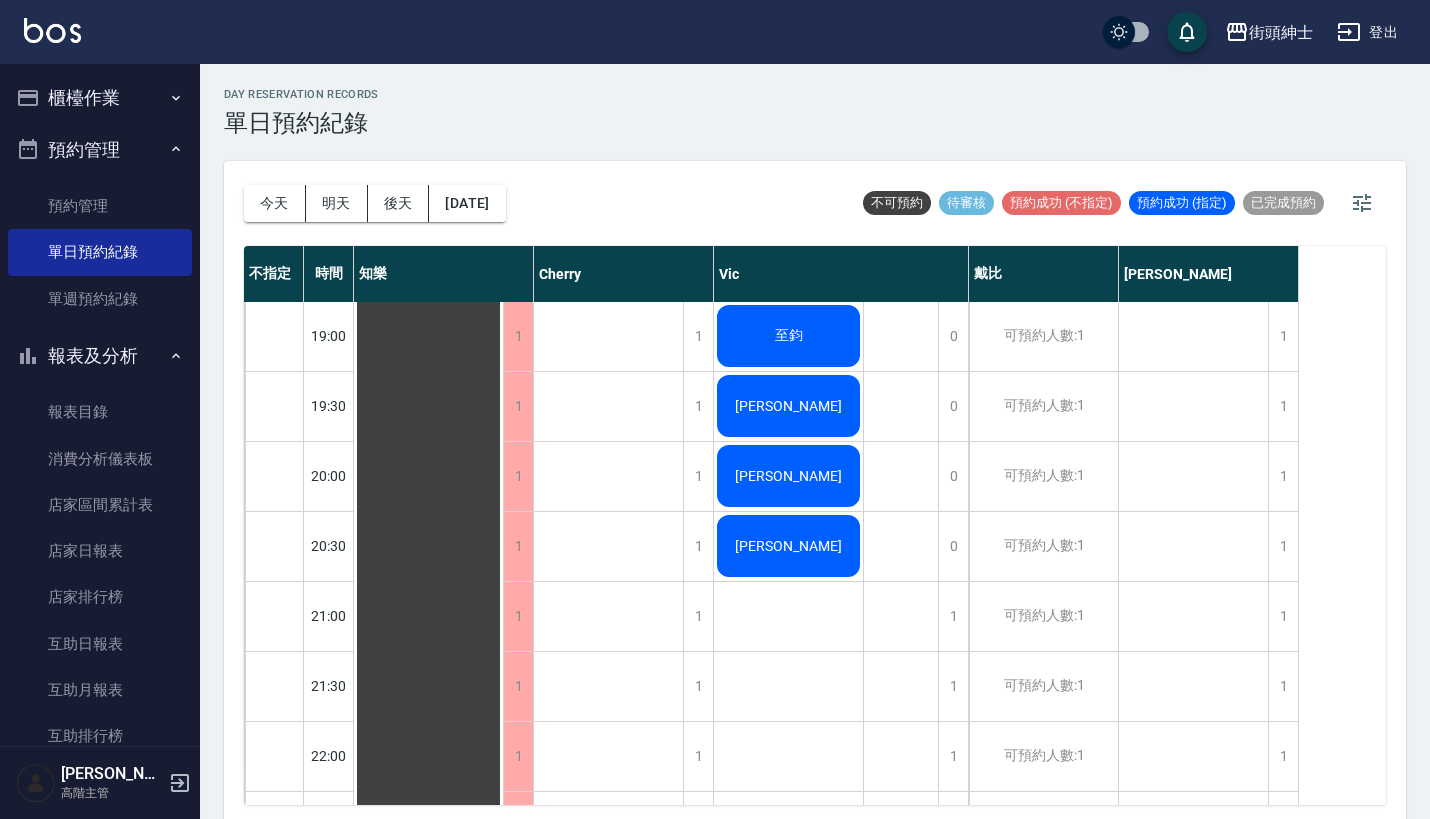 scroll, scrollTop: -1, scrollLeft: 0, axis: vertical 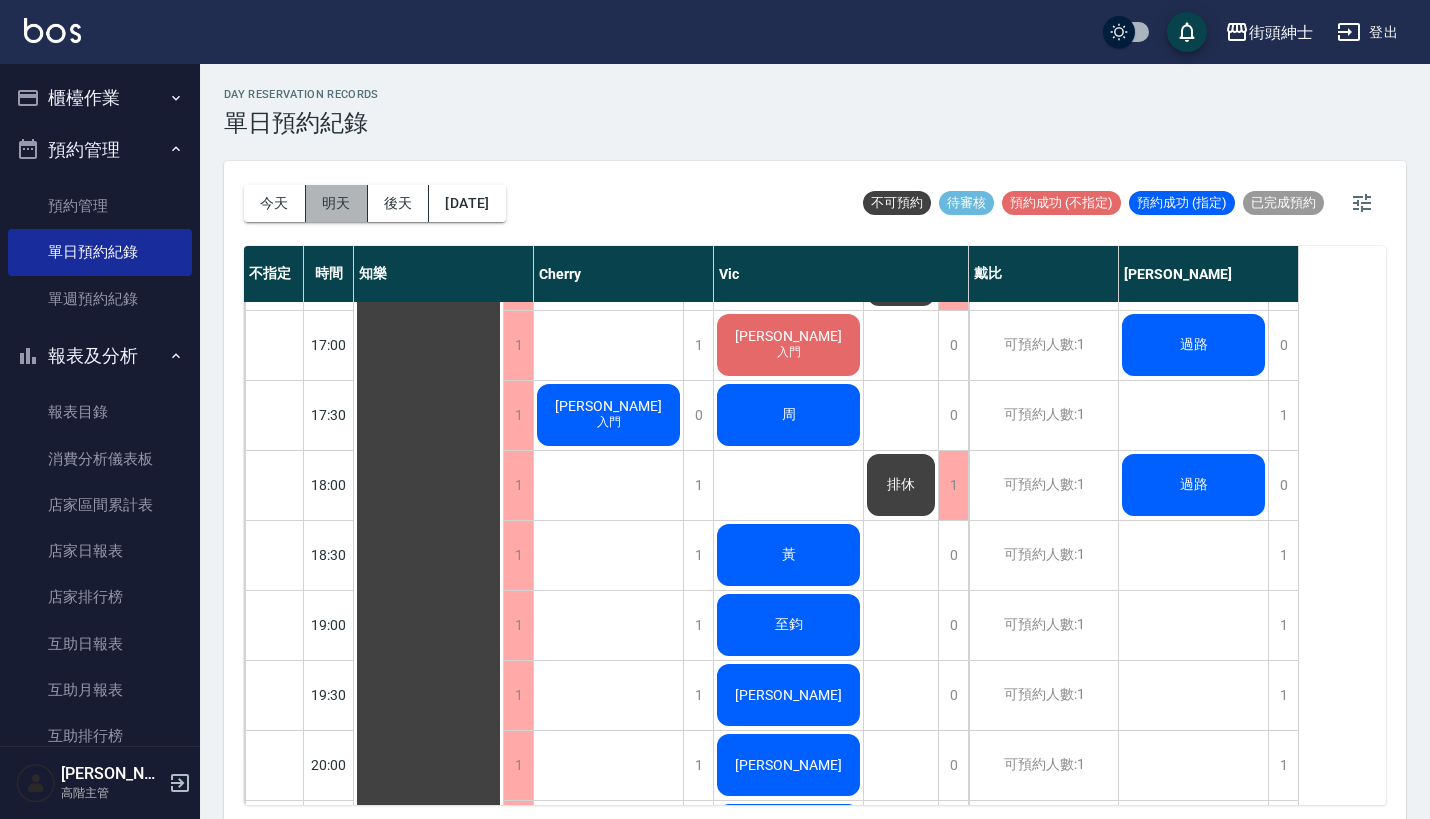 click on "明天" at bounding box center (337, 203) 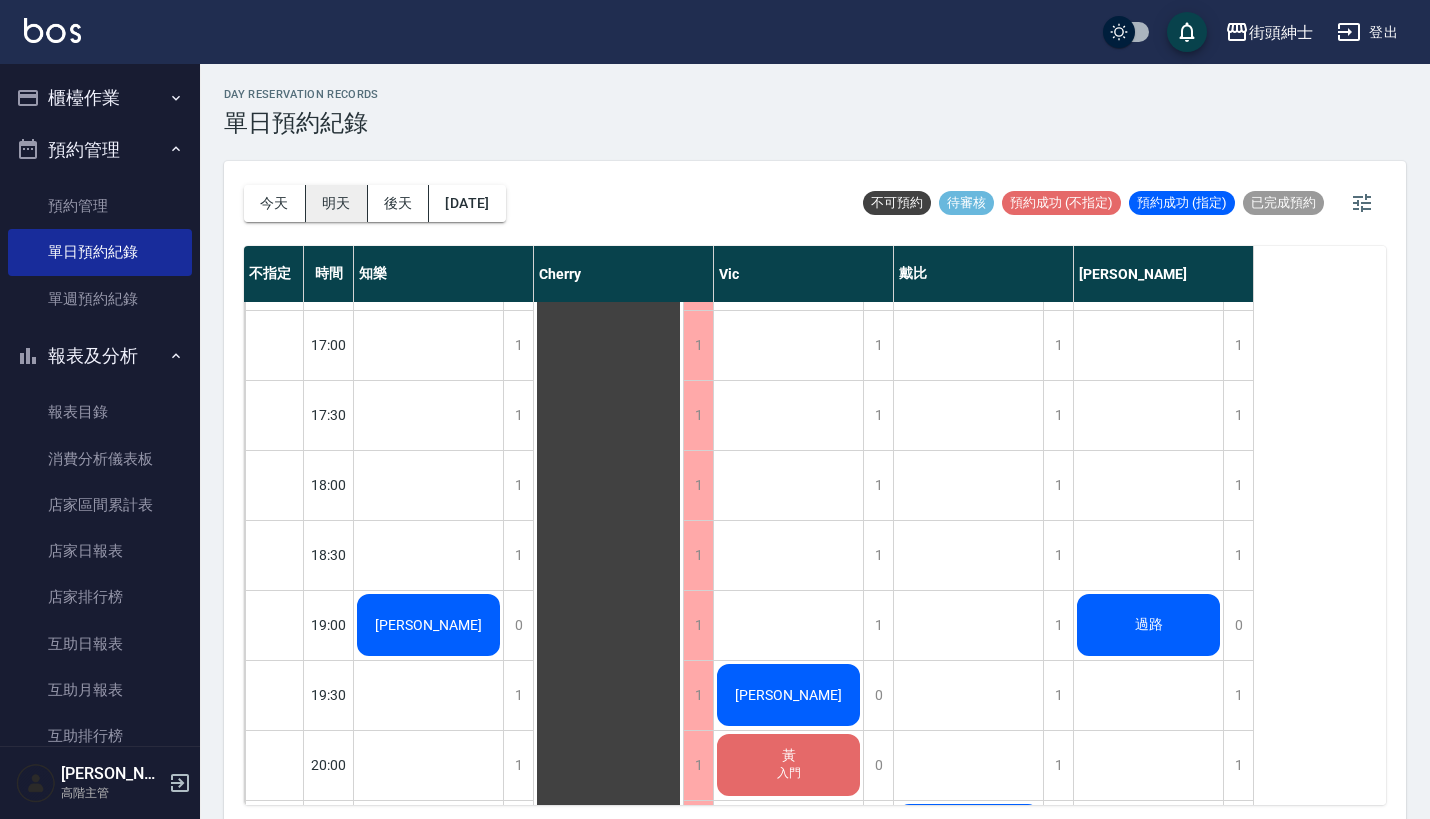 click on "明天" at bounding box center [337, 203] 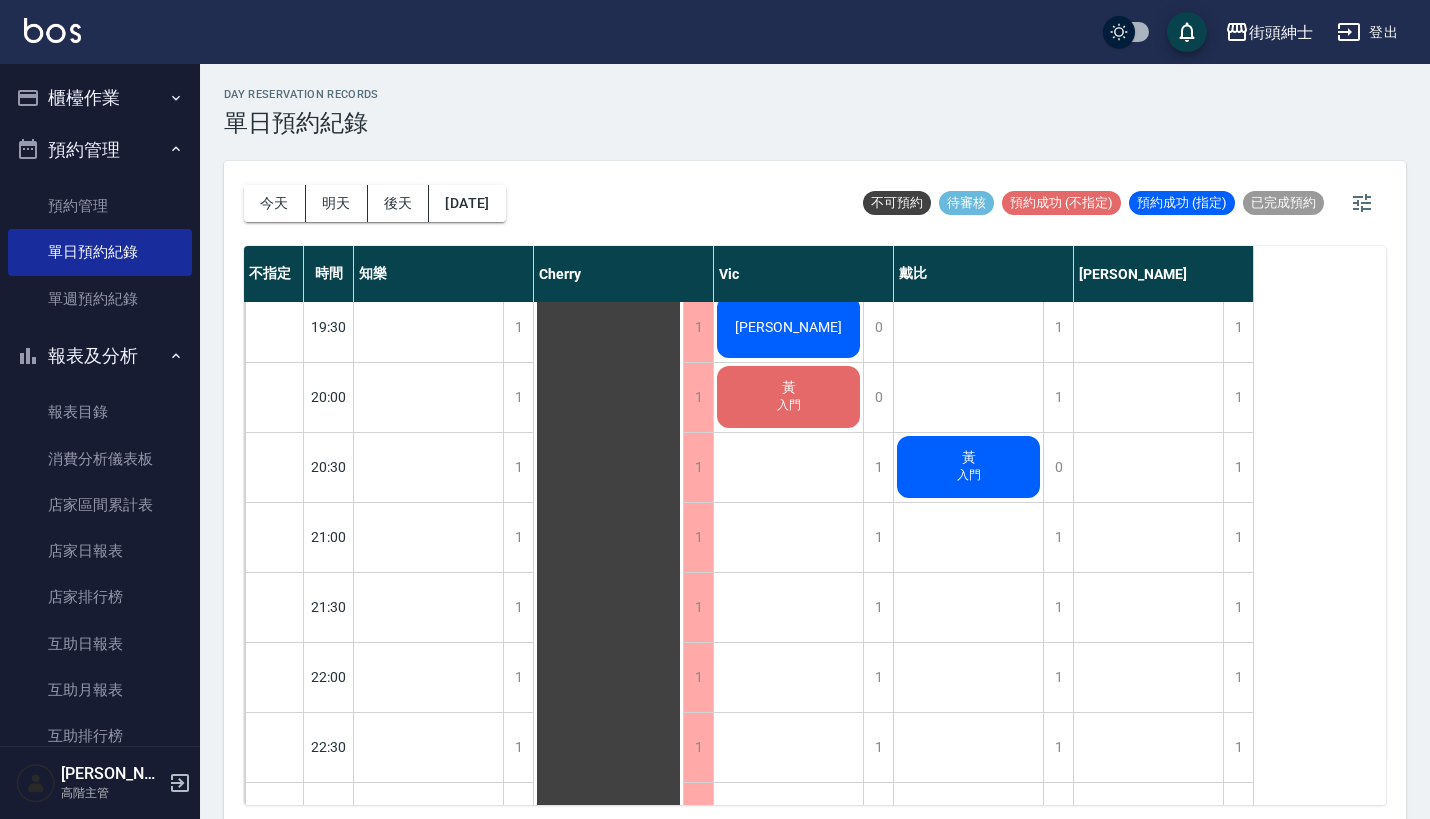 scroll, scrollTop: 1544, scrollLeft: 0, axis: vertical 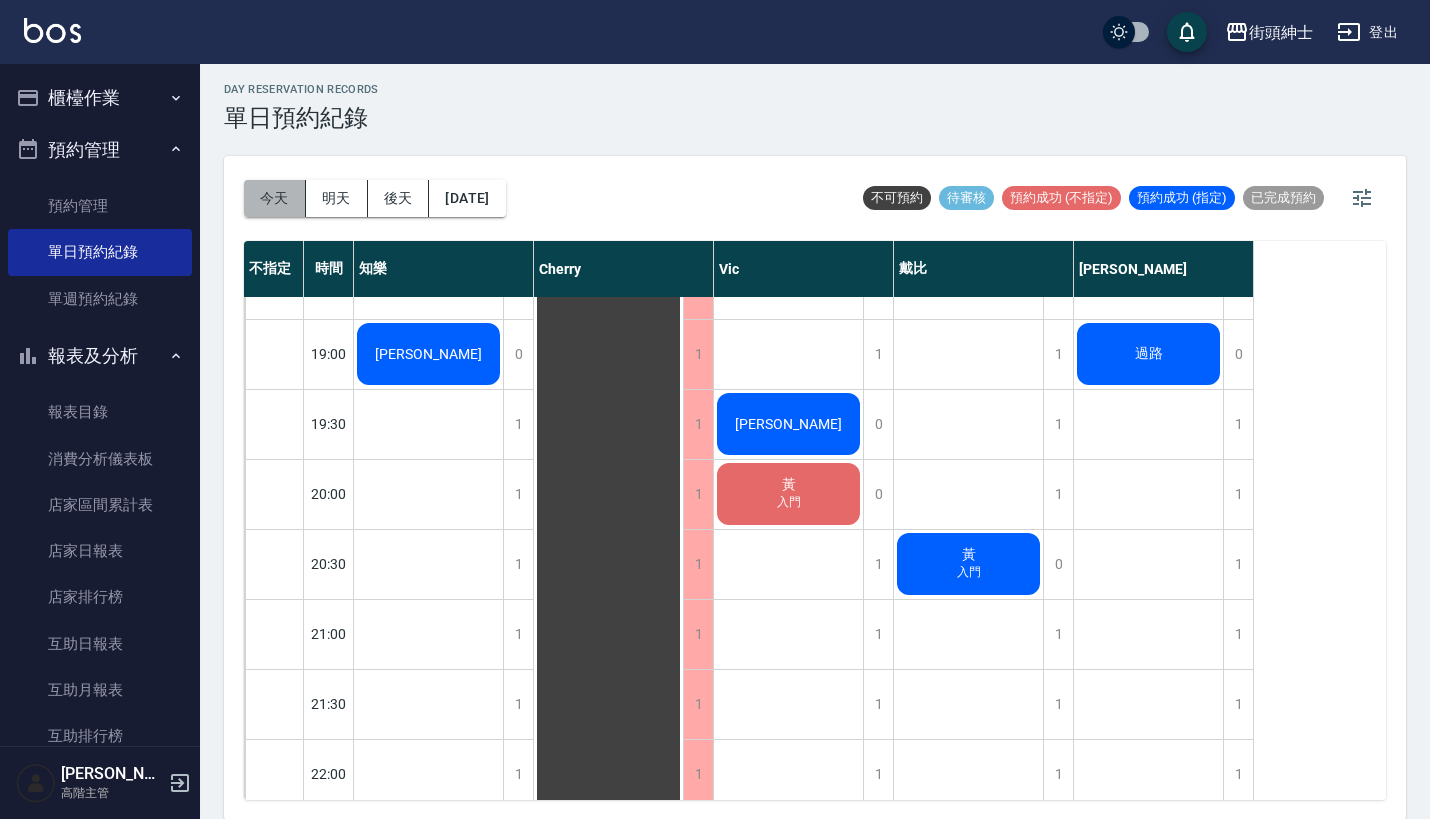 click on "今天" at bounding box center [275, 198] 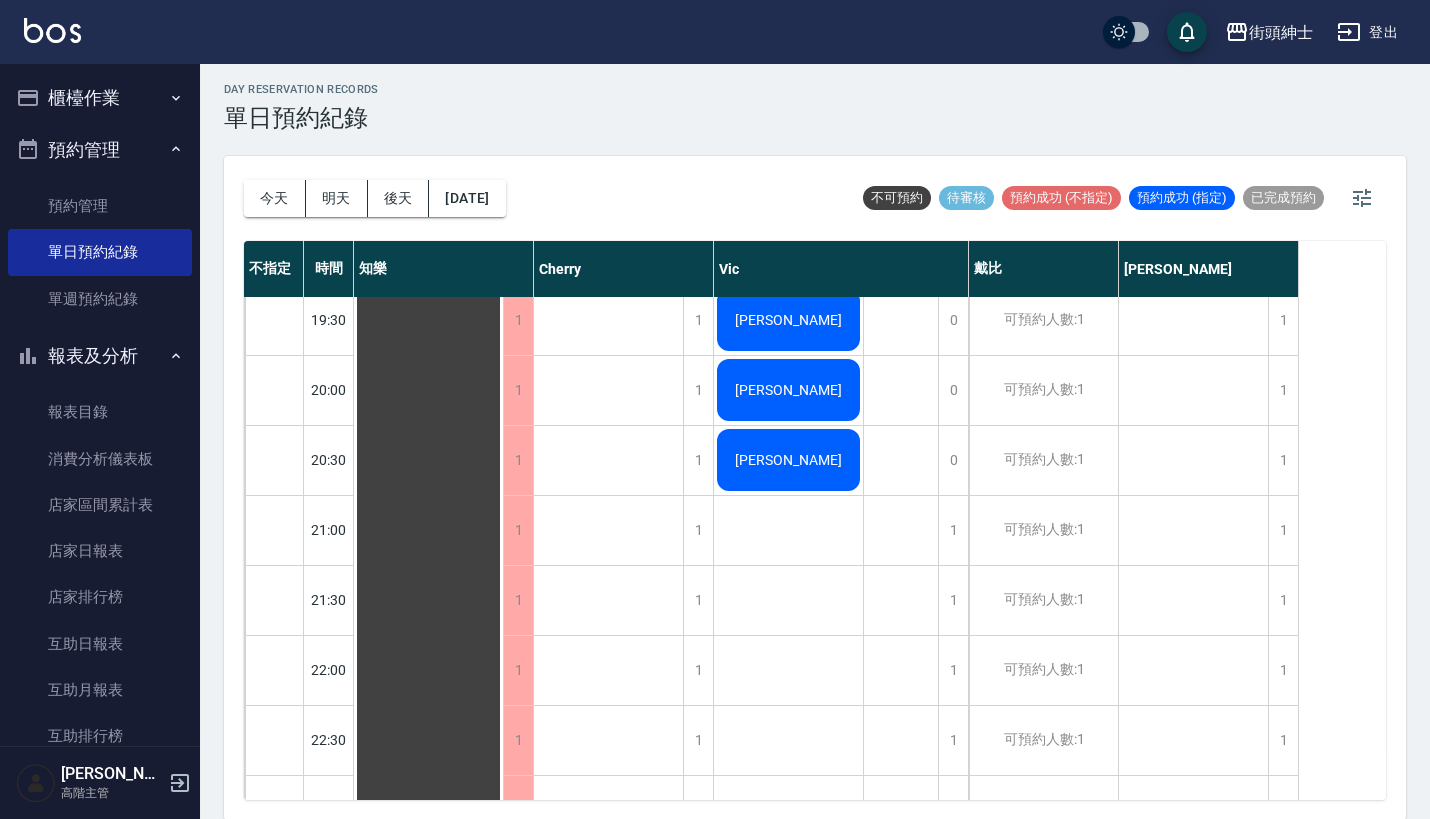 scroll, scrollTop: 1544, scrollLeft: 0, axis: vertical 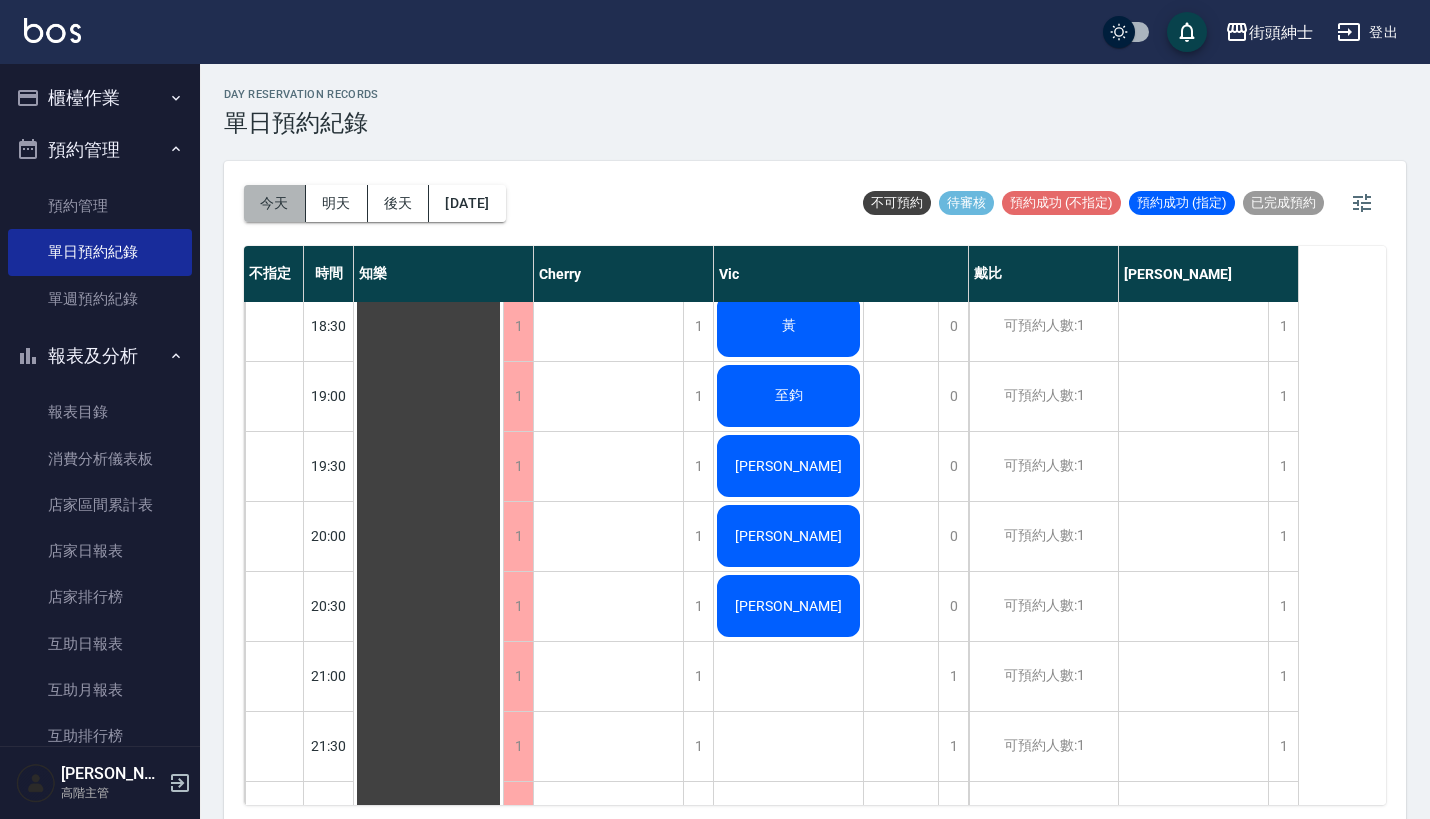 click on "今天" at bounding box center (275, 203) 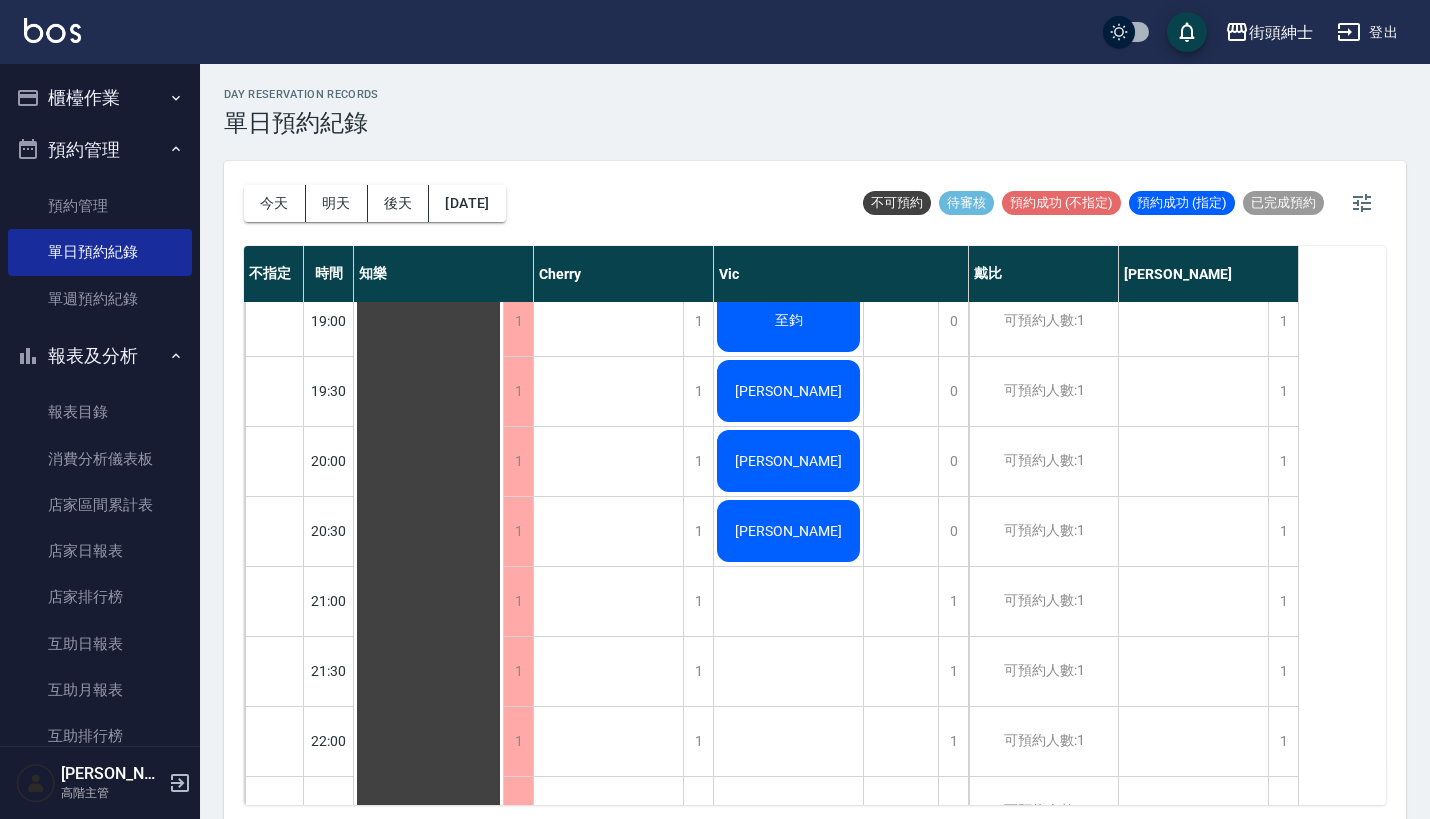 scroll, scrollTop: 1424, scrollLeft: 0, axis: vertical 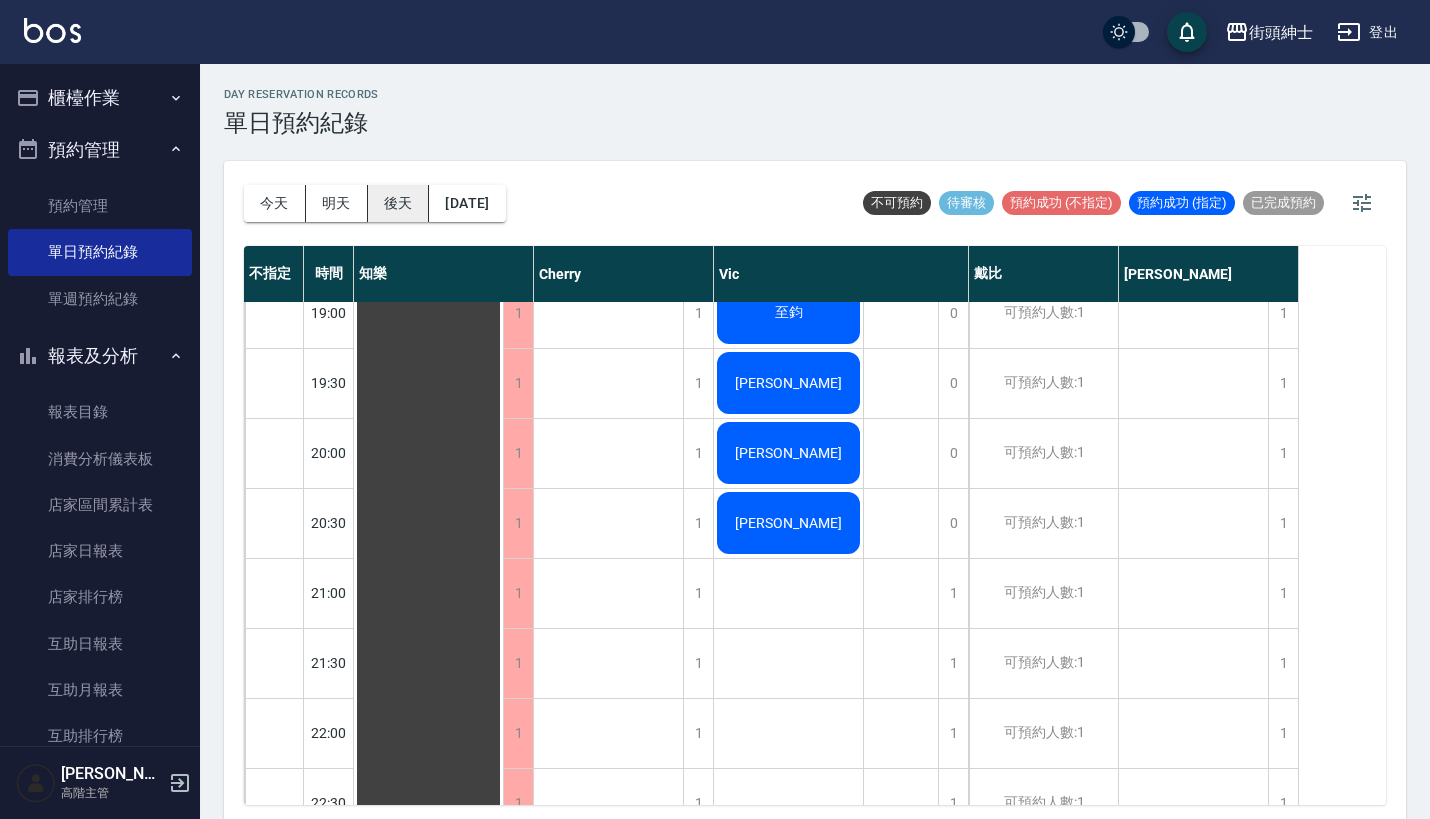 click on "後天" at bounding box center (399, 203) 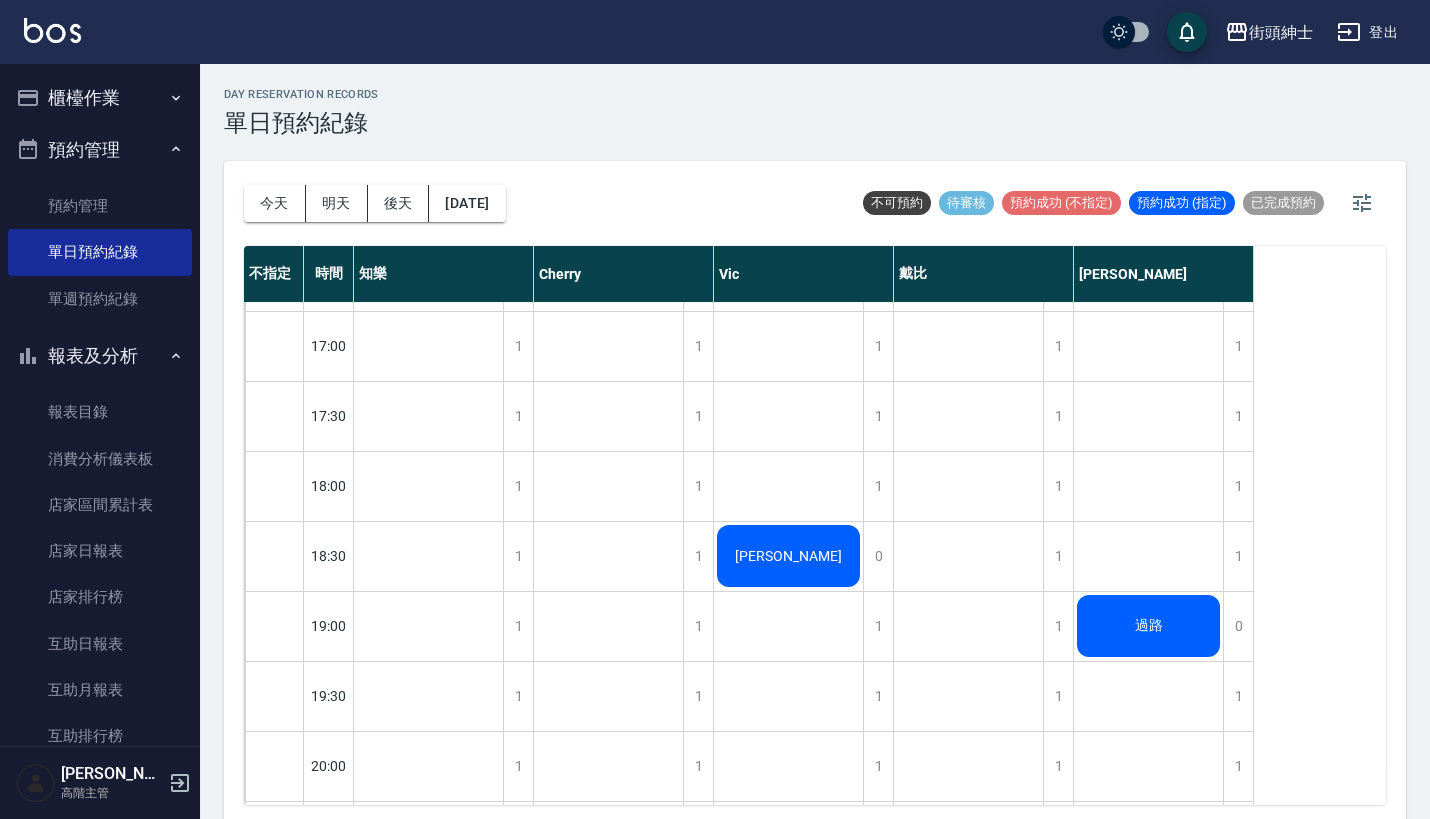 scroll, scrollTop: 1121, scrollLeft: 0, axis: vertical 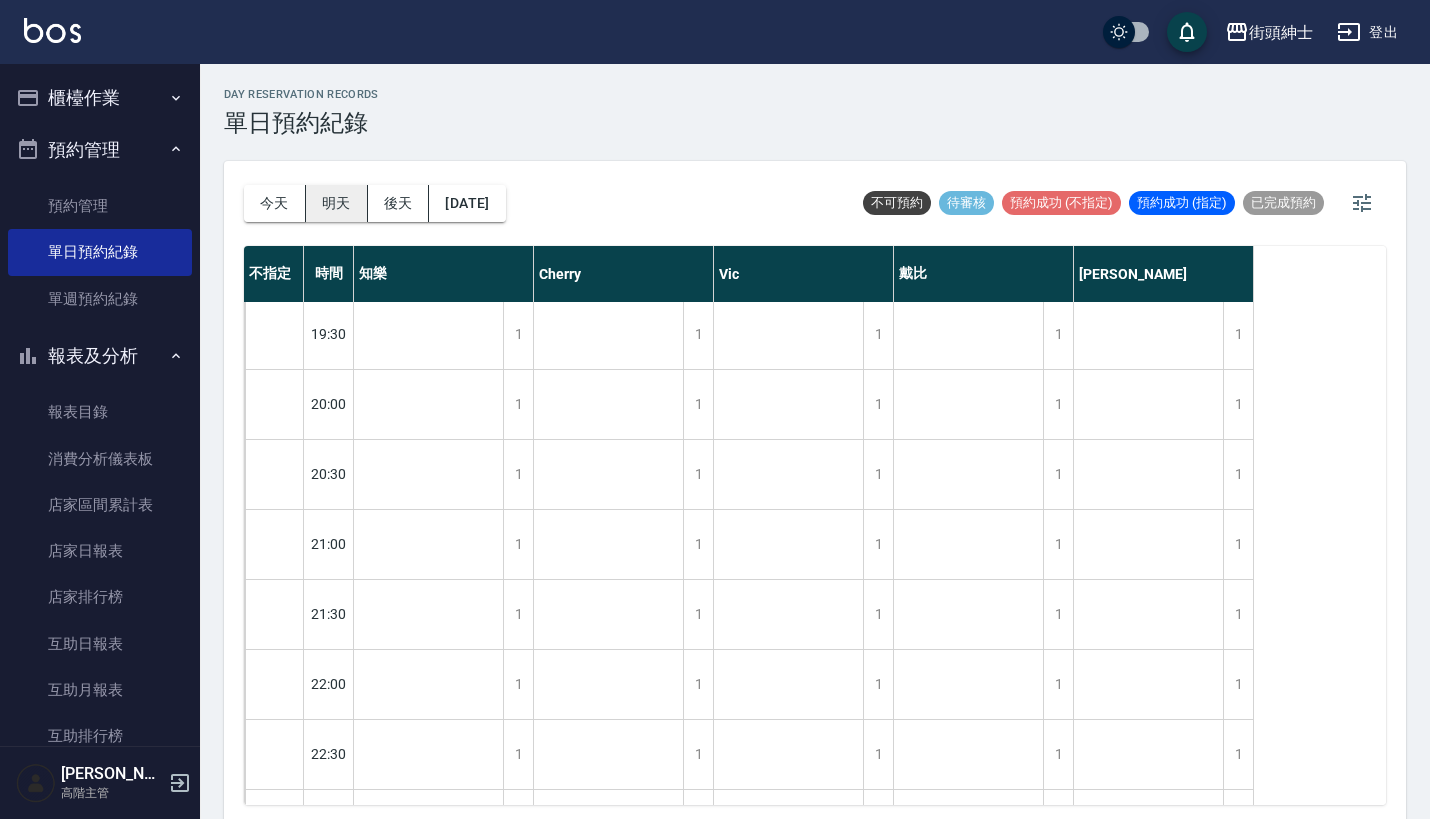 click on "明天" at bounding box center [337, 203] 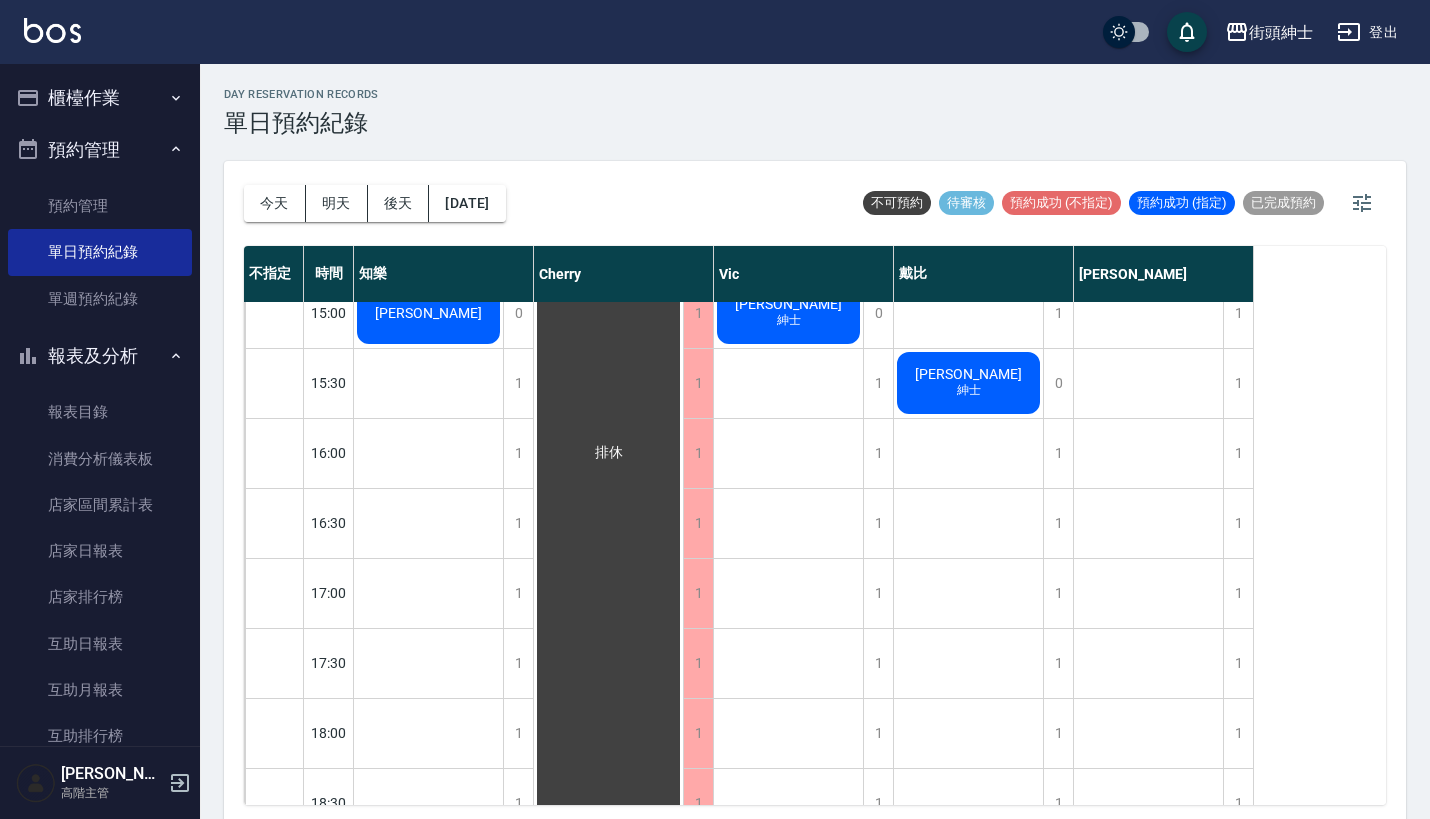 scroll, scrollTop: 861, scrollLeft: 0, axis: vertical 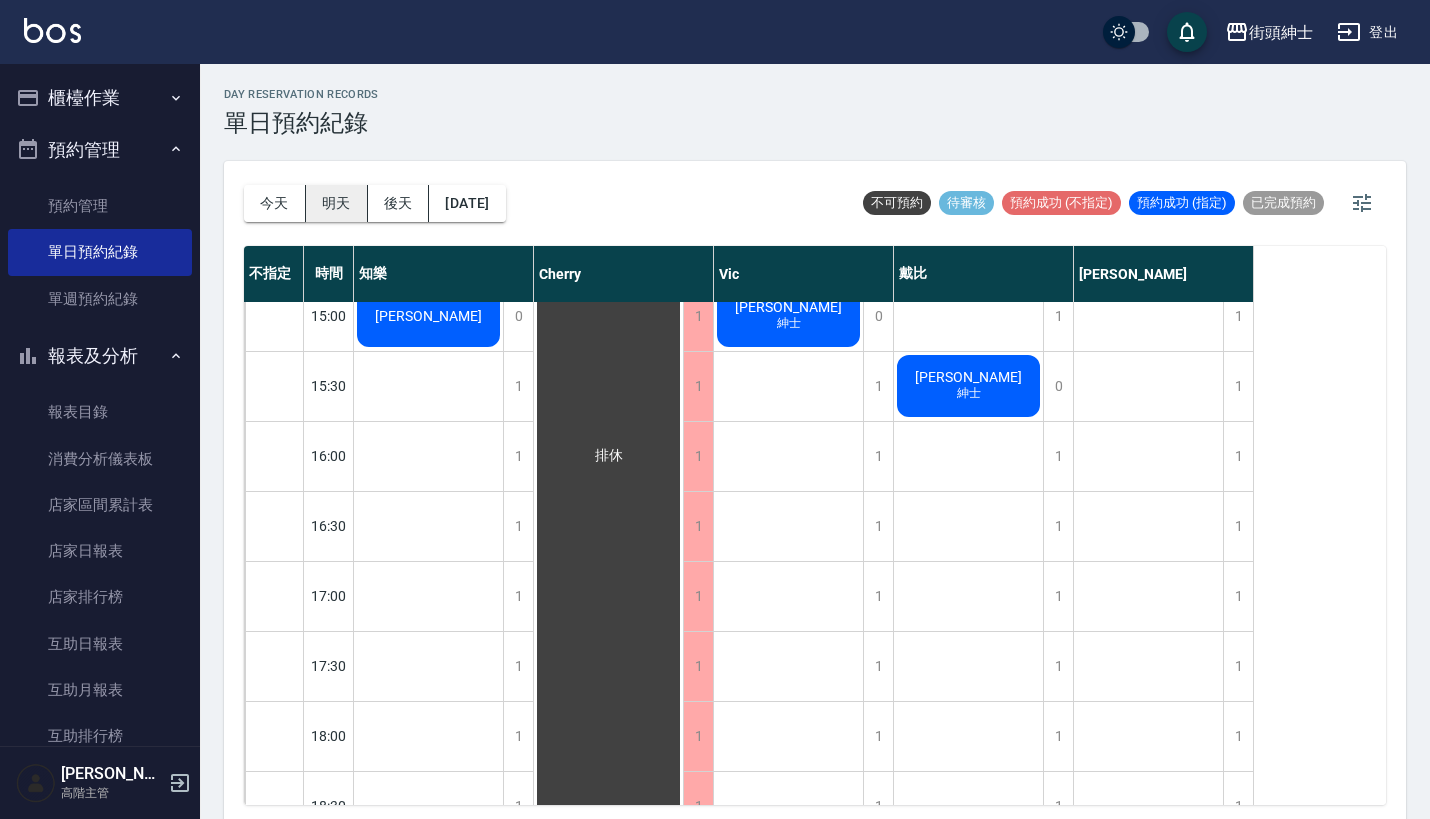 click on "明天" at bounding box center [337, 203] 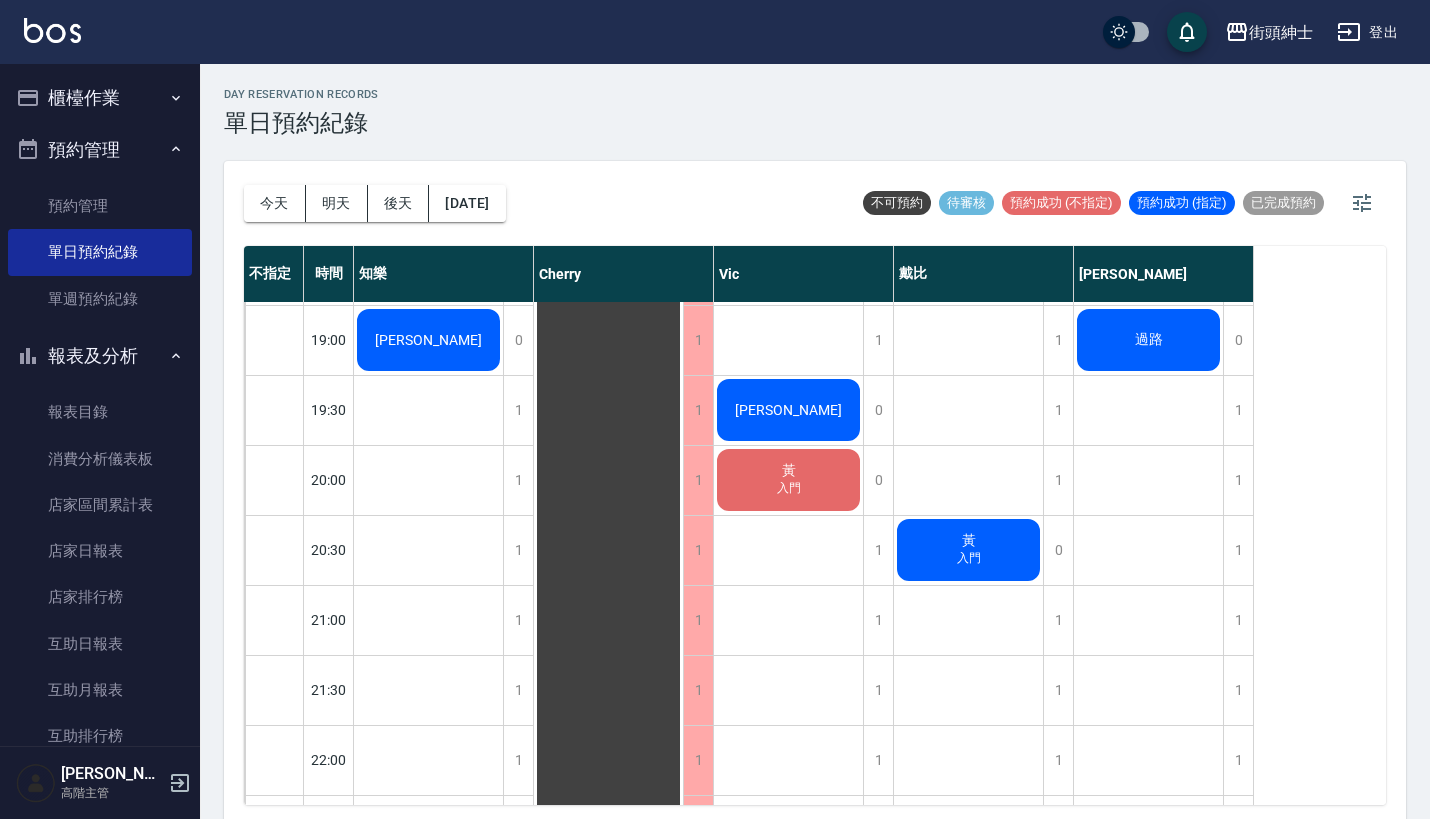 scroll, scrollTop: 1472, scrollLeft: 0, axis: vertical 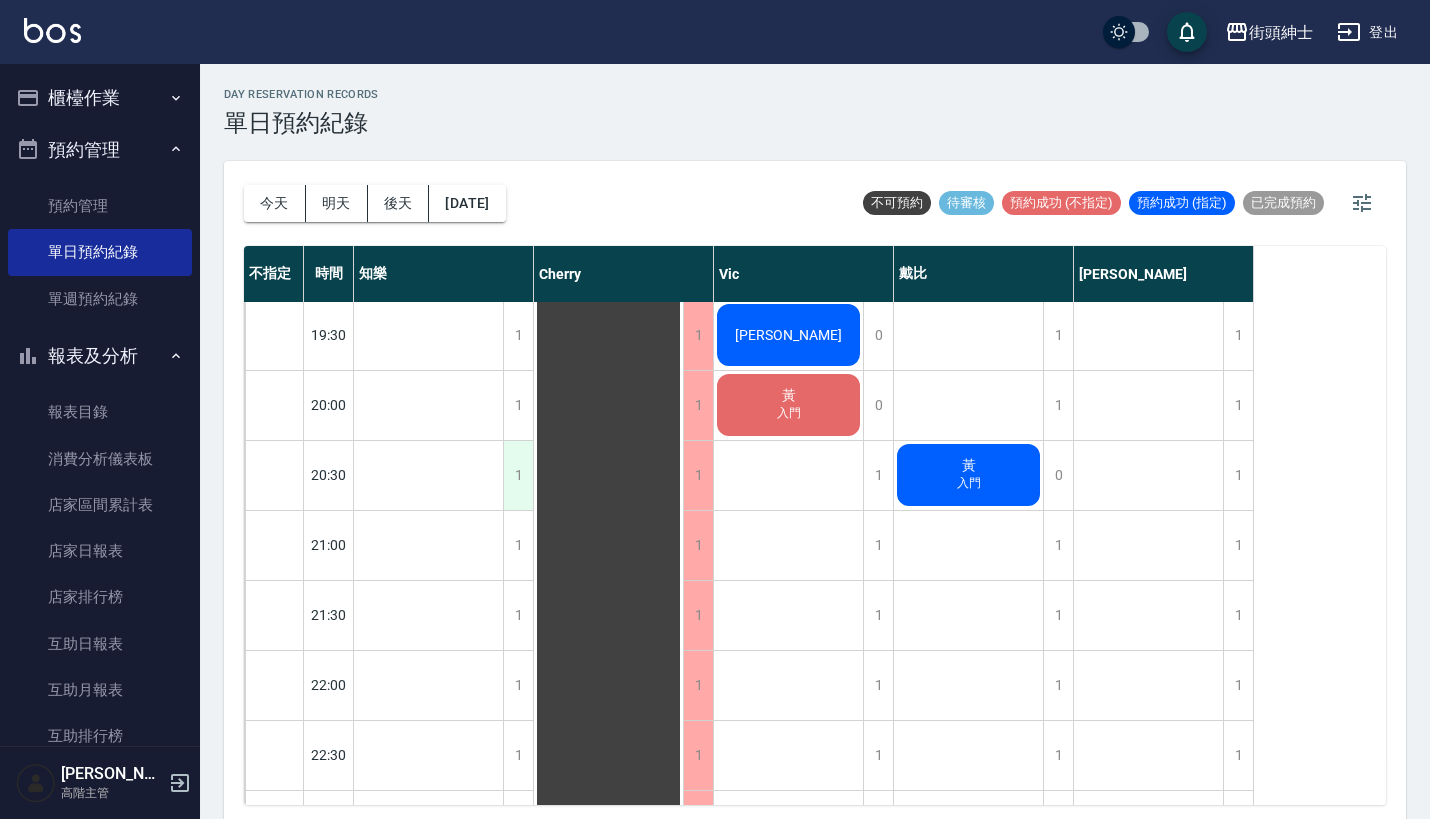 click on "1" at bounding box center (518, 475) 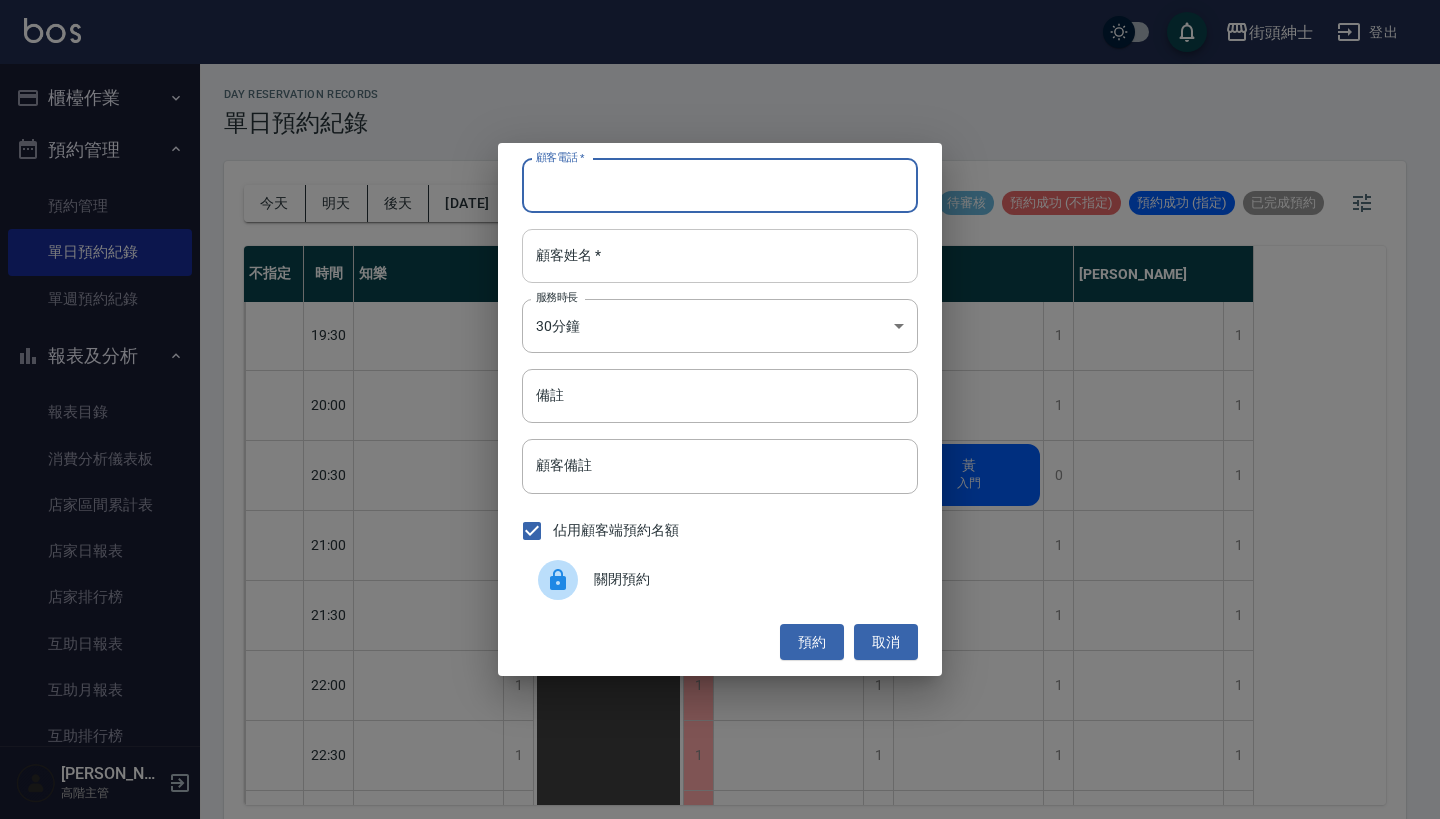 paste on "[PERSON_NAME] 電話：[PHONE_NUMBER]" 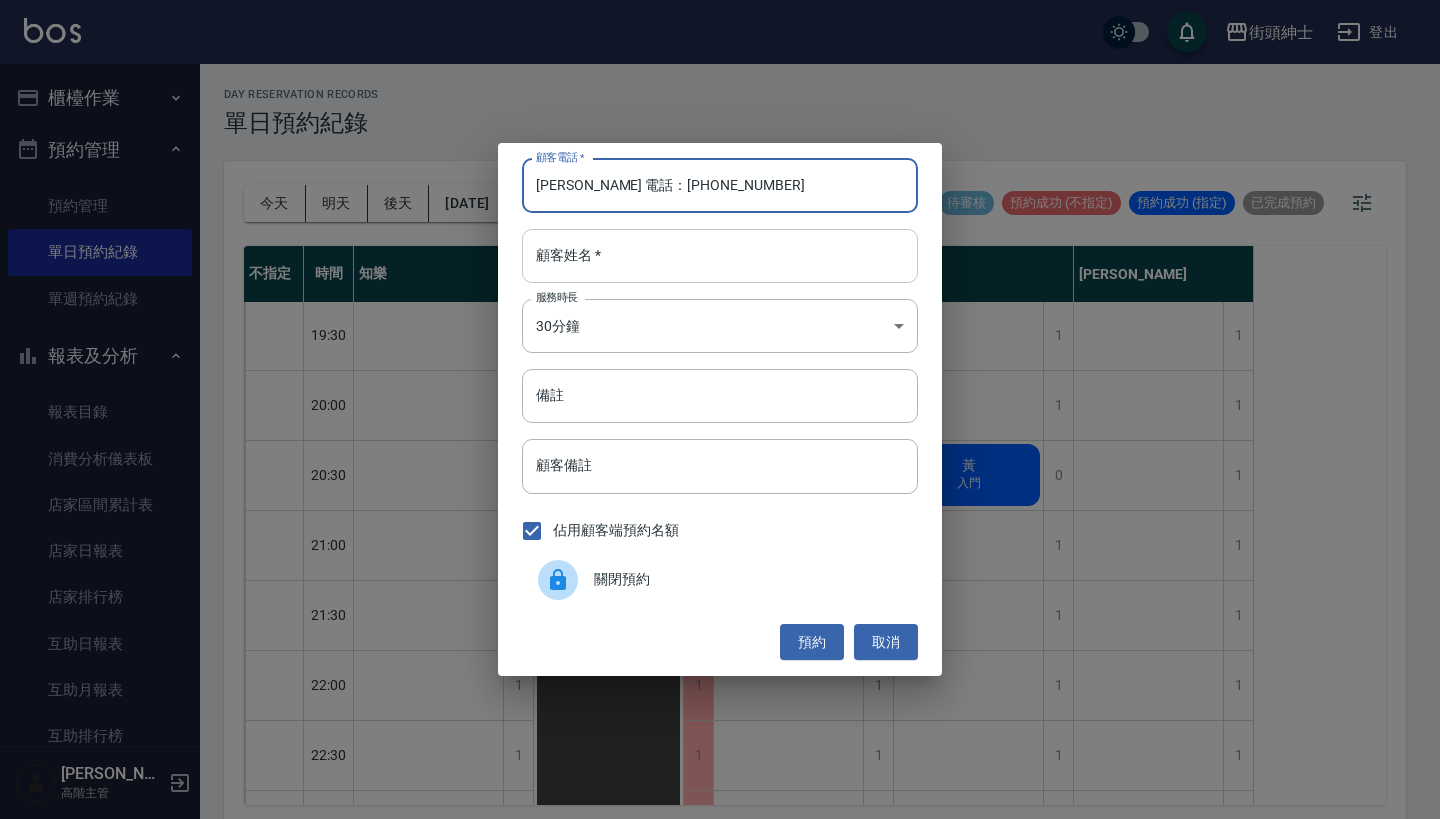 type on "[PERSON_NAME] 電話：[PHONE_NUMBER]" 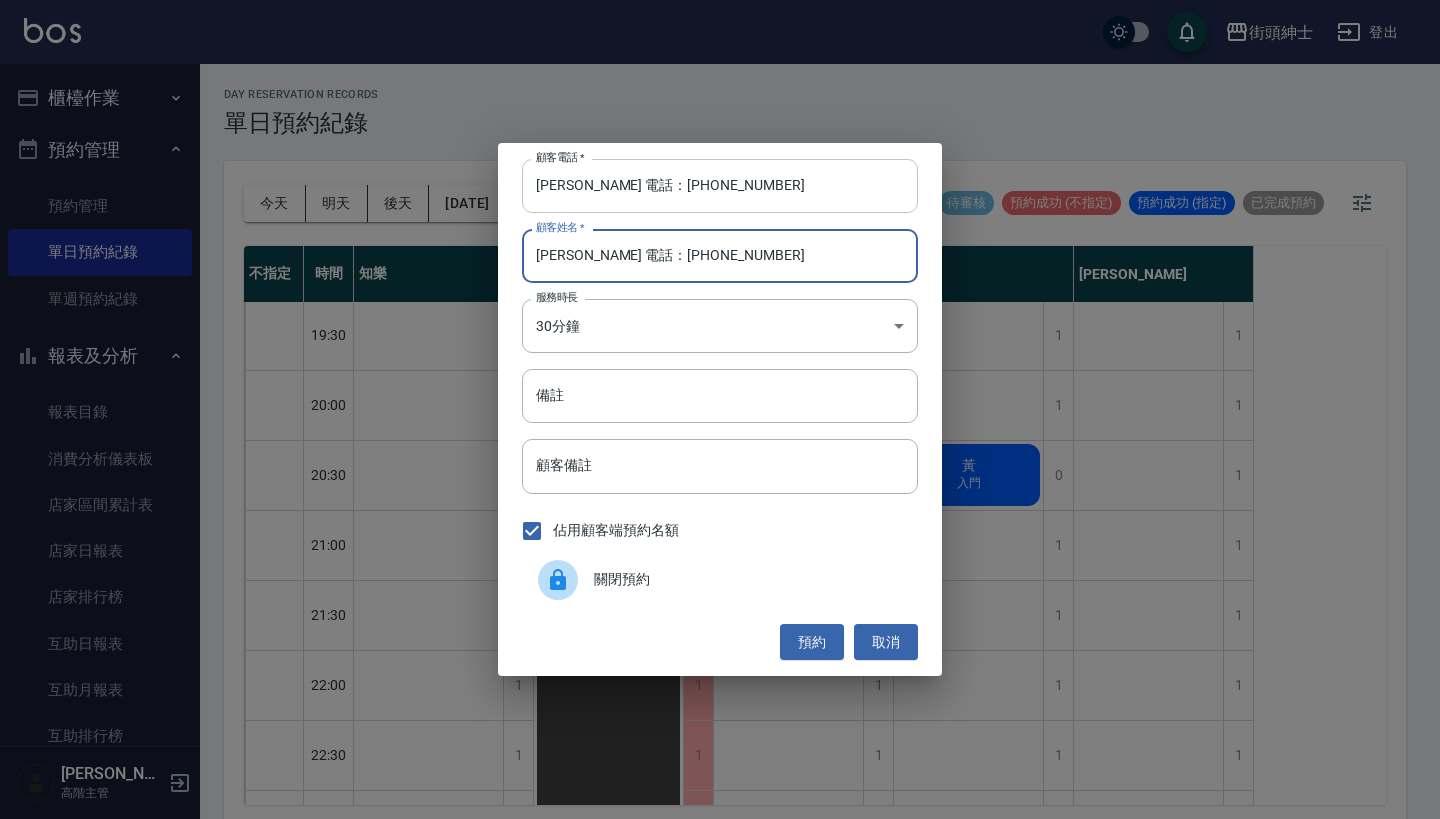 type on "[PERSON_NAME] 電話：[PHONE_NUMBER]" 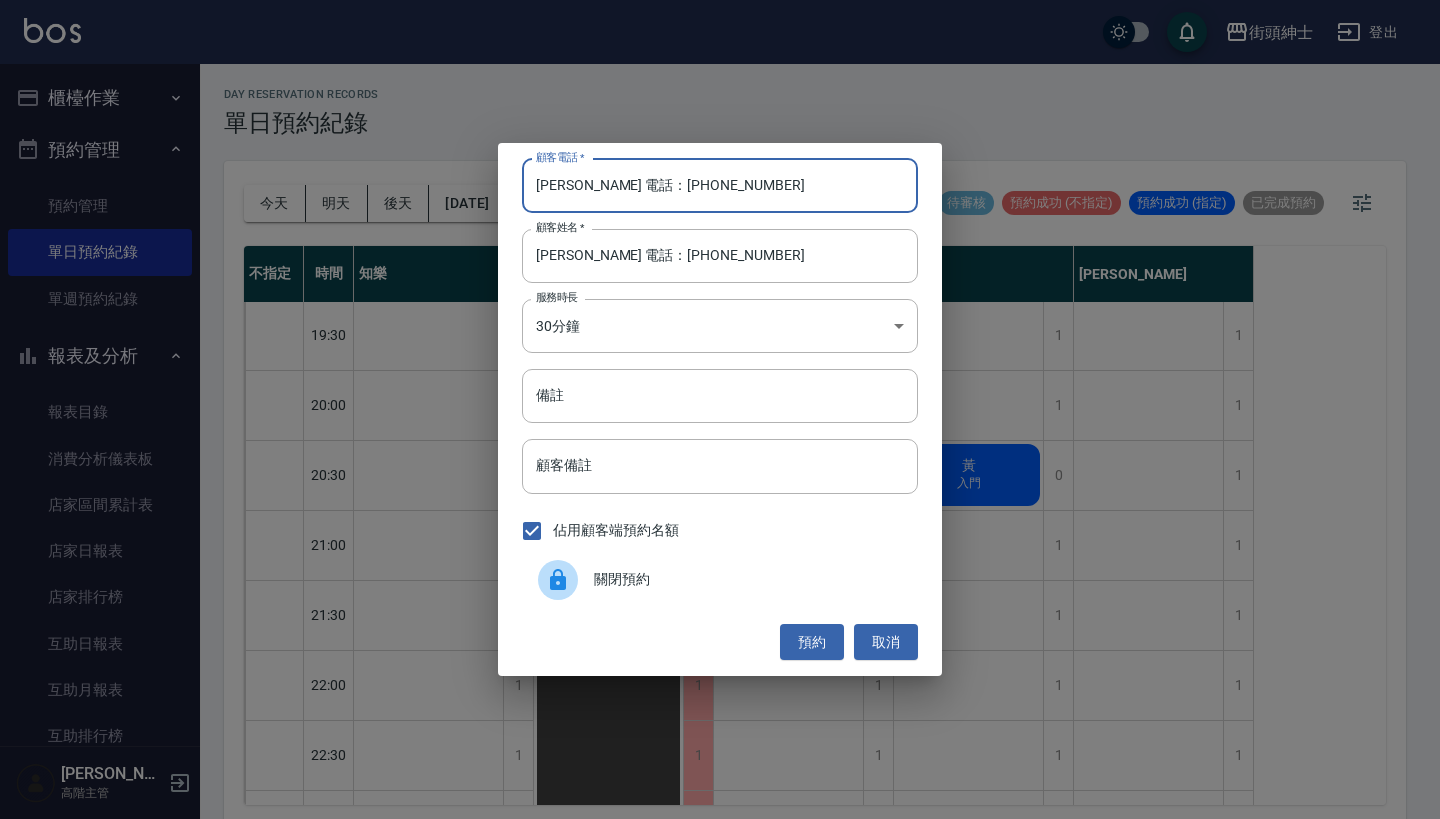 drag, startPoint x: 623, startPoint y: 185, endPoint x: 345, endPoint y: 182, distance: 278.01617 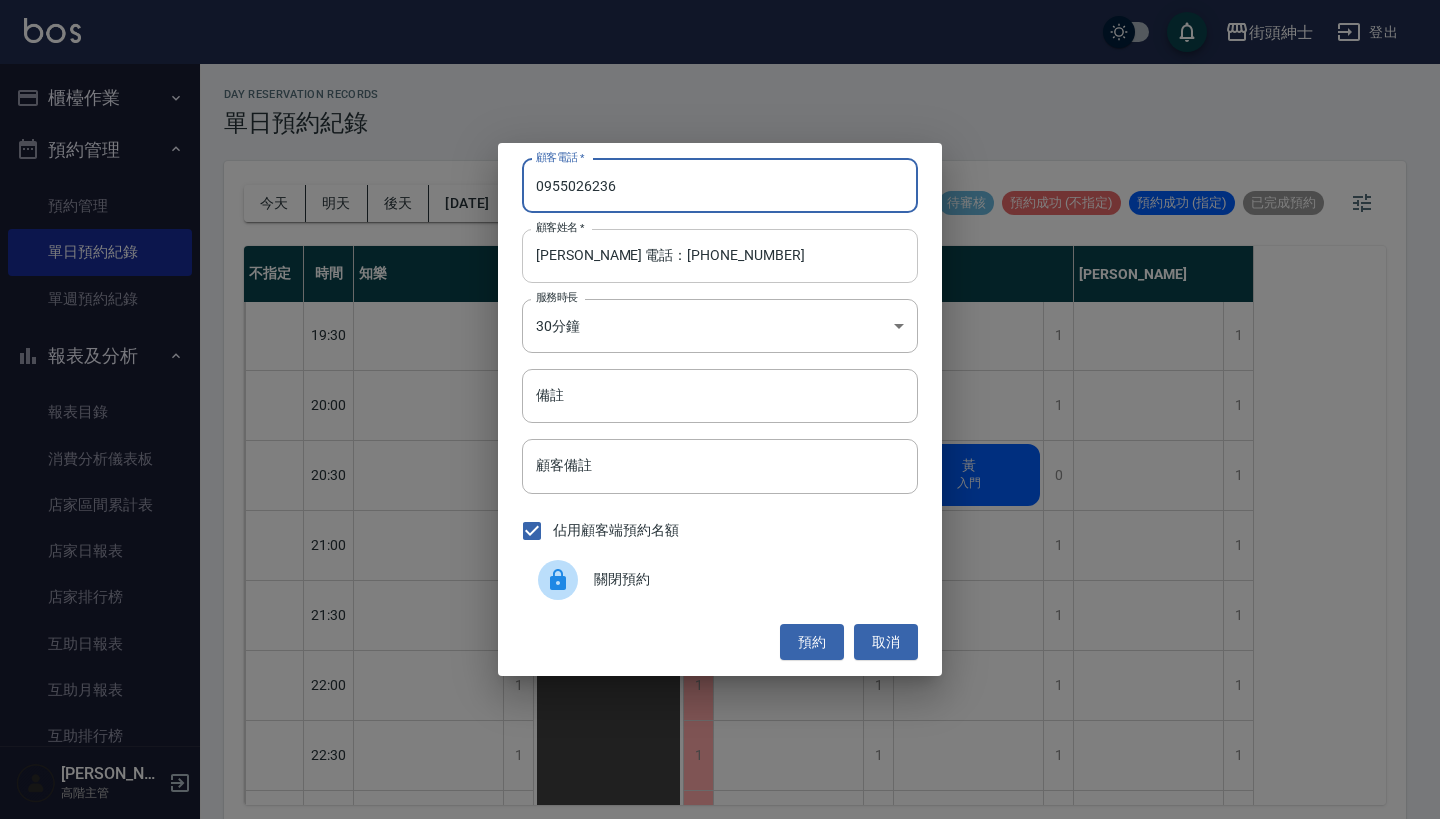 type on "0955026236" 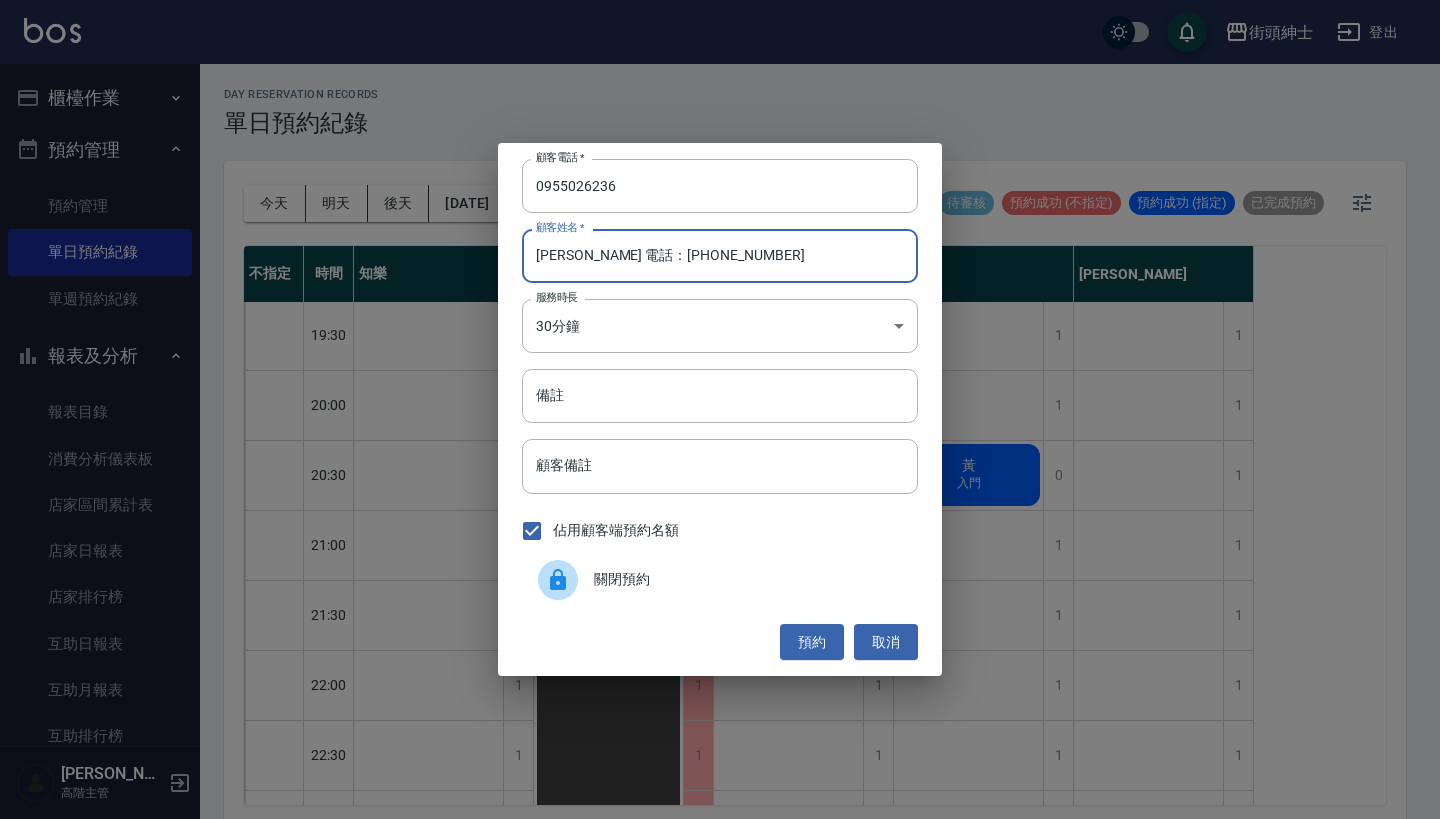 drag, startPoint x: 765, startPoint y: 257, endPoint x: 577, endPoint y: 259, distance: 188.01064 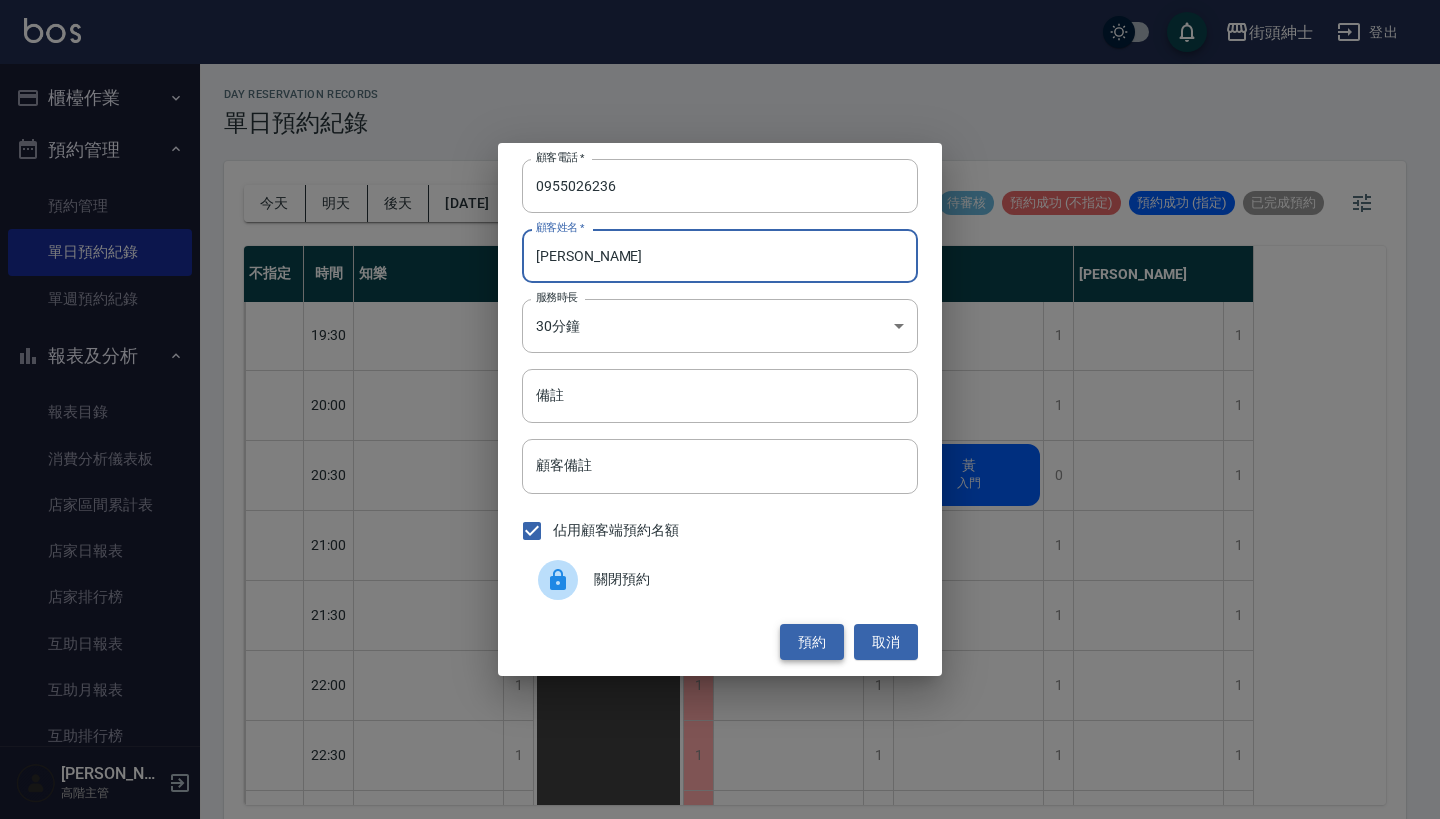 type on "[PERSON_NAME]" 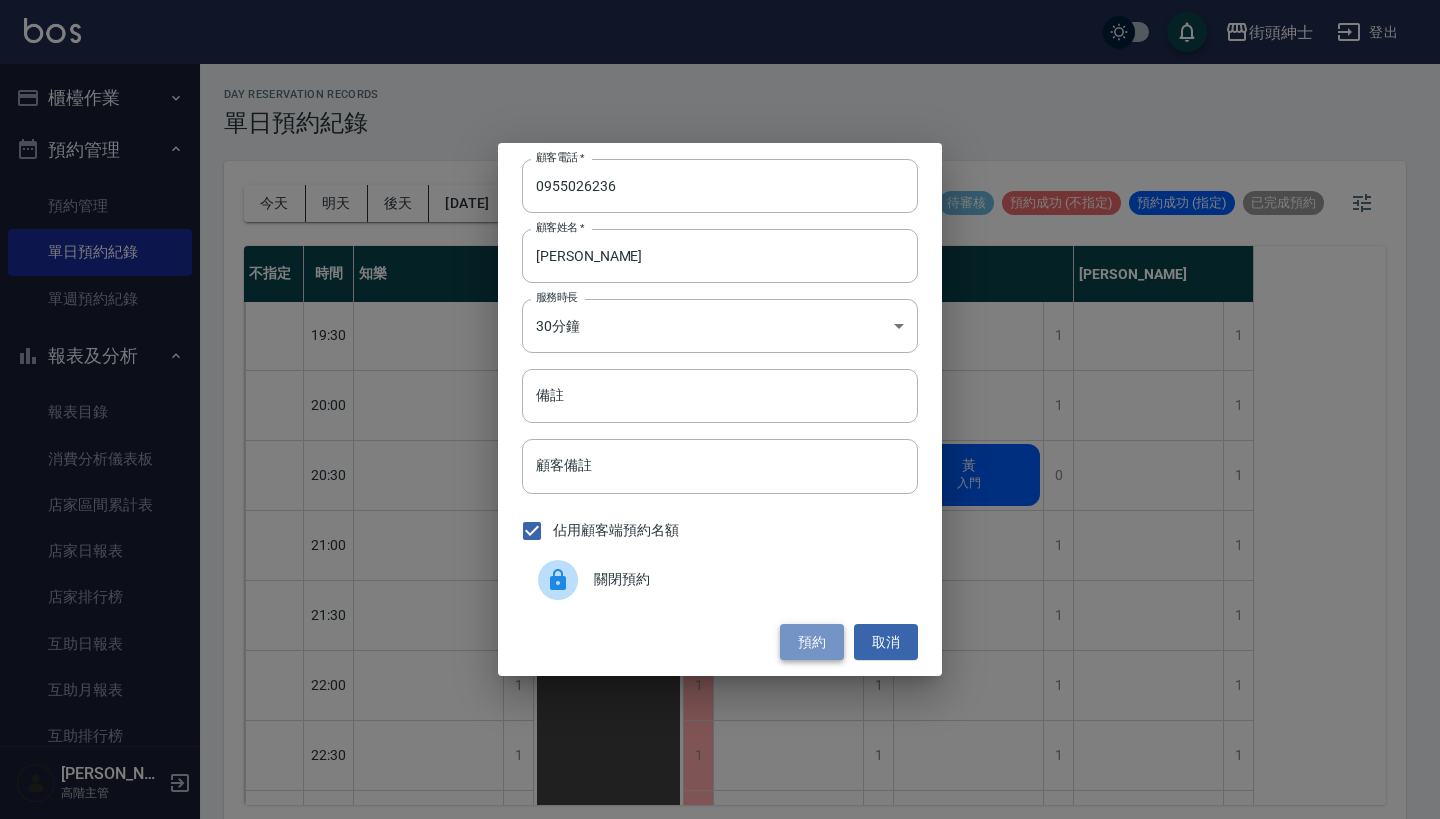 click on "預約" at bounding box center (812, 642) 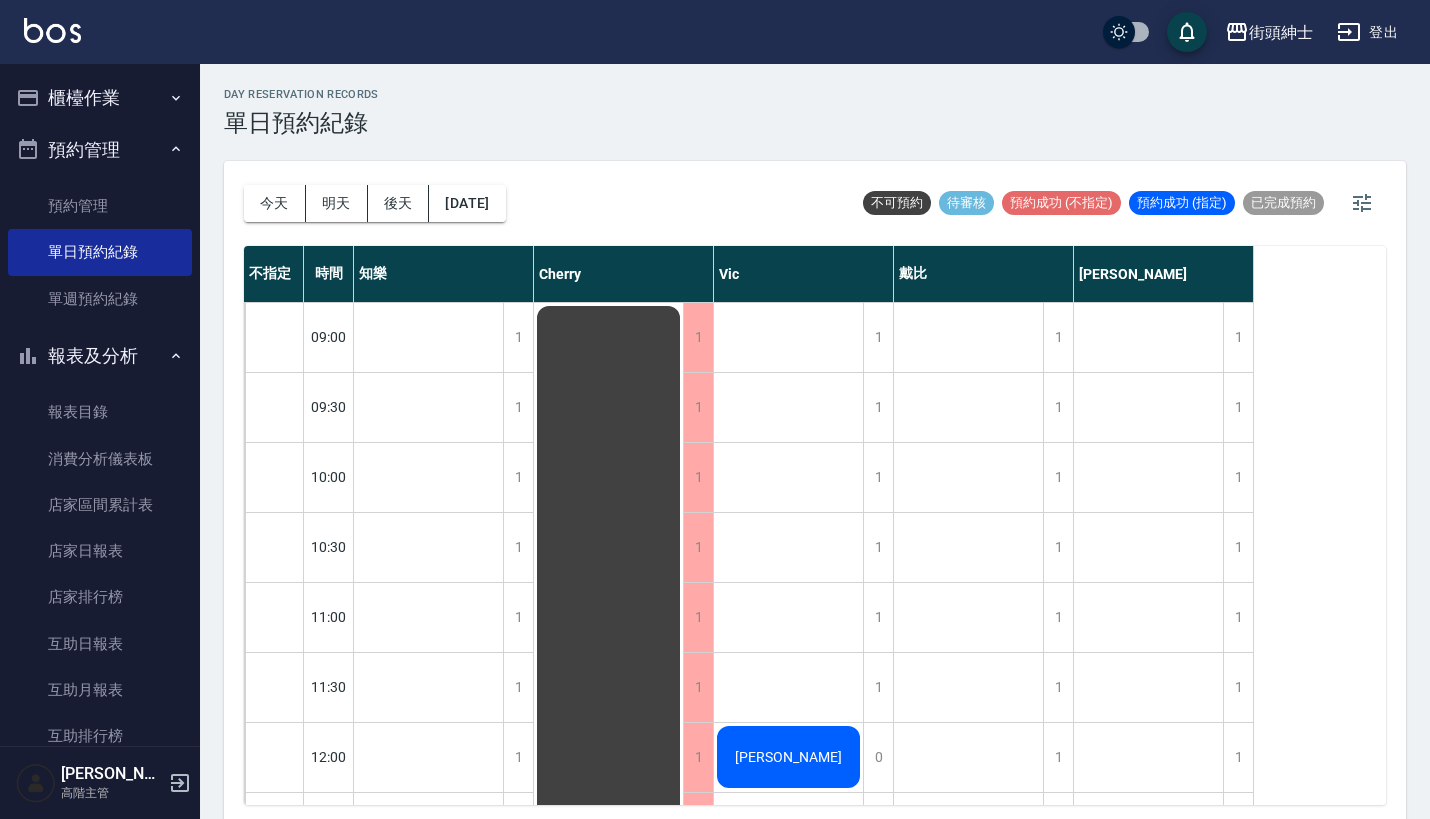 scroll, scrollTop: 0, scrollLeft: 0, axis: both 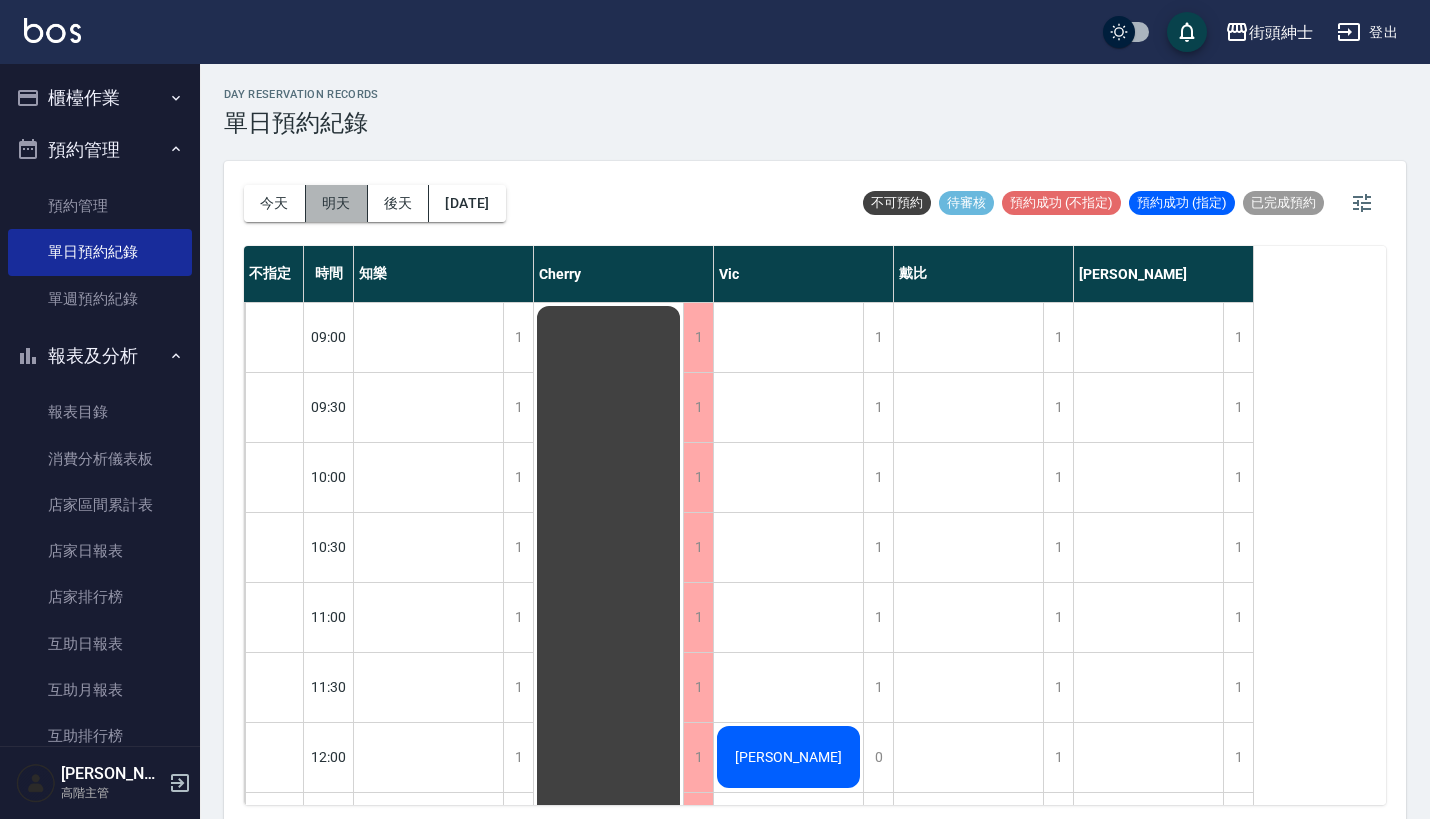 click on "明天" at bounding box center [337, 203] 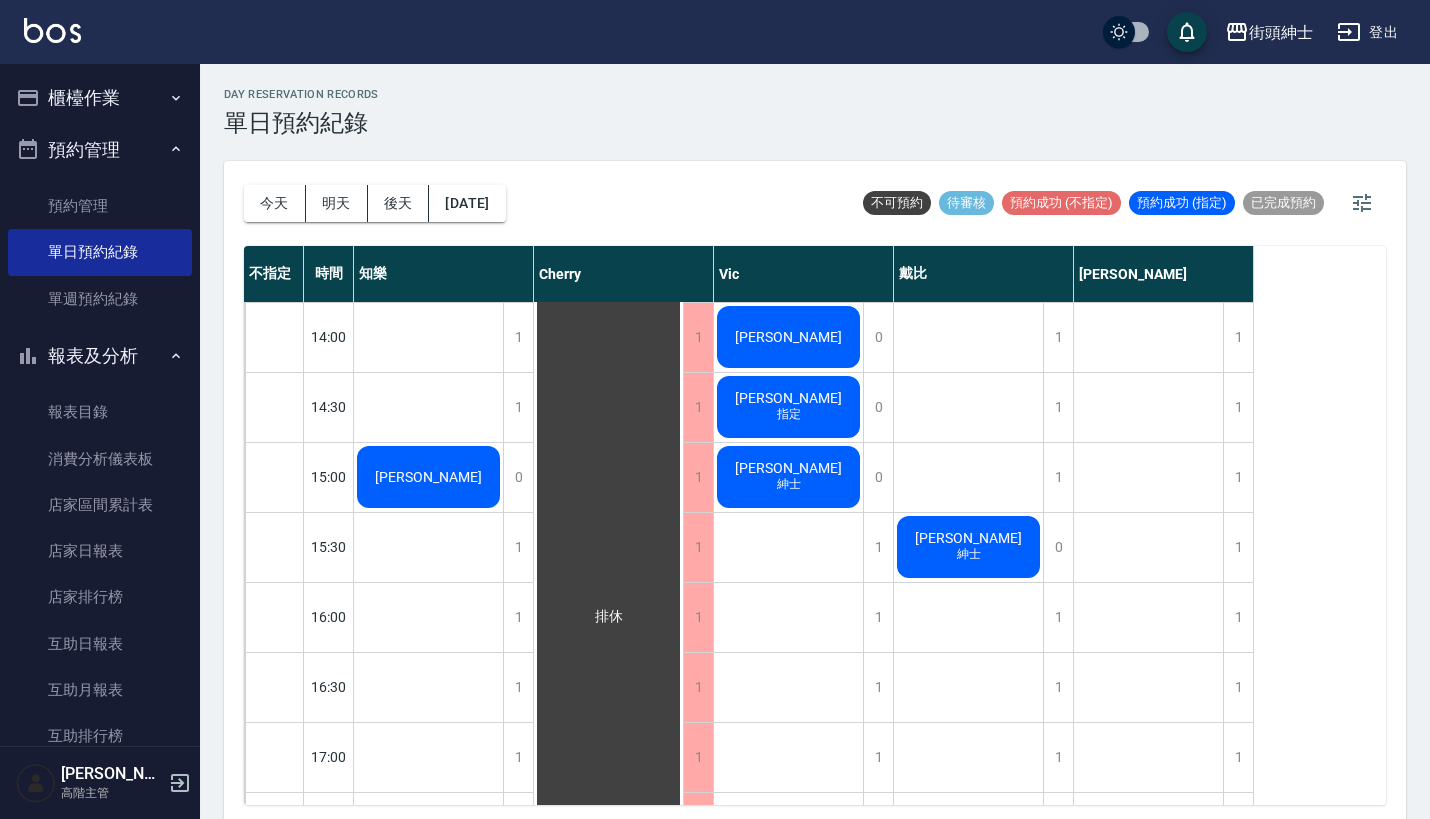 scroll, scrollTop: 701, scrollLeft: 0, axis: vertical 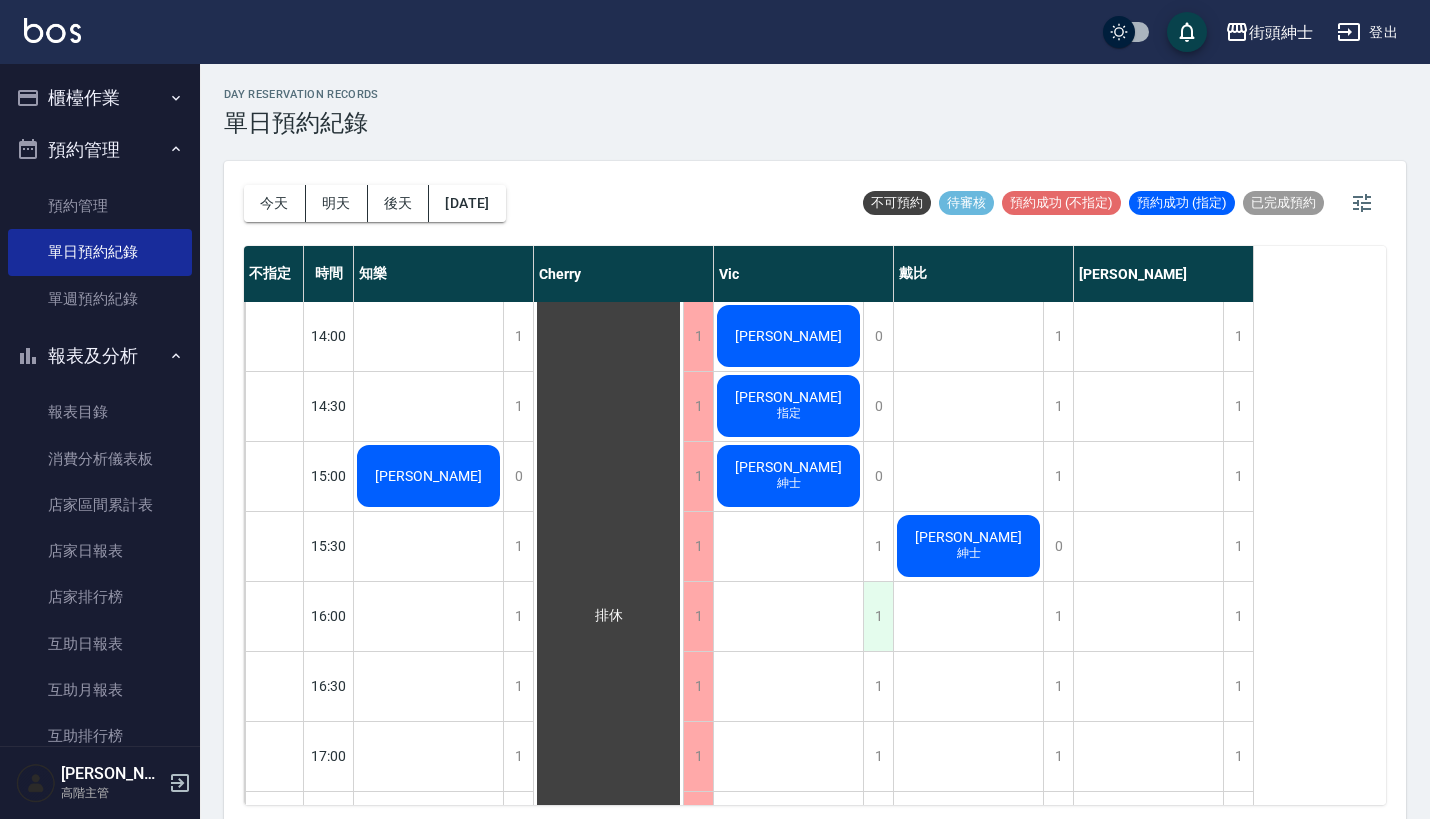 click on "1" at bounding box center [878, 616] 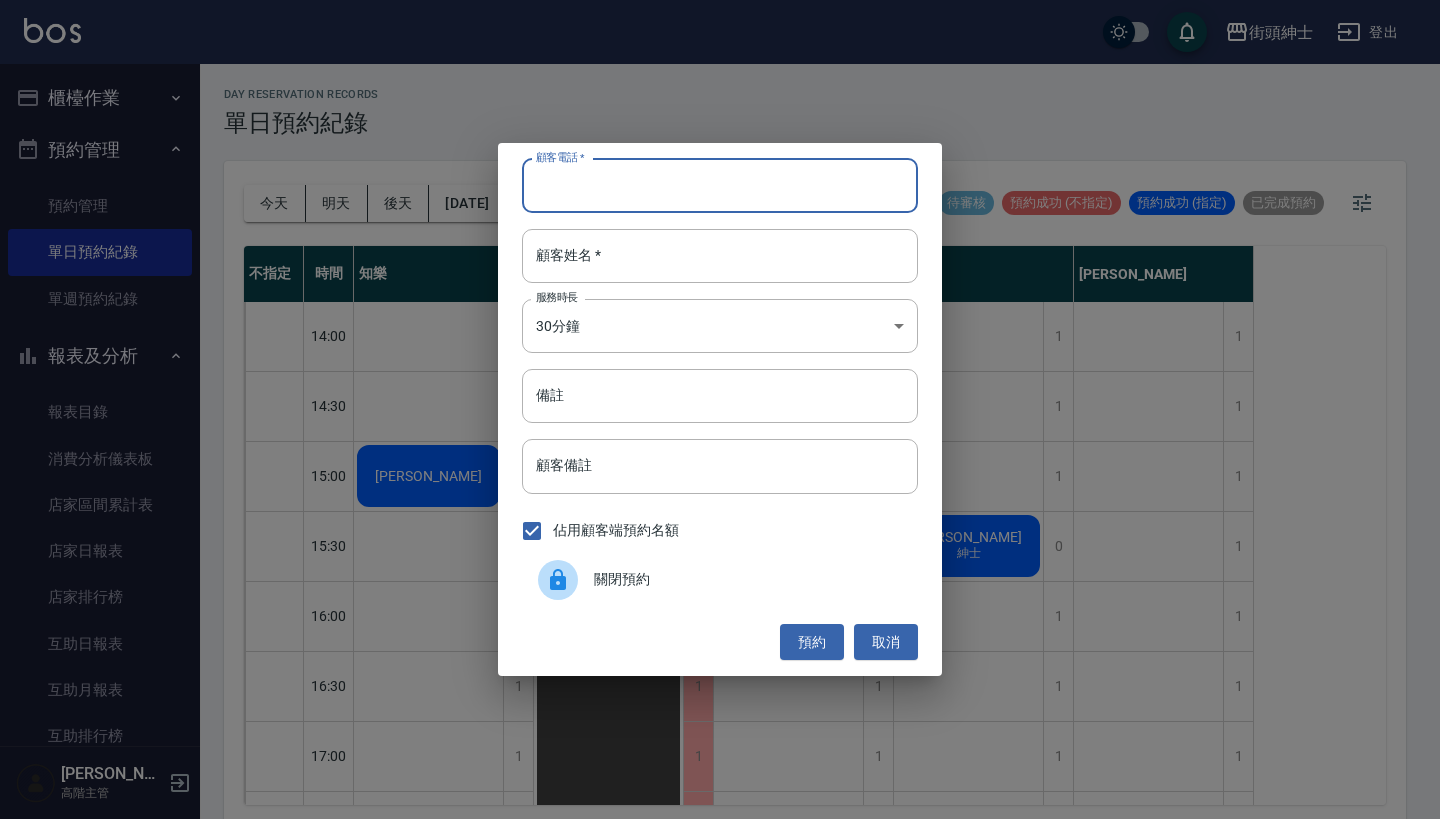 paste on "[PERSON_NAME]先生 電話：[PHONE_NUMBER]" 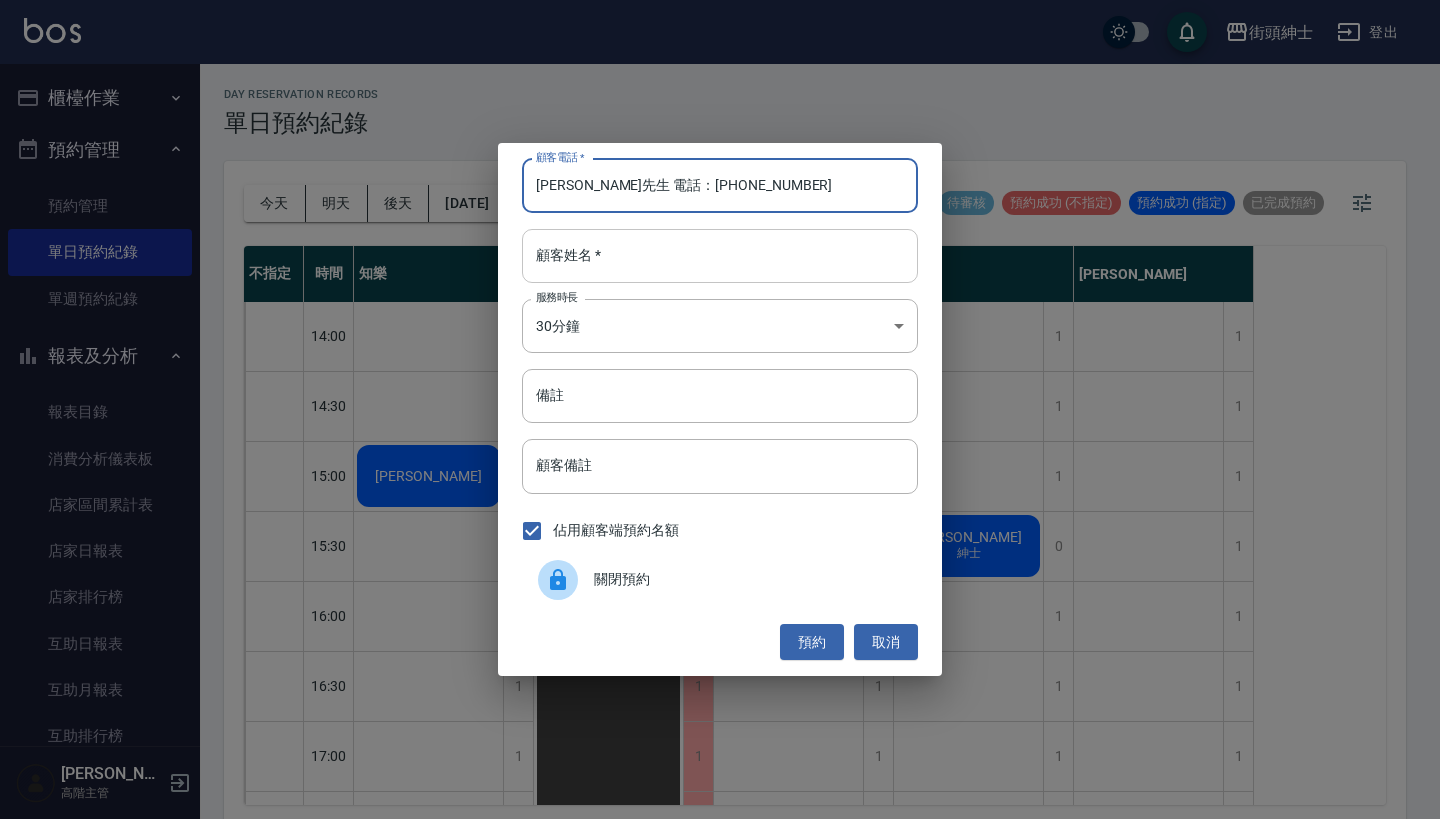 type on "[PERSON_NAME]先生 電話：[PHONE_NUMBER]" 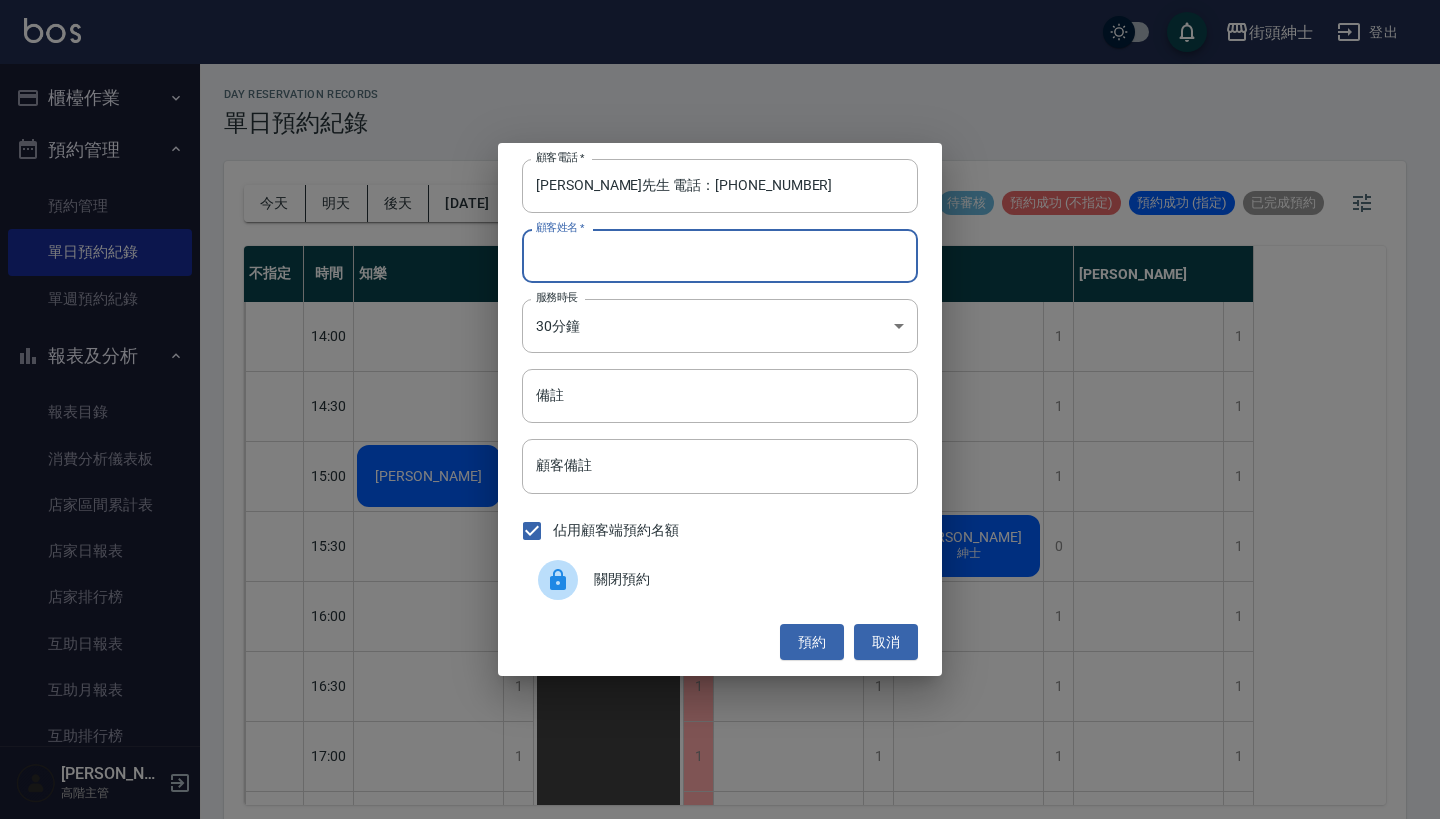 paste on "[PERSON_NAME]先生 電話：[PHONE_NUMBER]" 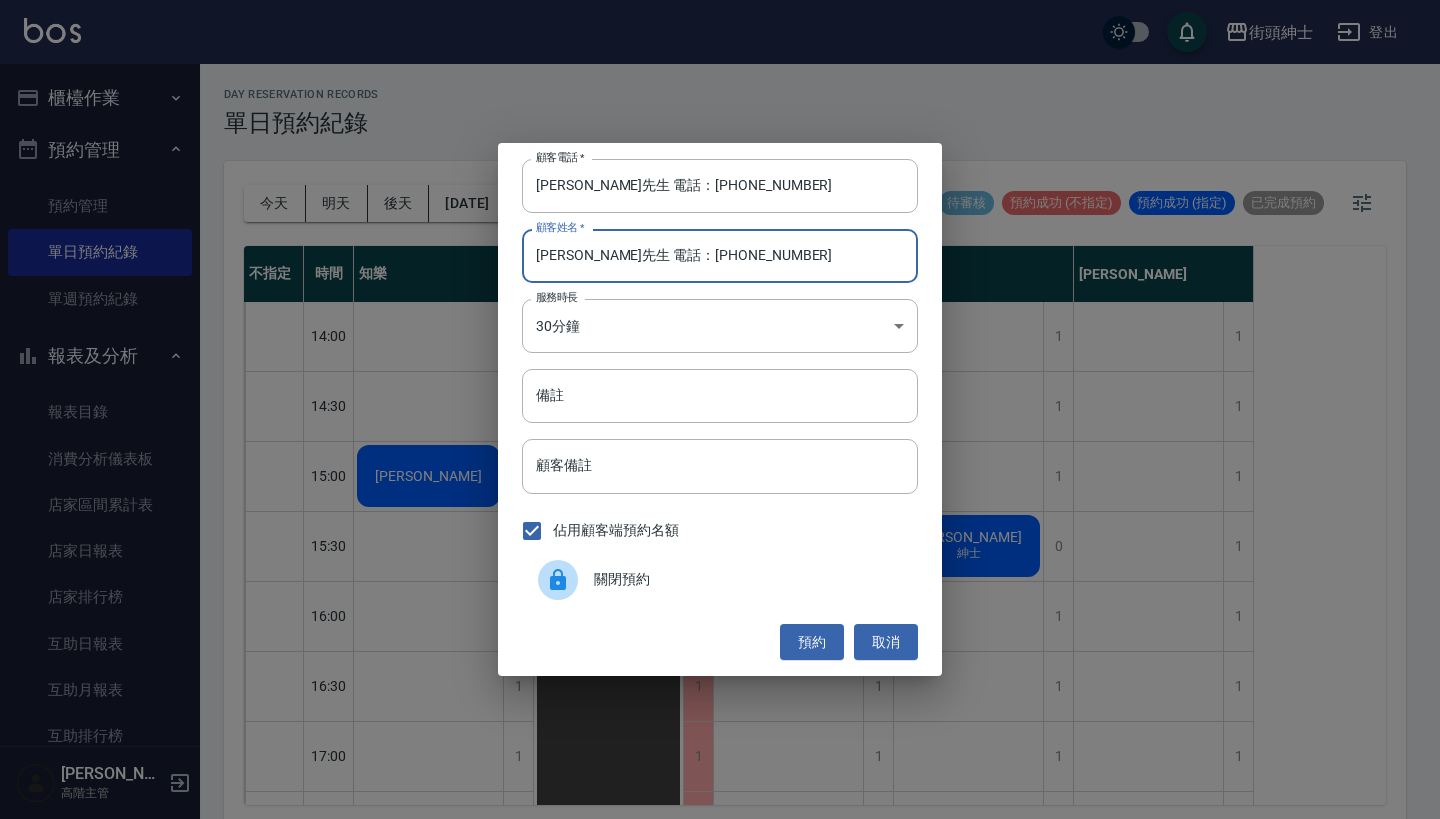 drag, startPoint x: 734, startPoint y: 251, endPoint x: 681, endPoint y: 231, distance: 56.648037 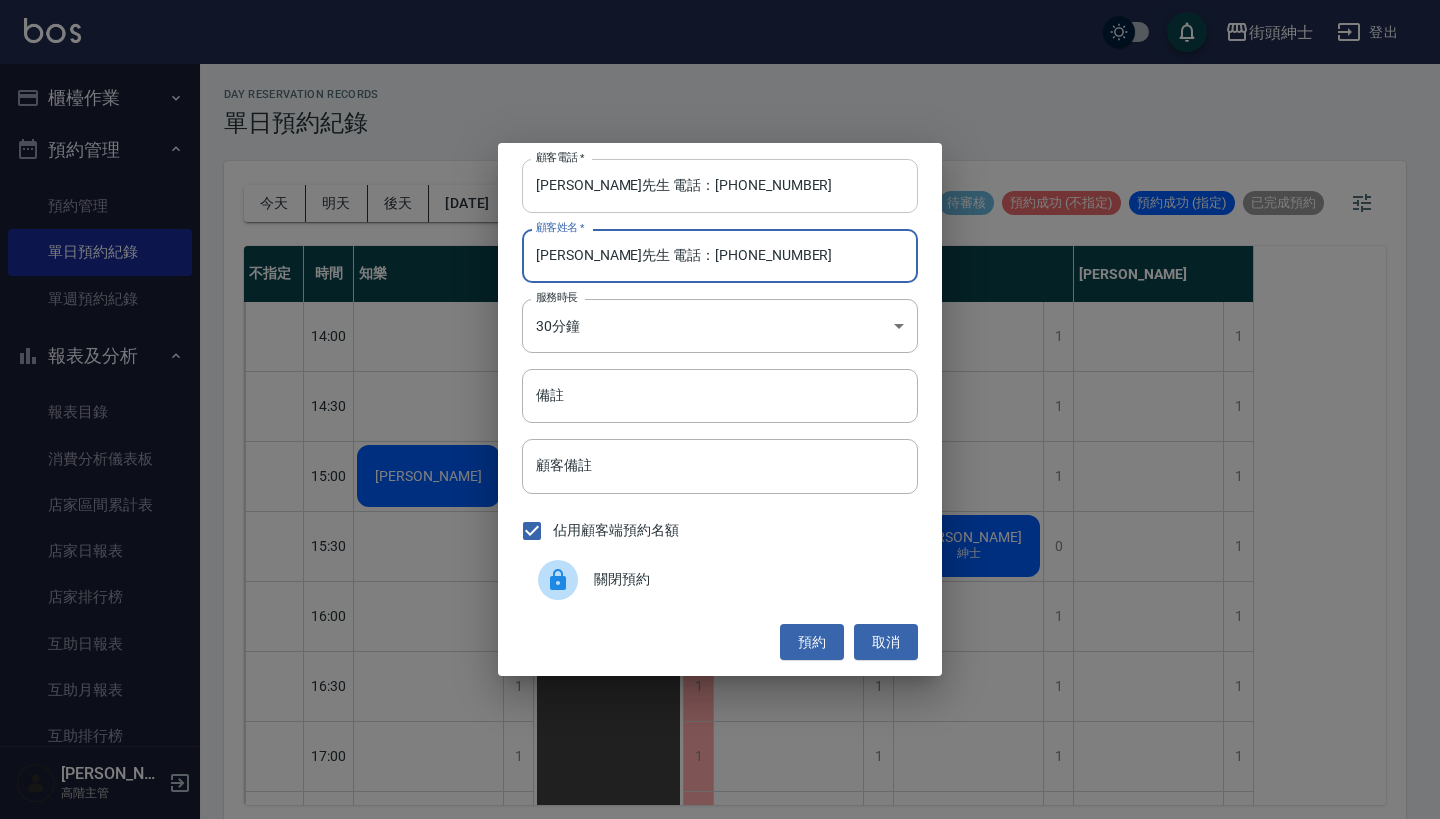type on "[PERSON_NAME]先生 電話：[PHONE_NUMBER]" 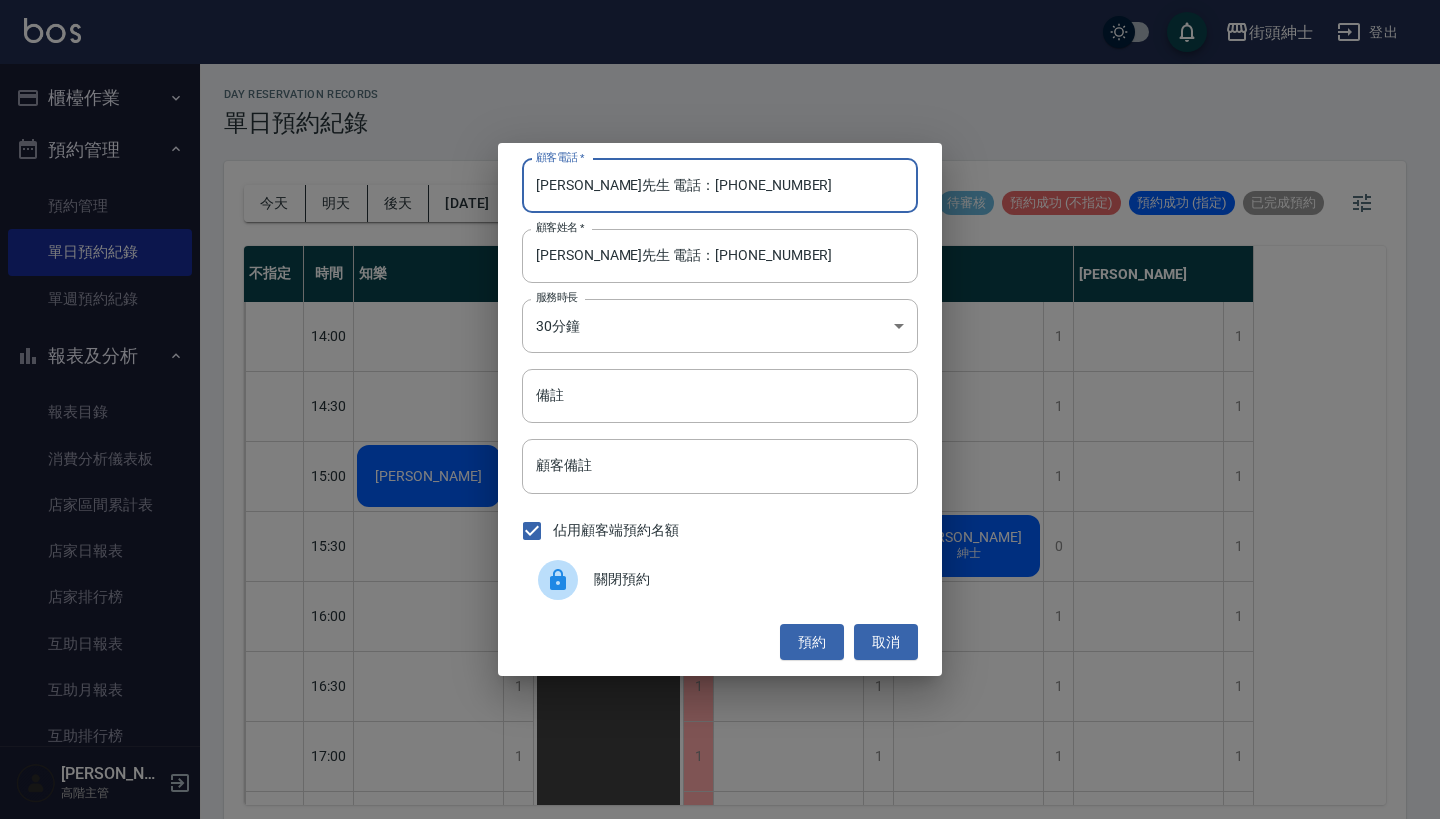 drag, startPoint x: 623, startPoint y: 182, endPoint x: 365, endPoint y: 178, distance: 258.031 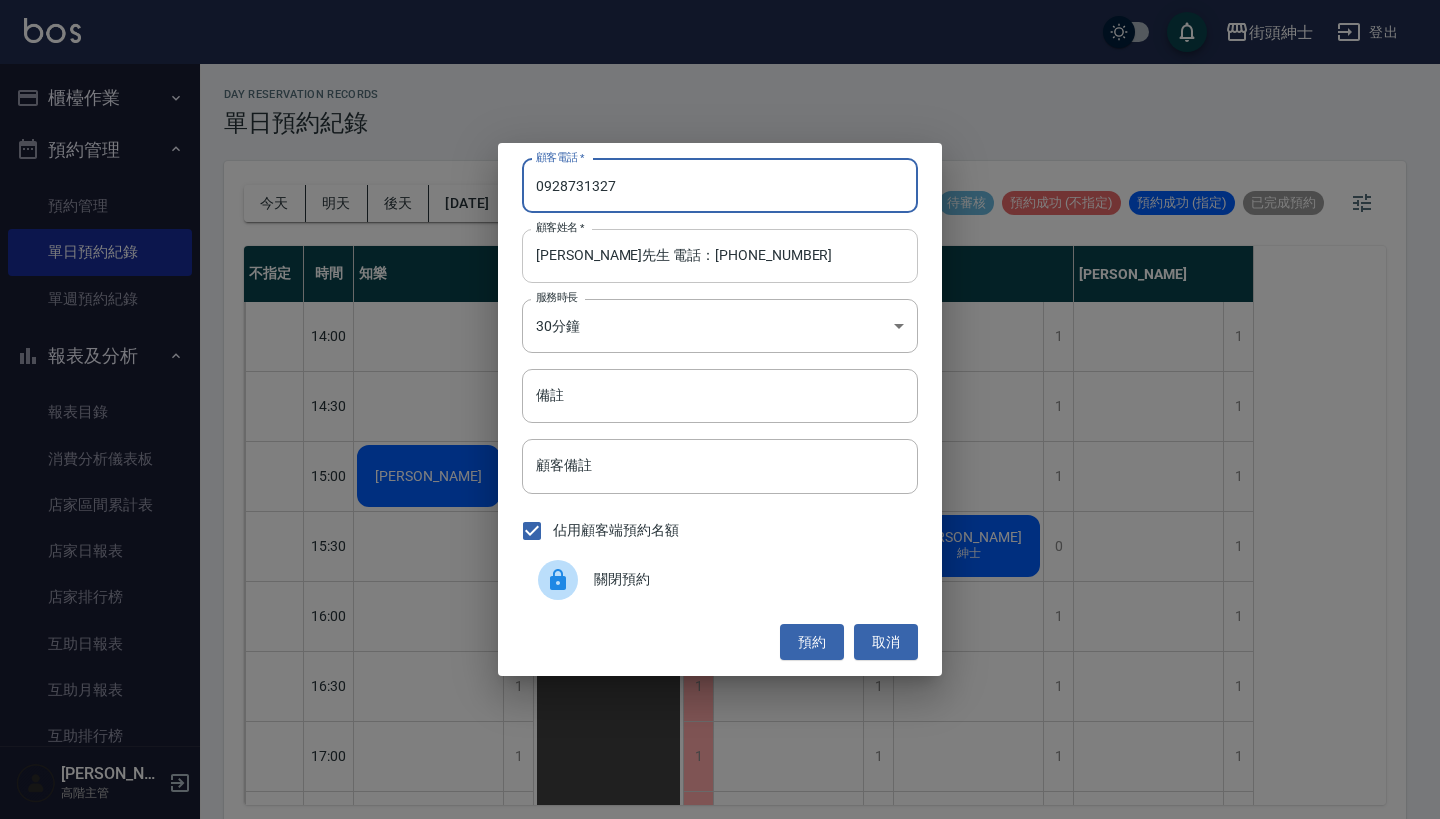 type on "0928731327" 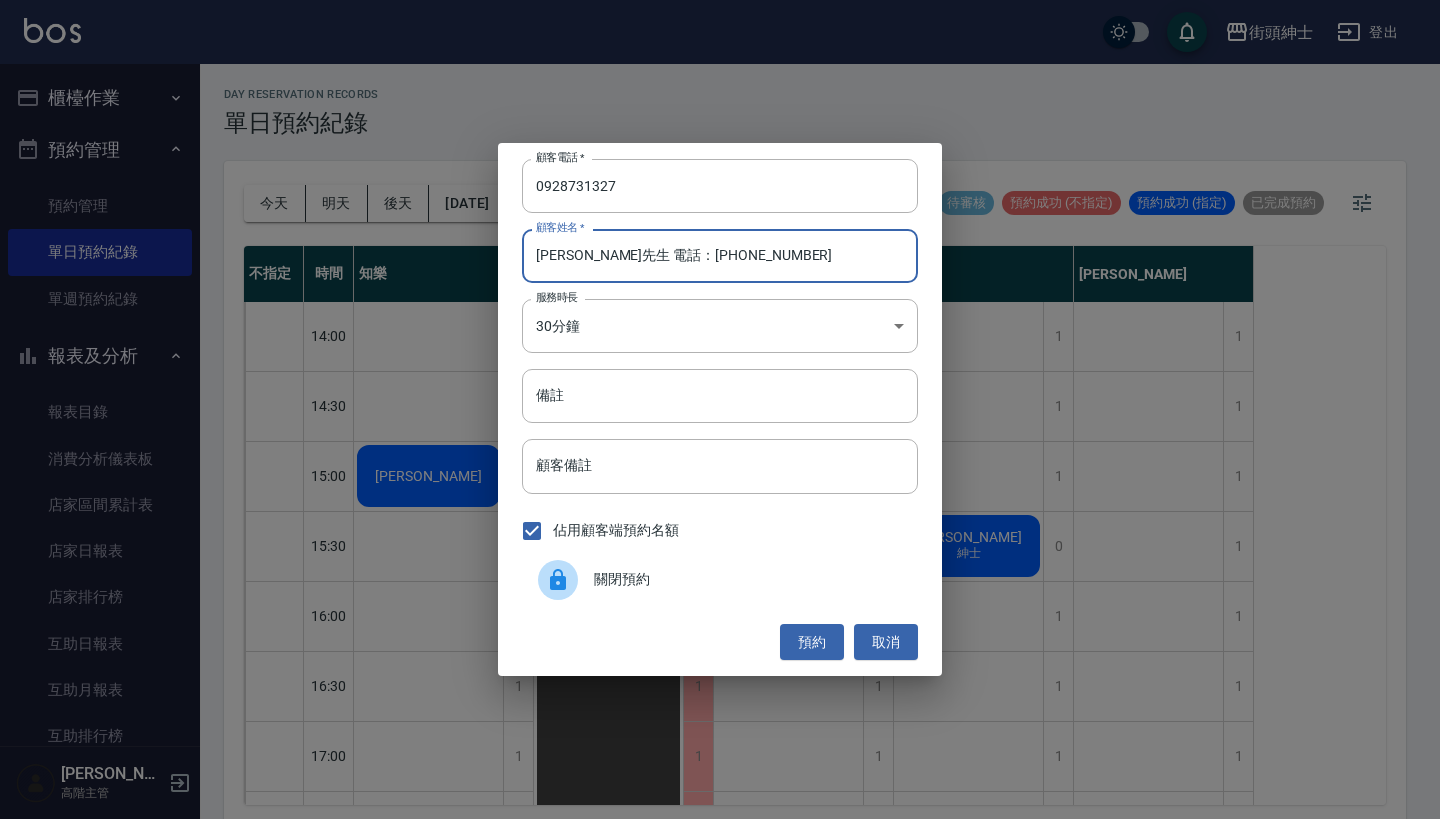 drag, startPoint x: 728, startPoint y: 255, endPoint x: 573, endPoint y: 254, distance: 155.00322 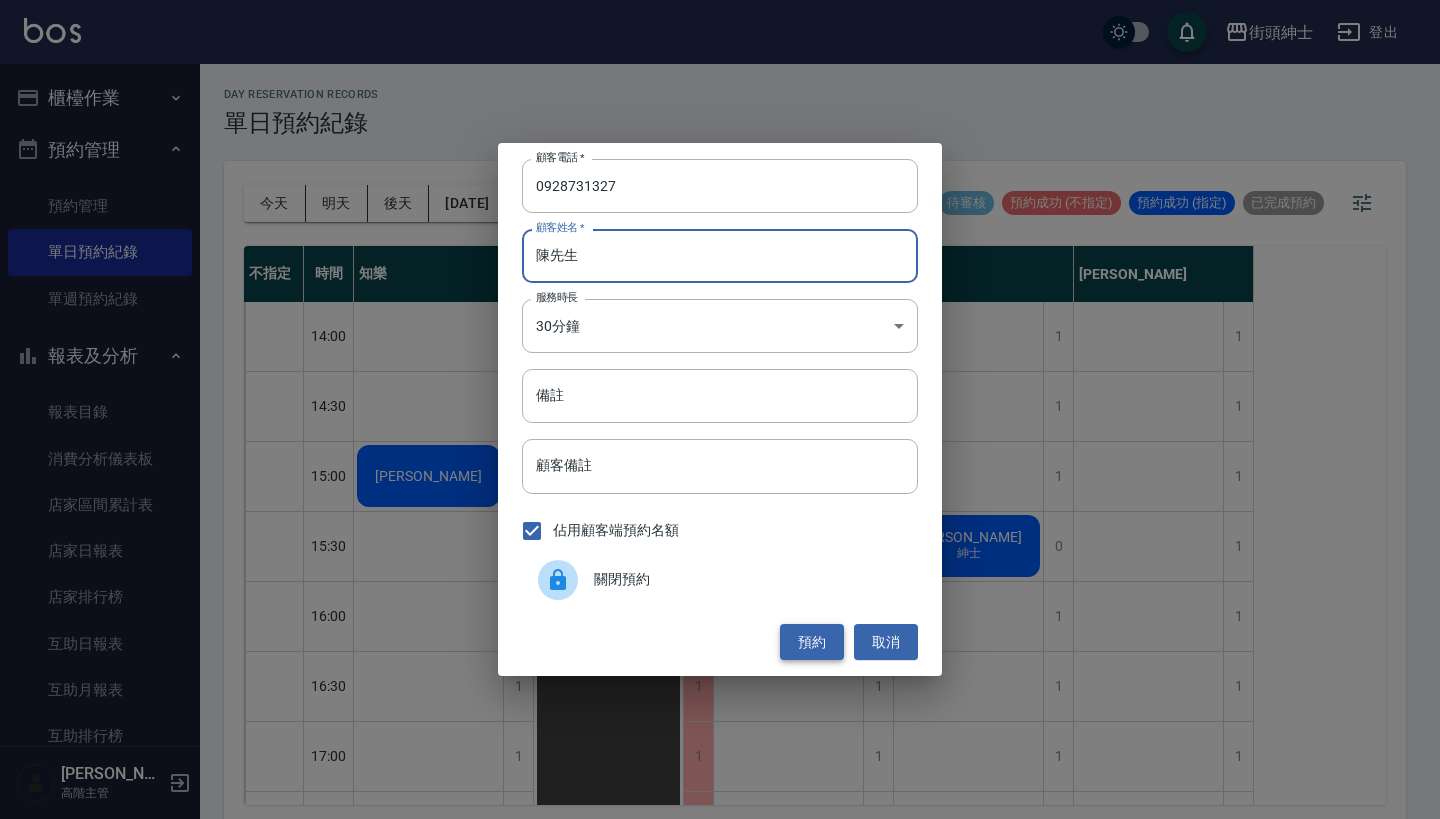 type on "陳先生" 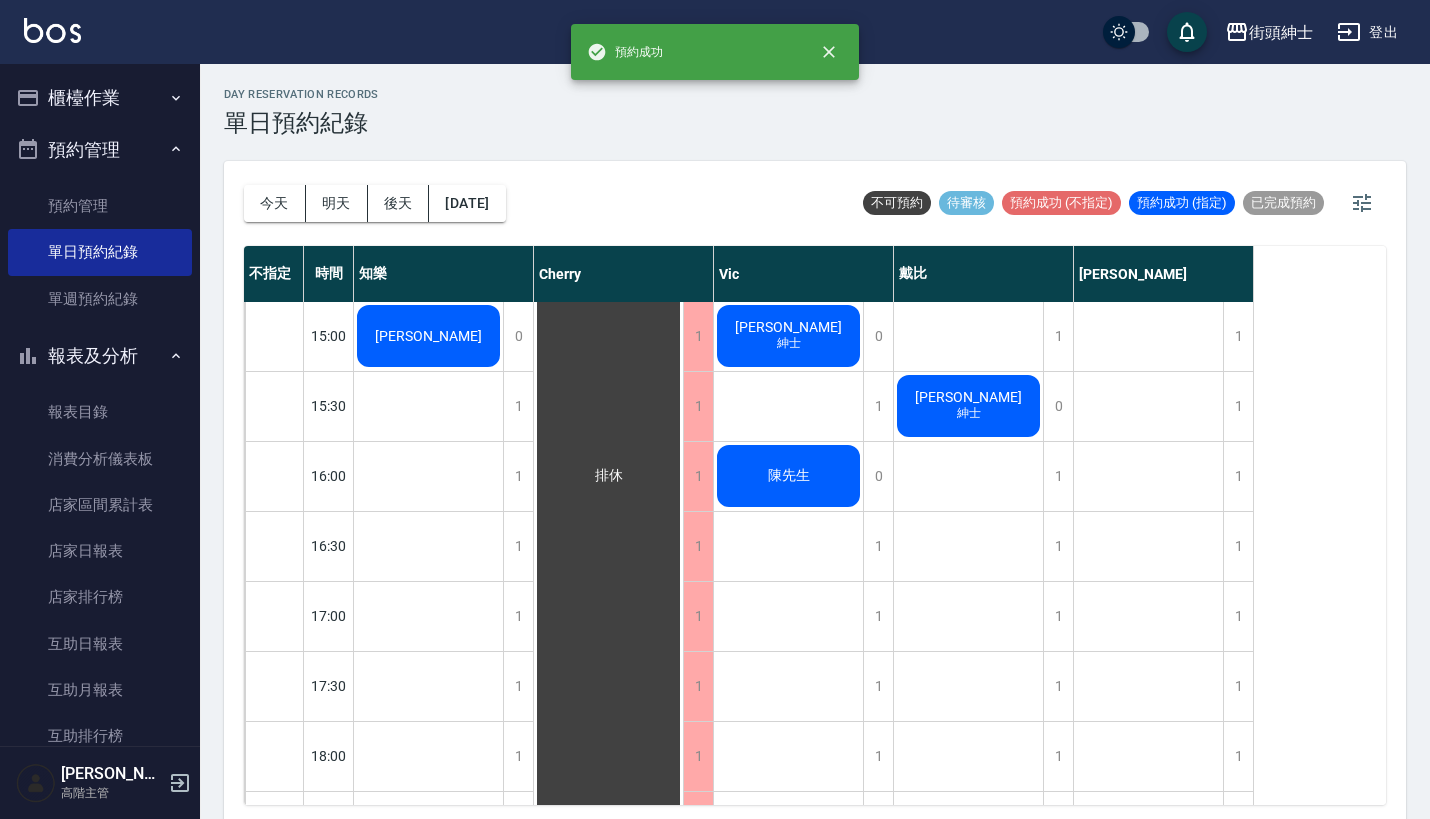 scroll, scrollTop: 425, scrollLeft: 0, axis: vertical 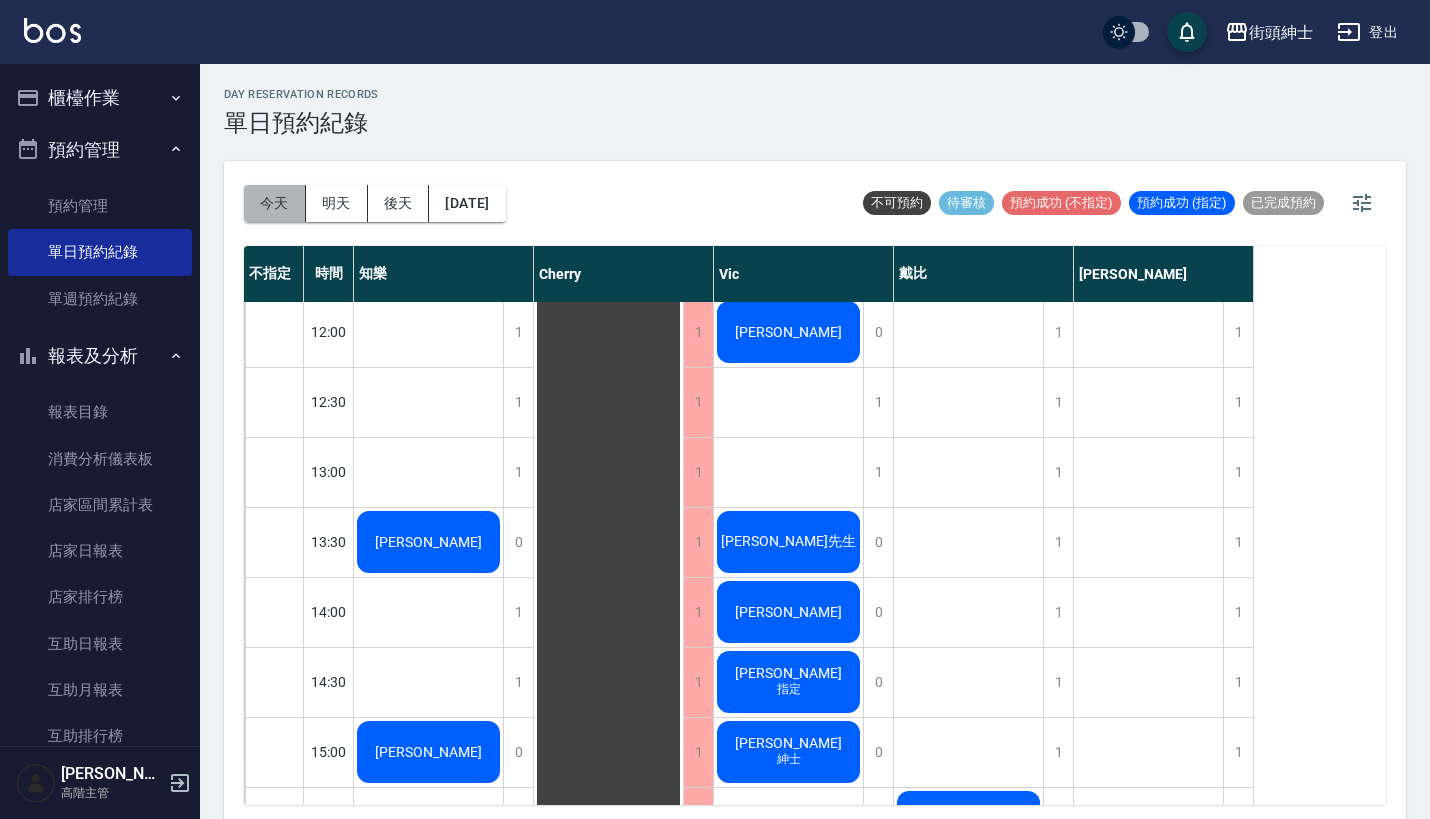 click on "今天" at bounding box center [275, 203] 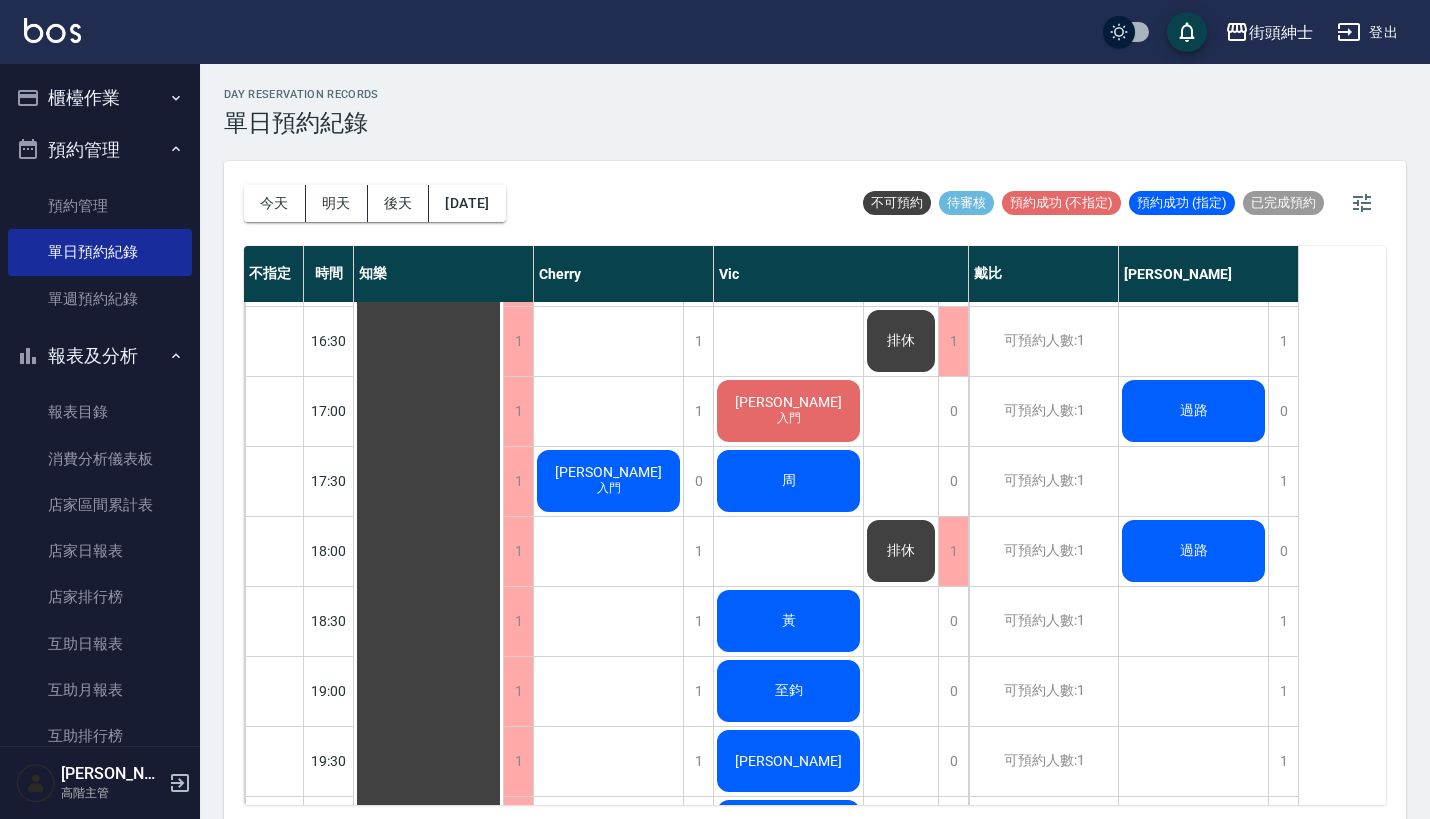 scroll, scrollTop: 1069, scrollLeft: 0, axis: vertical 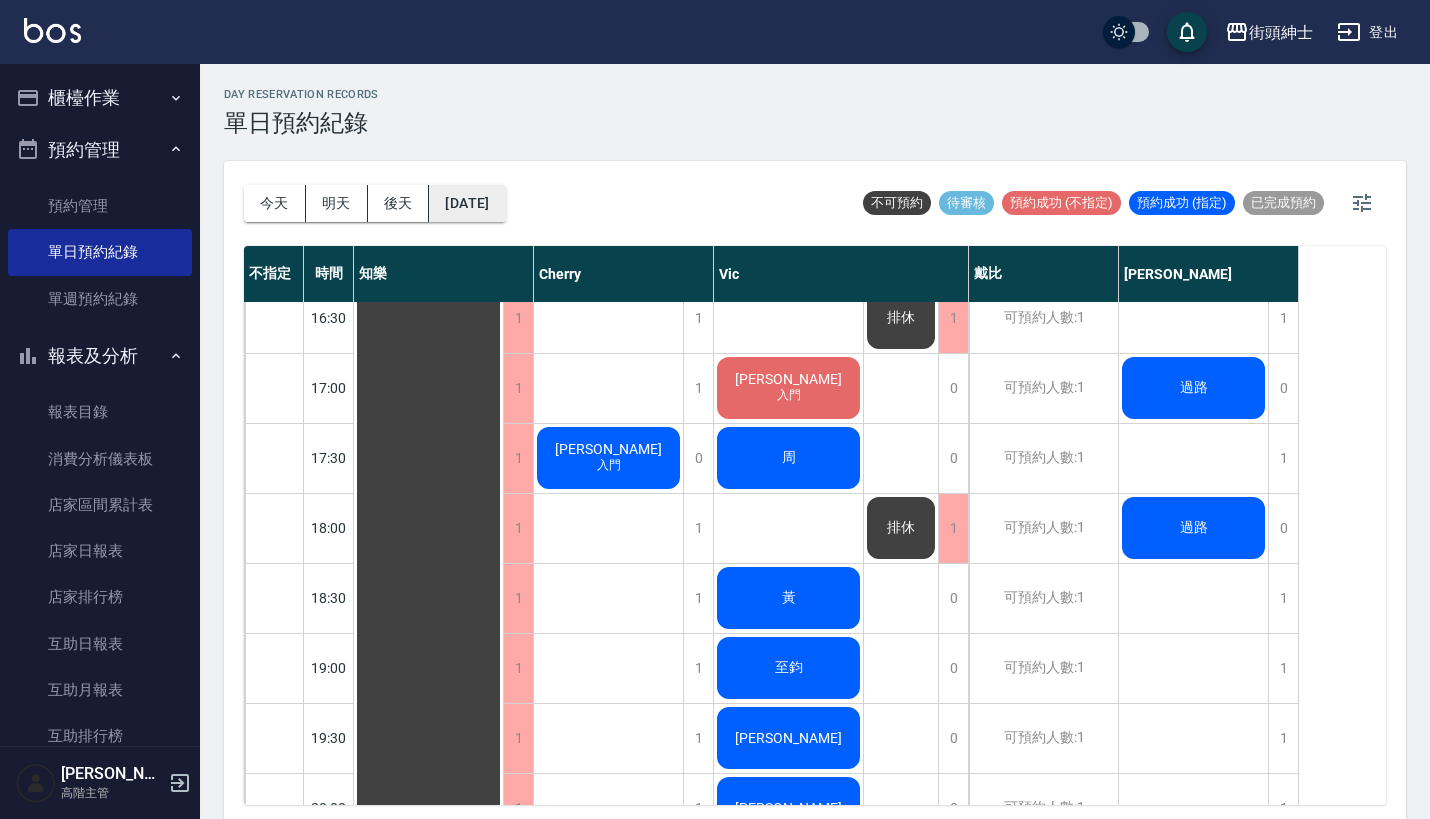 click on "[DATE]" at bounding box center (467, 203) 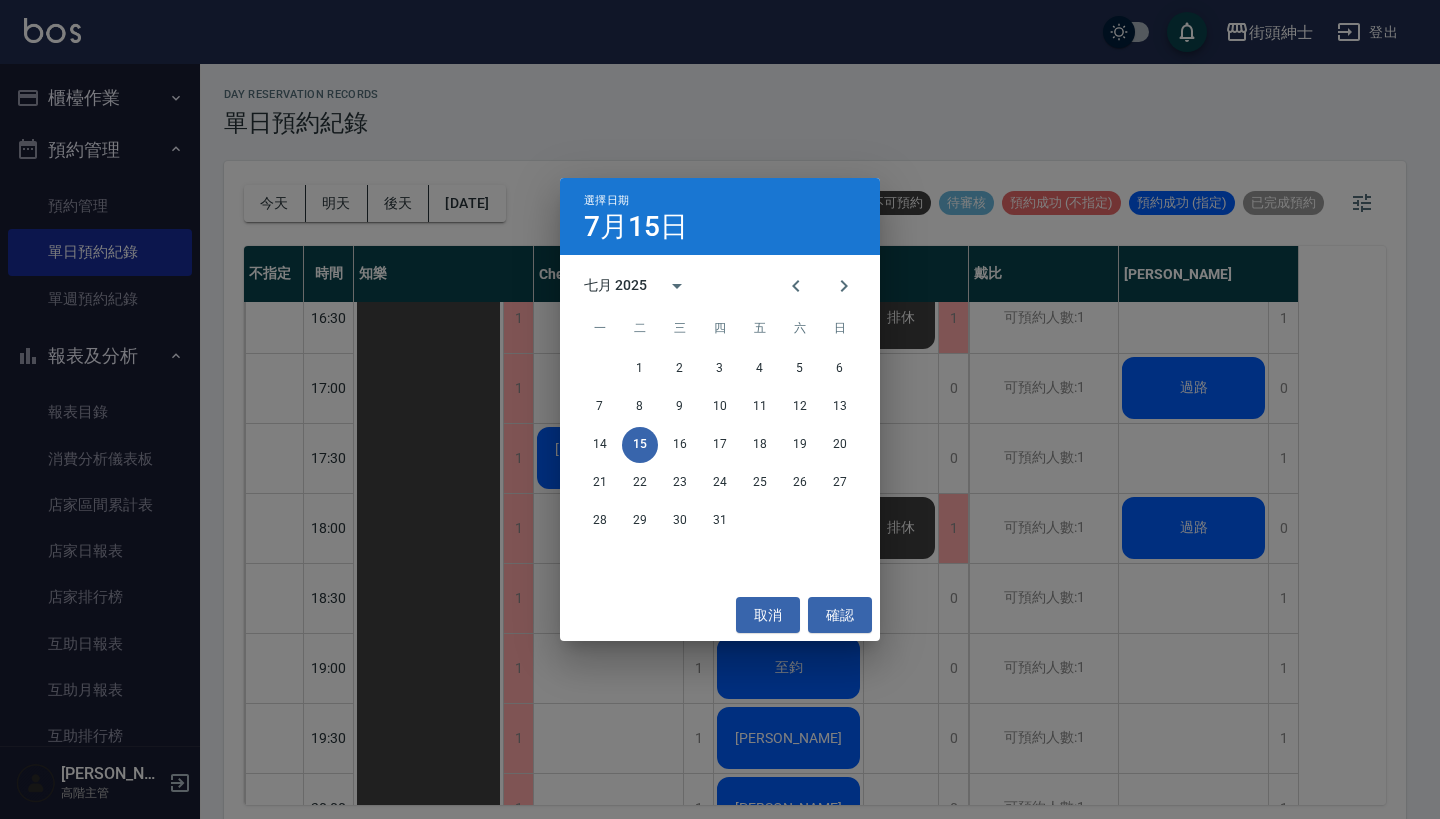click on "選擇日期 [DATE] 七月 2025 一 二 三 四 五 六 日 1 2 3 4 5 6 7 8 9 10 11 12 13 14 15 16 17 18 19 20 21 22 23 24 25 26 27 28 29 30 31 取消 確認" at bounding box center (720, 409) 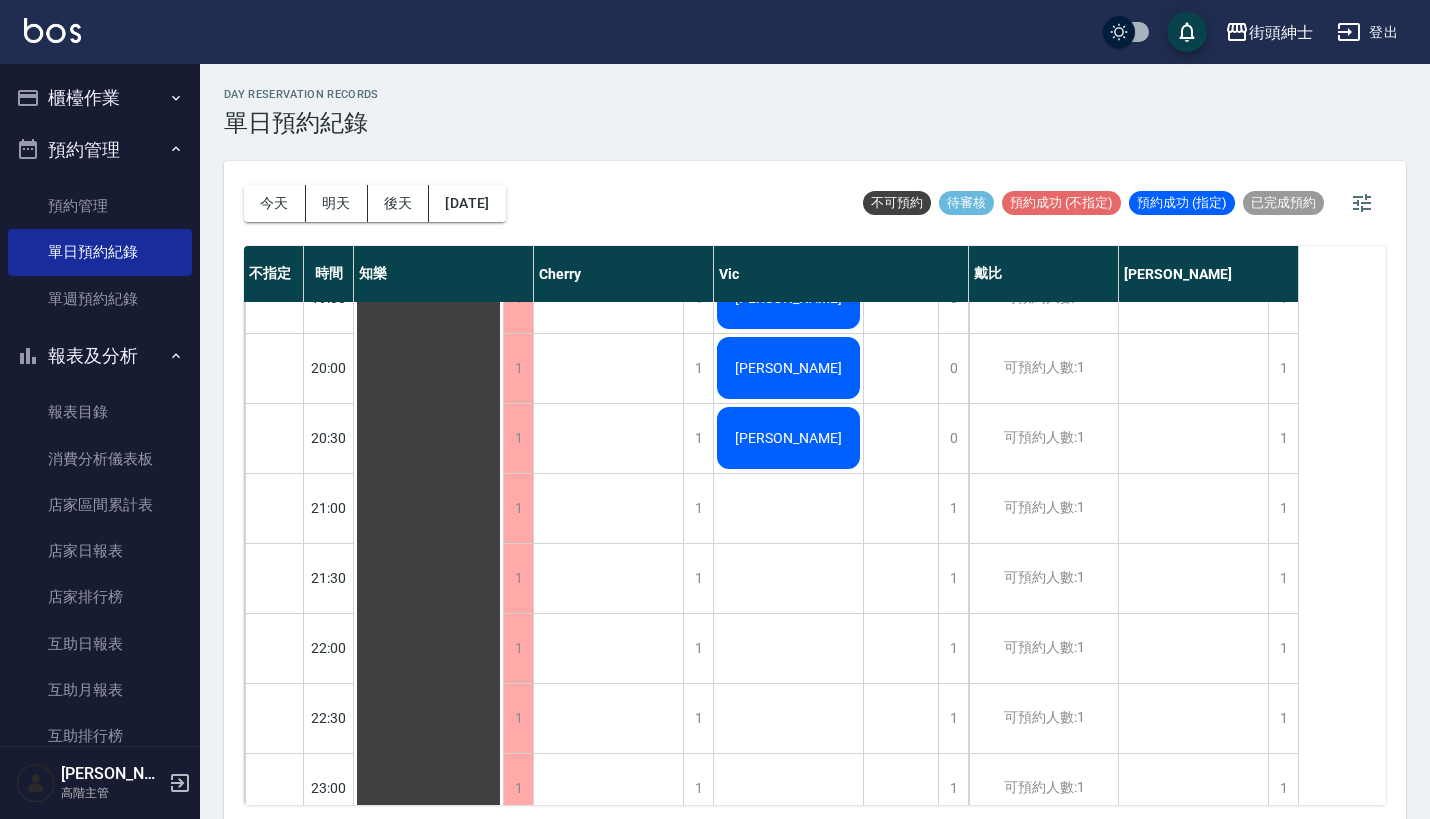 scroll, scrollTop: 1544, scrollLeft: 0, axis: vertical 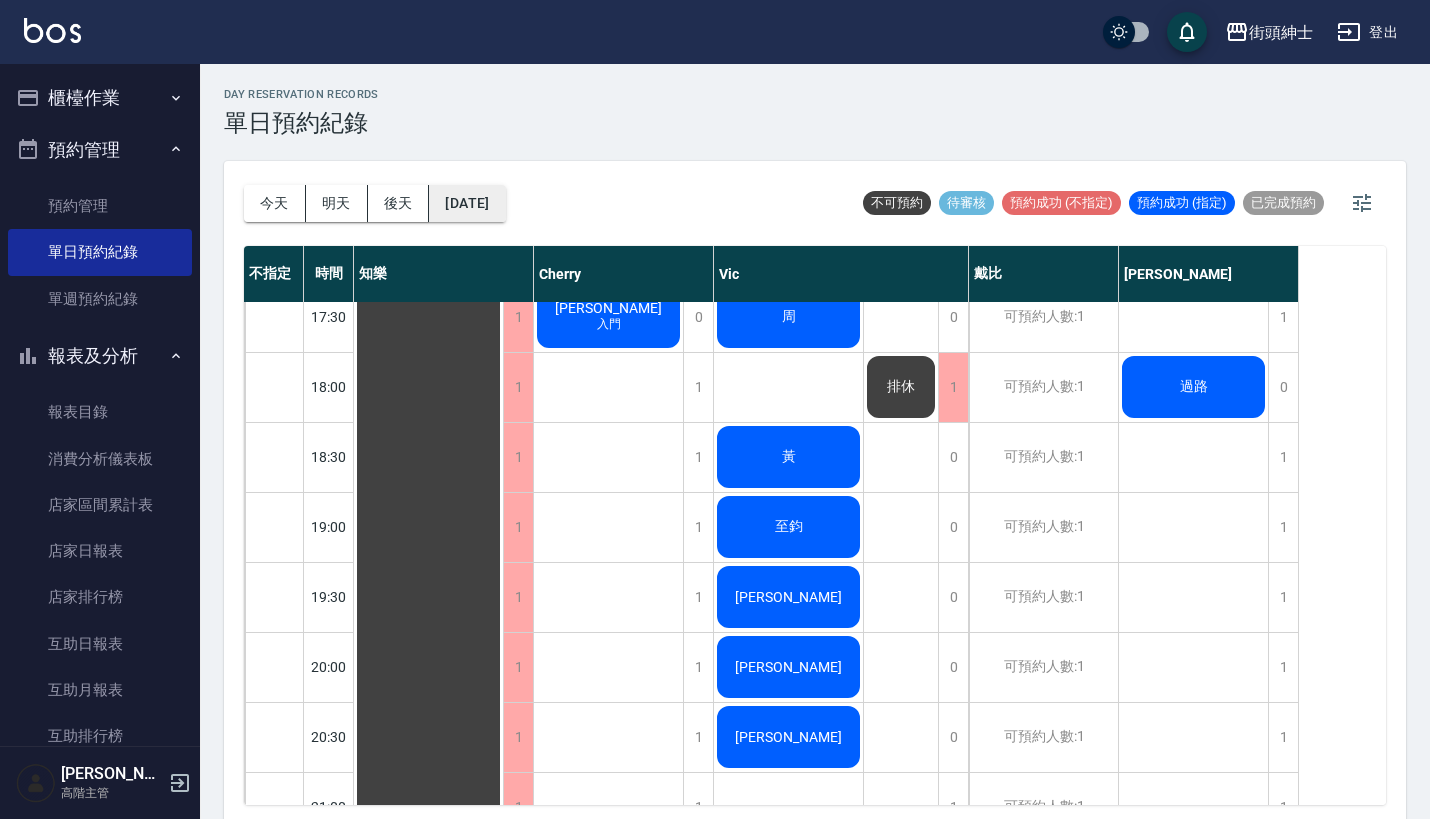click on "[DATE]" at bounding box center (467, 203) 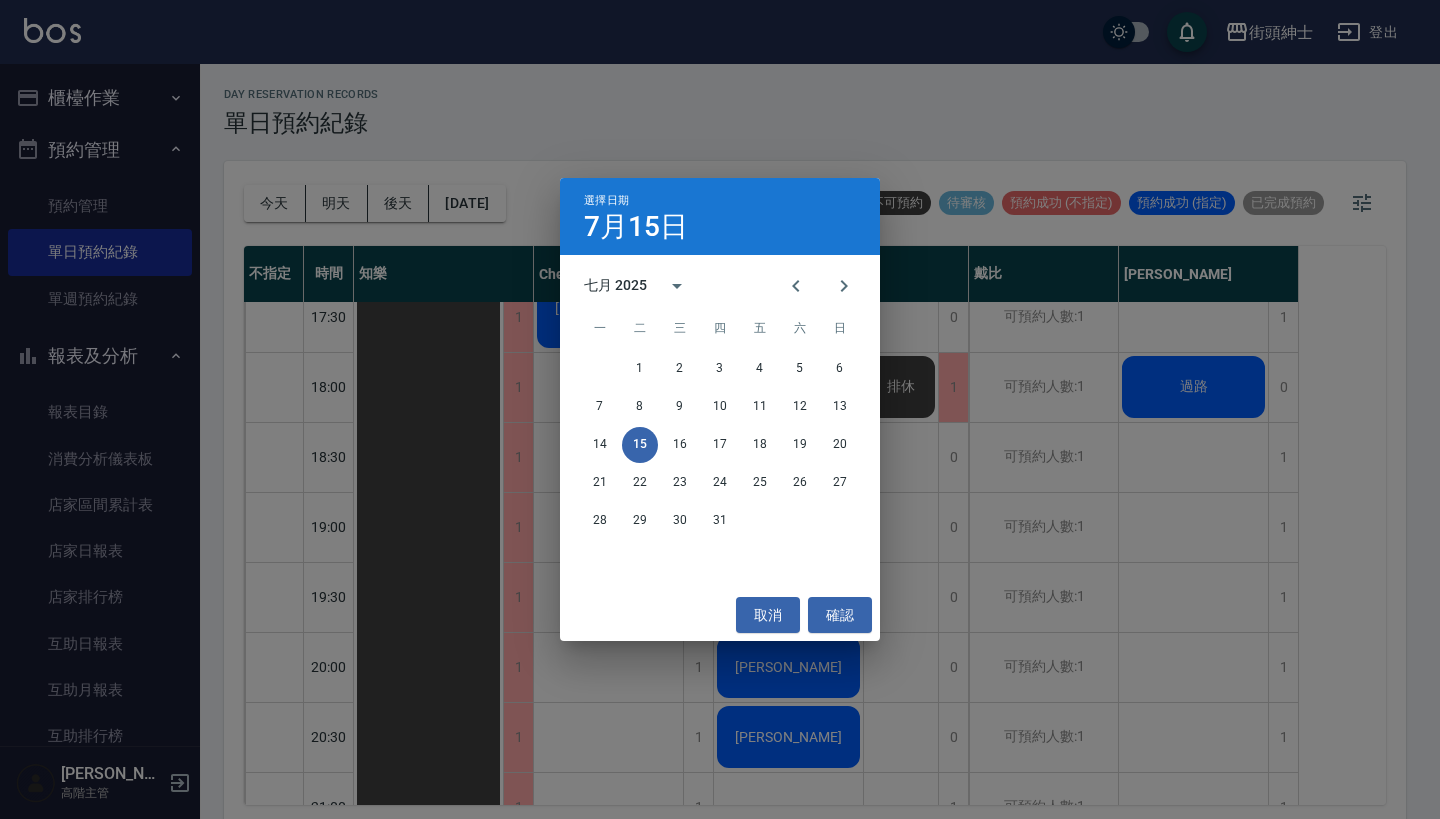 click on "選擇日期 [DATE] 七月 2025 一 二 三 四 五 六 日 1 2 3 4 5 6 7 8 9 10 11 12 13 14 15 16 17 18 19 20 21 22 23 24 25 26 27 28 29 30 31 取消 確認" at bounding box center (720, 409) 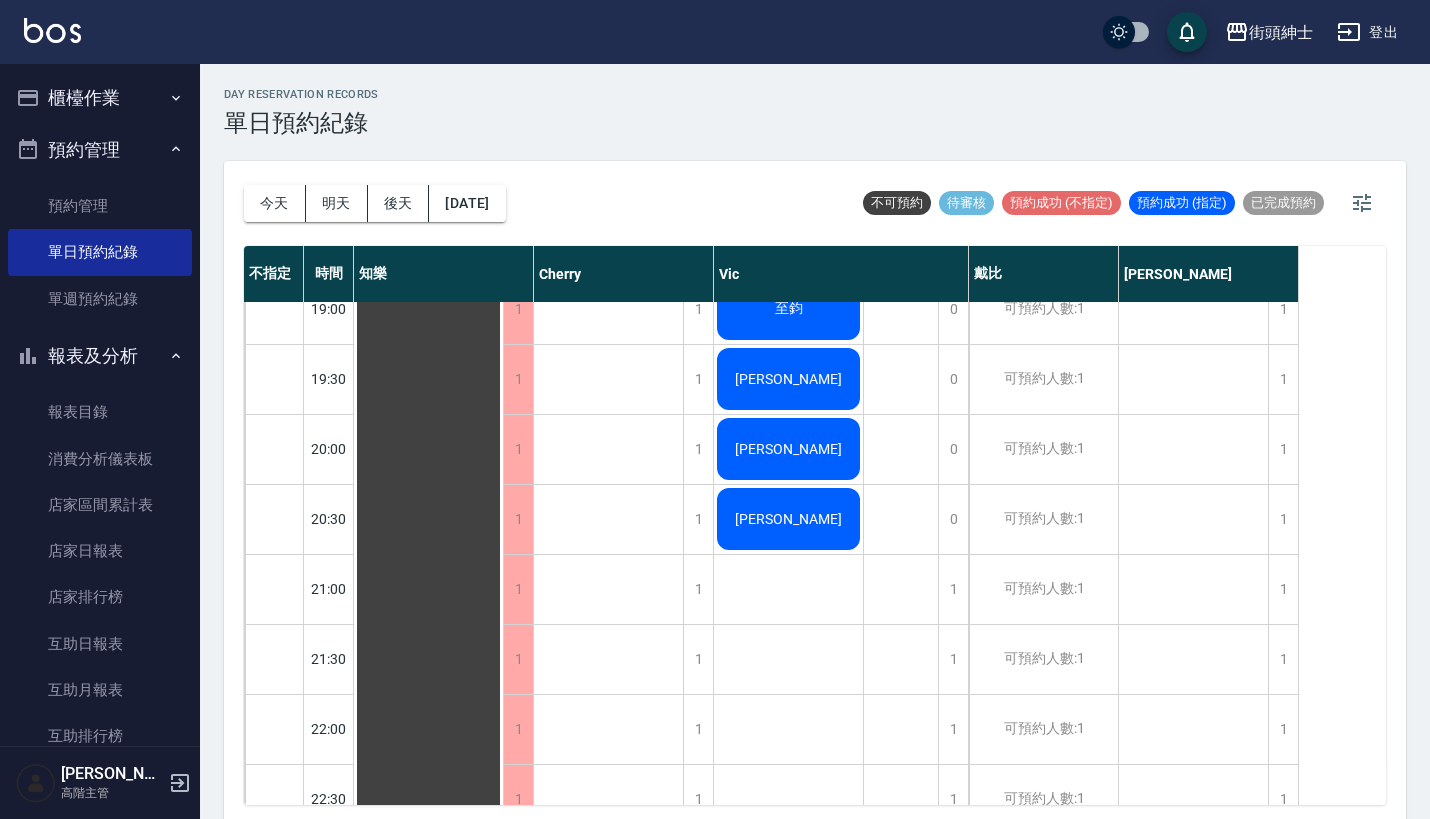 scroll, scrollTop: 1432, scrollLeft: 0, axis: vertical 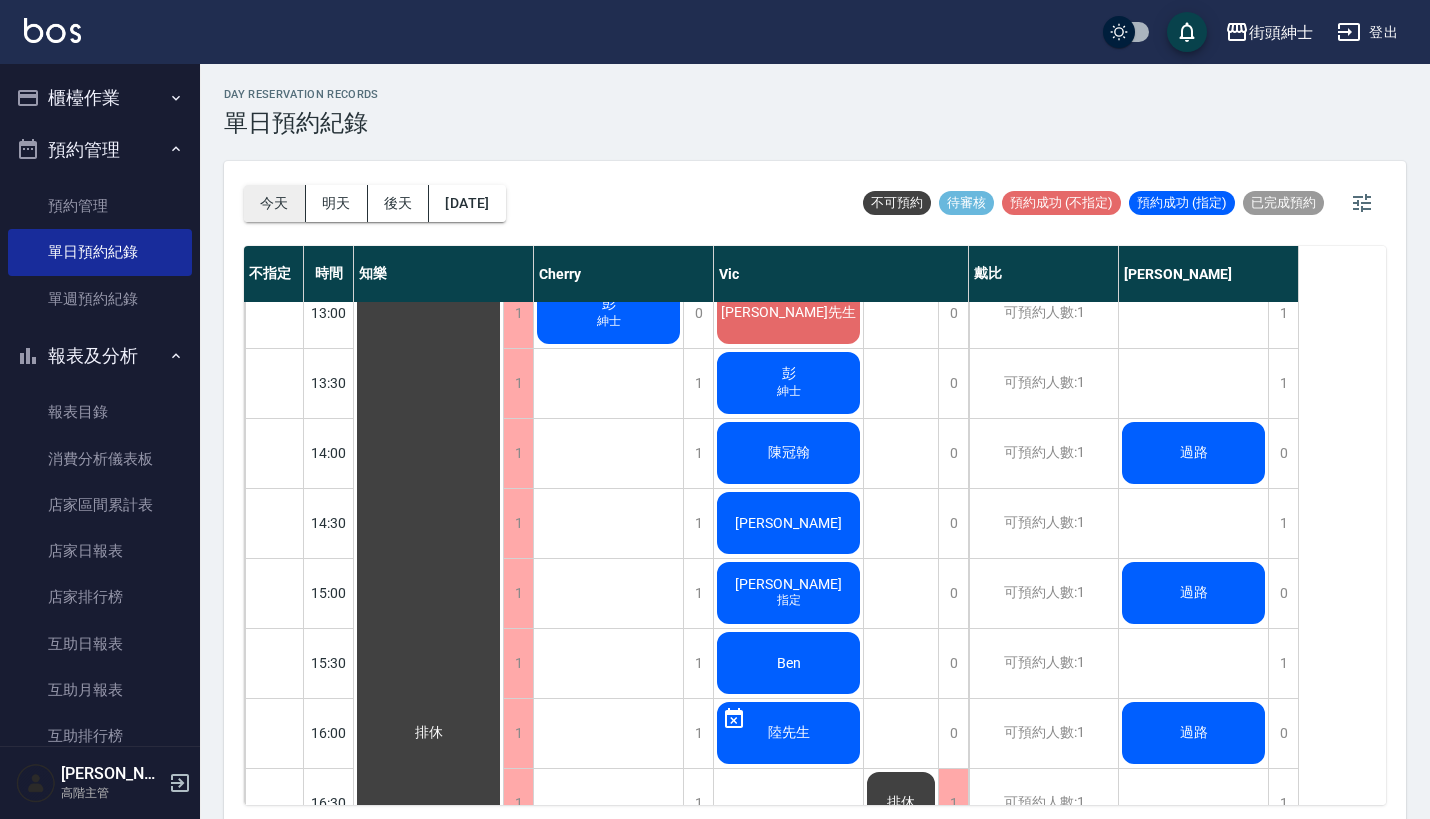 click on "今天" at bounding box center [275, 203] 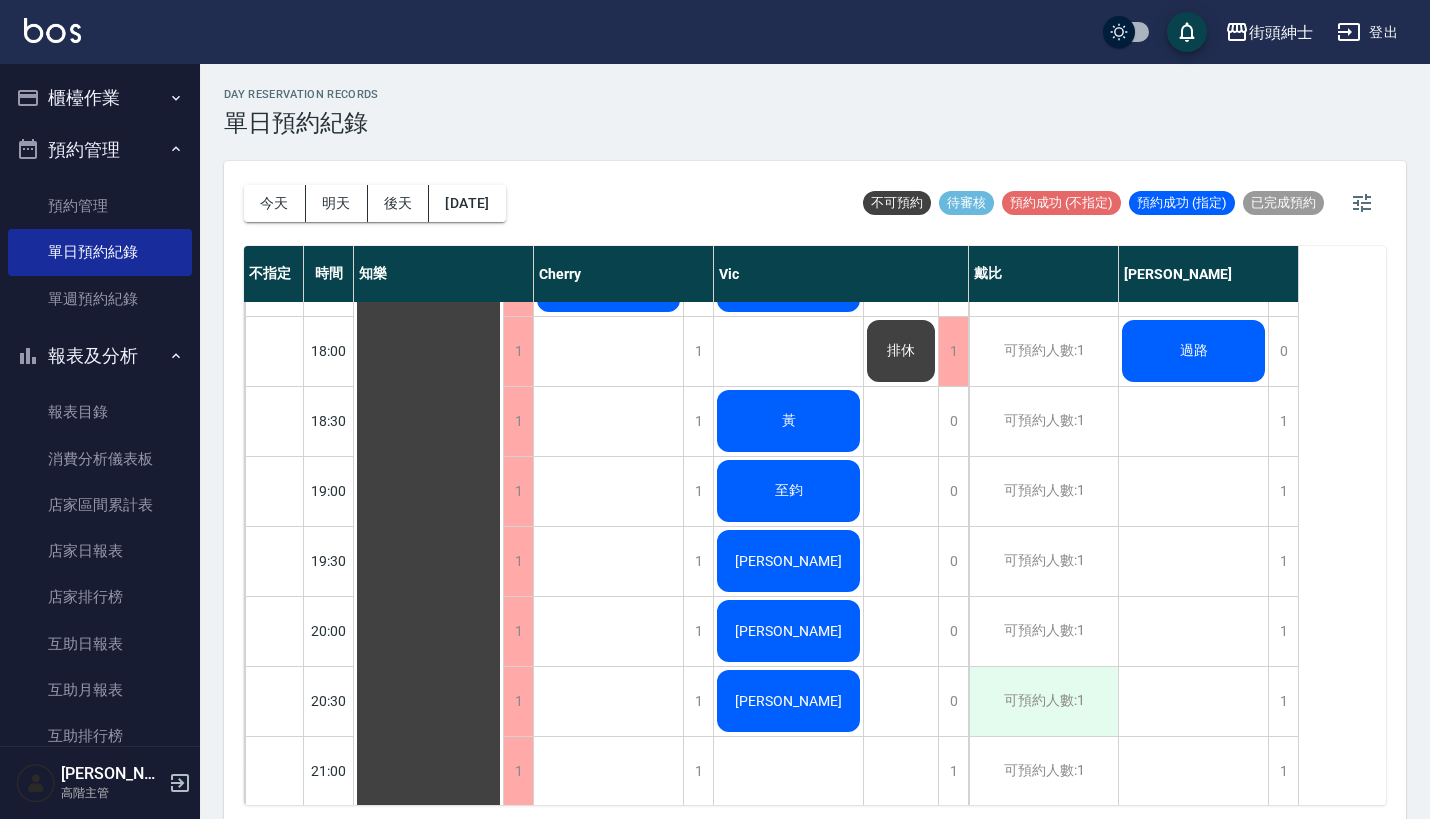 scroll, scrollTop: 1289, scrollLeft: 0, axis: vertical 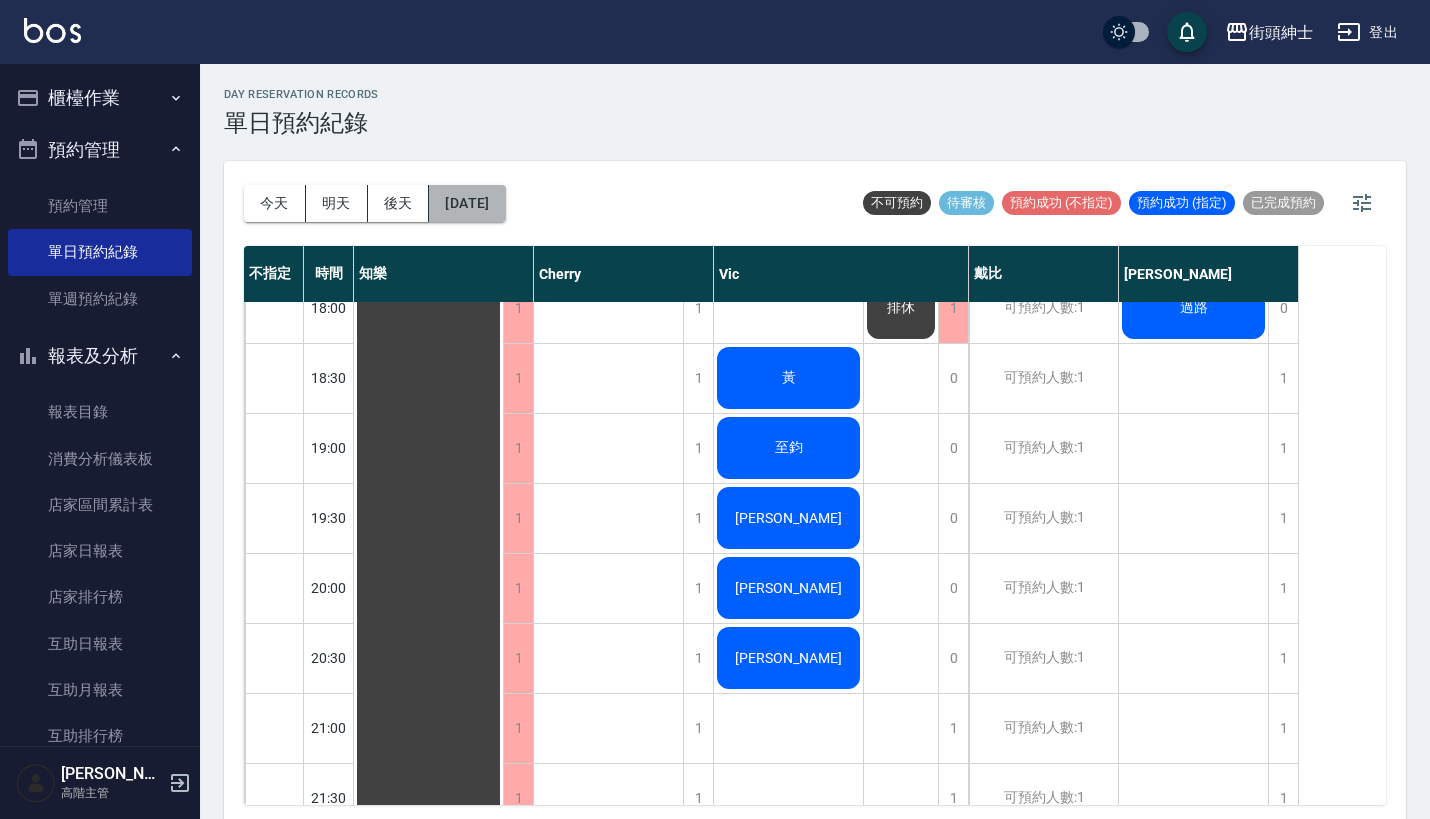 click on "[DATE]" at bounding box center [467, 203] 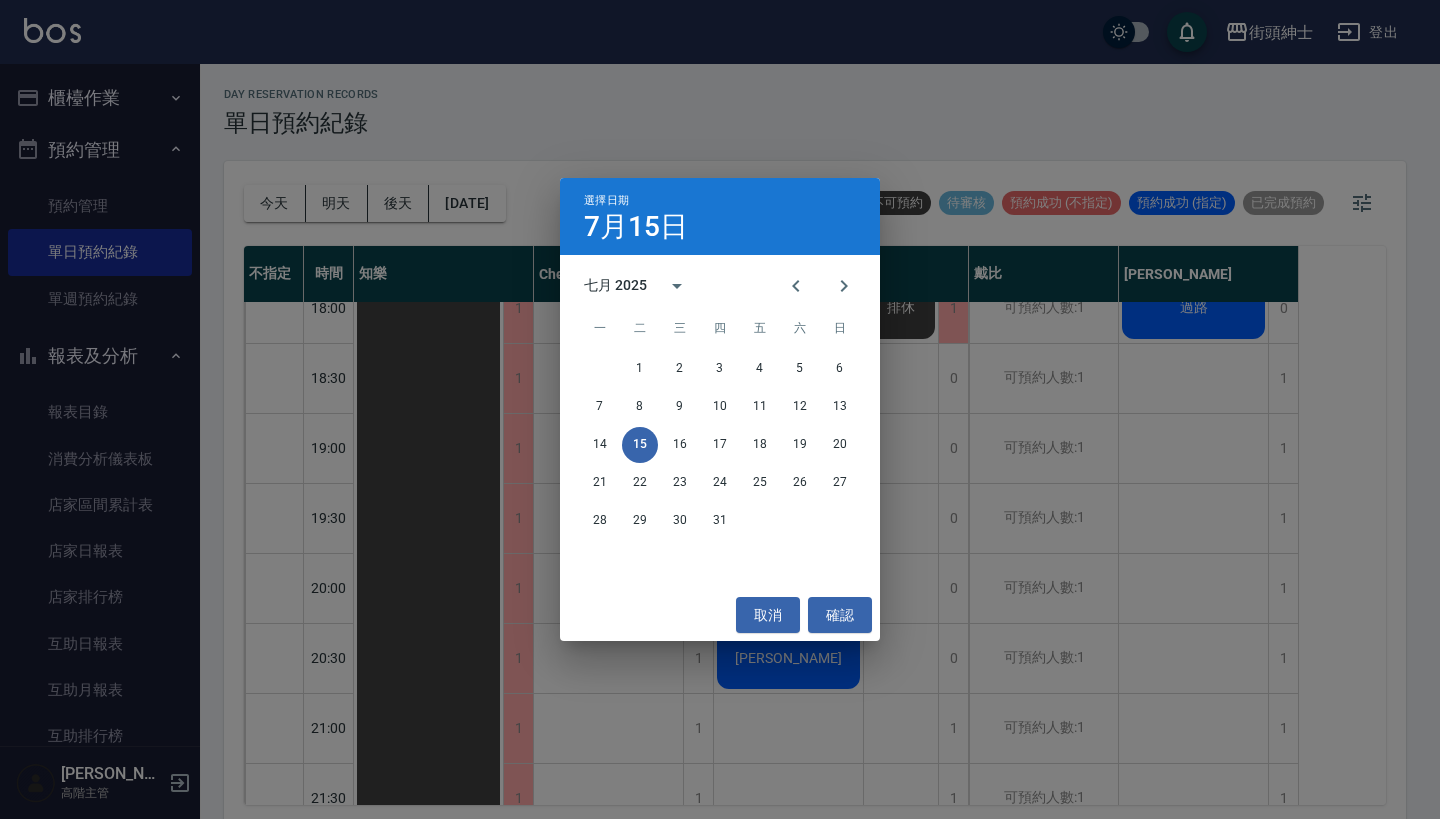 click at bounding box center (820, 286) 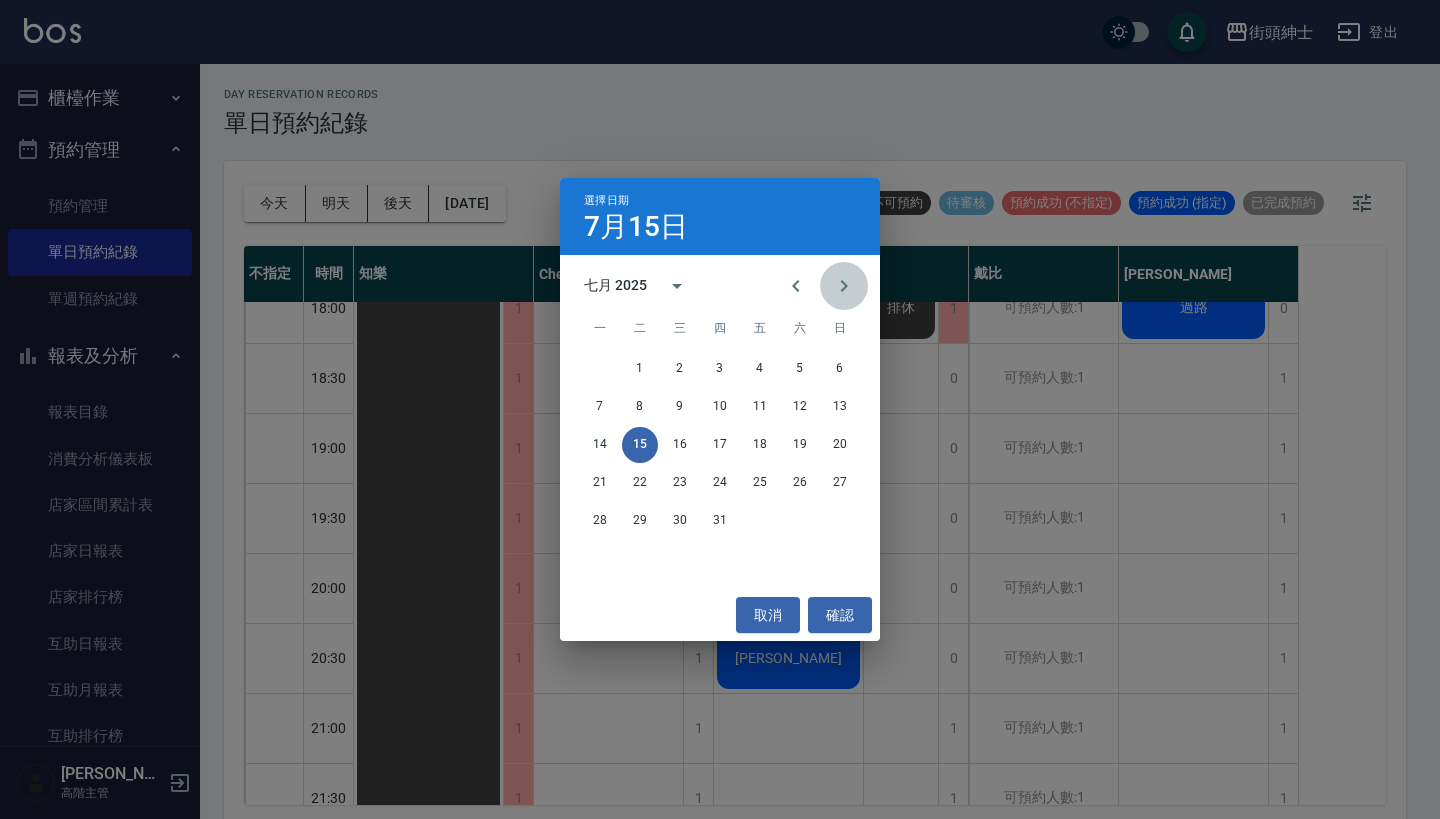 click 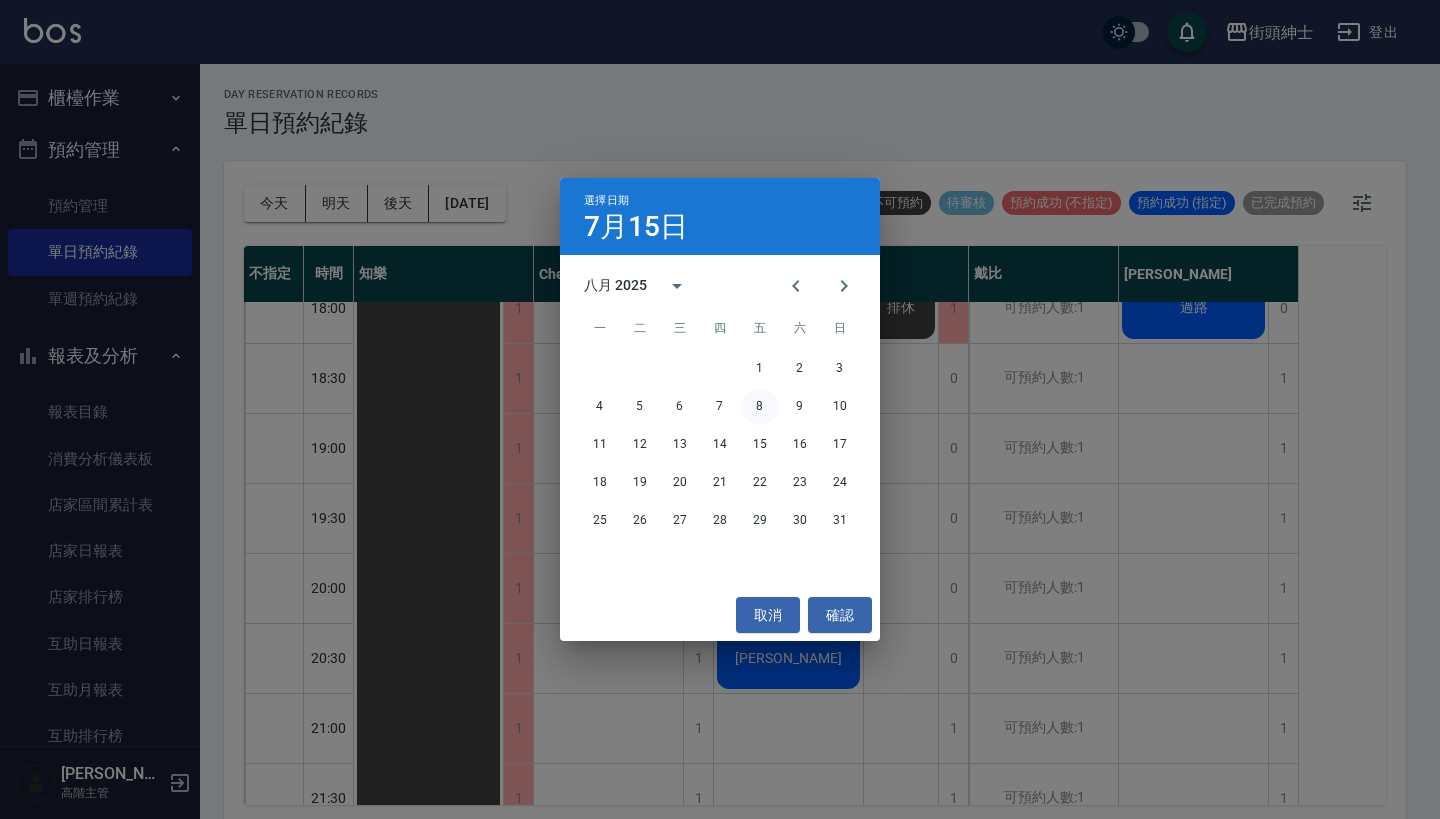 click on "8" at bounding box center [760, 407] 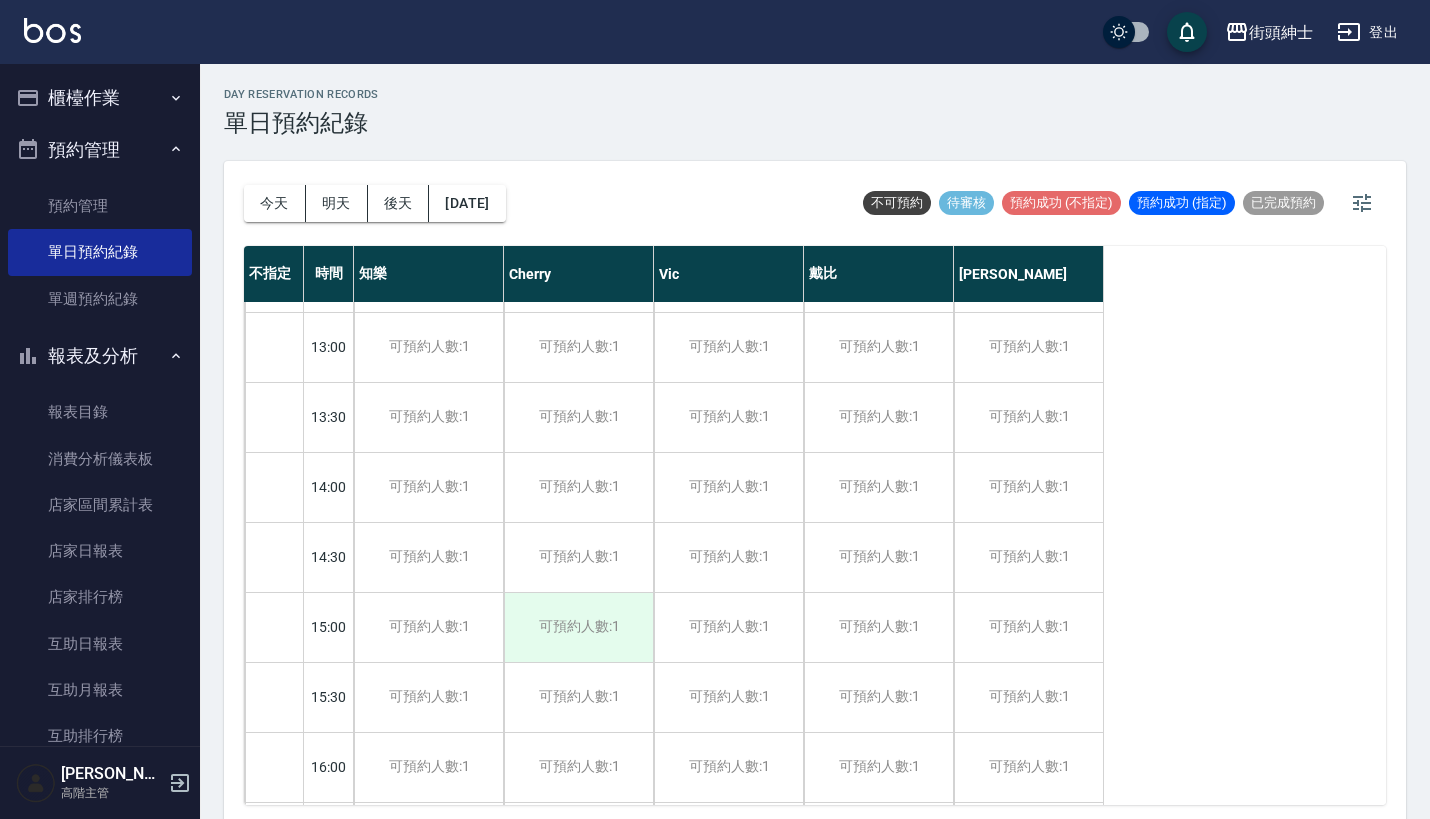 scroll, scrollTop: 297, scrollLeft: 0, axis: vertical 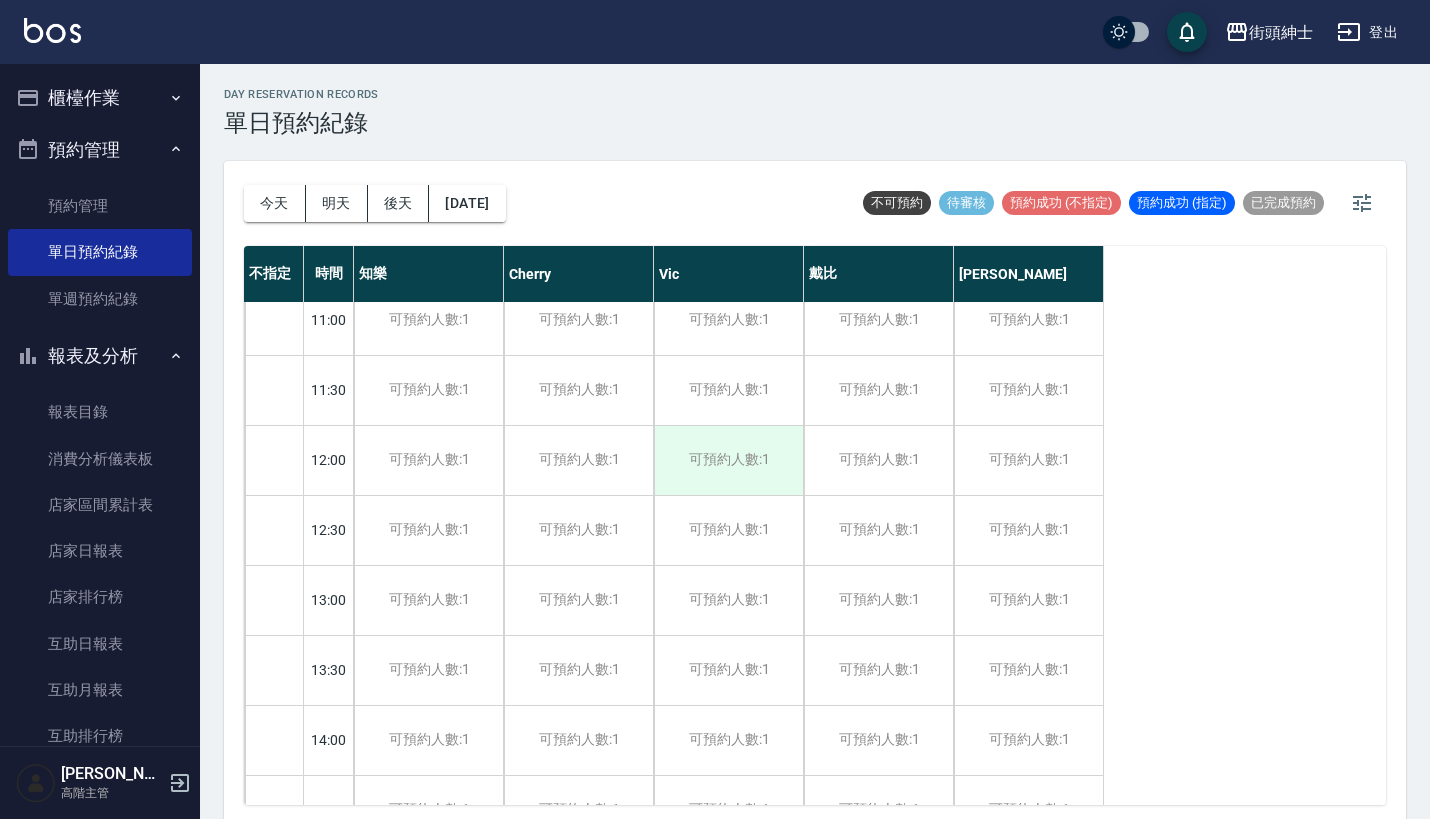 click on "可預約人數:1" at bounding box center (728, 460) 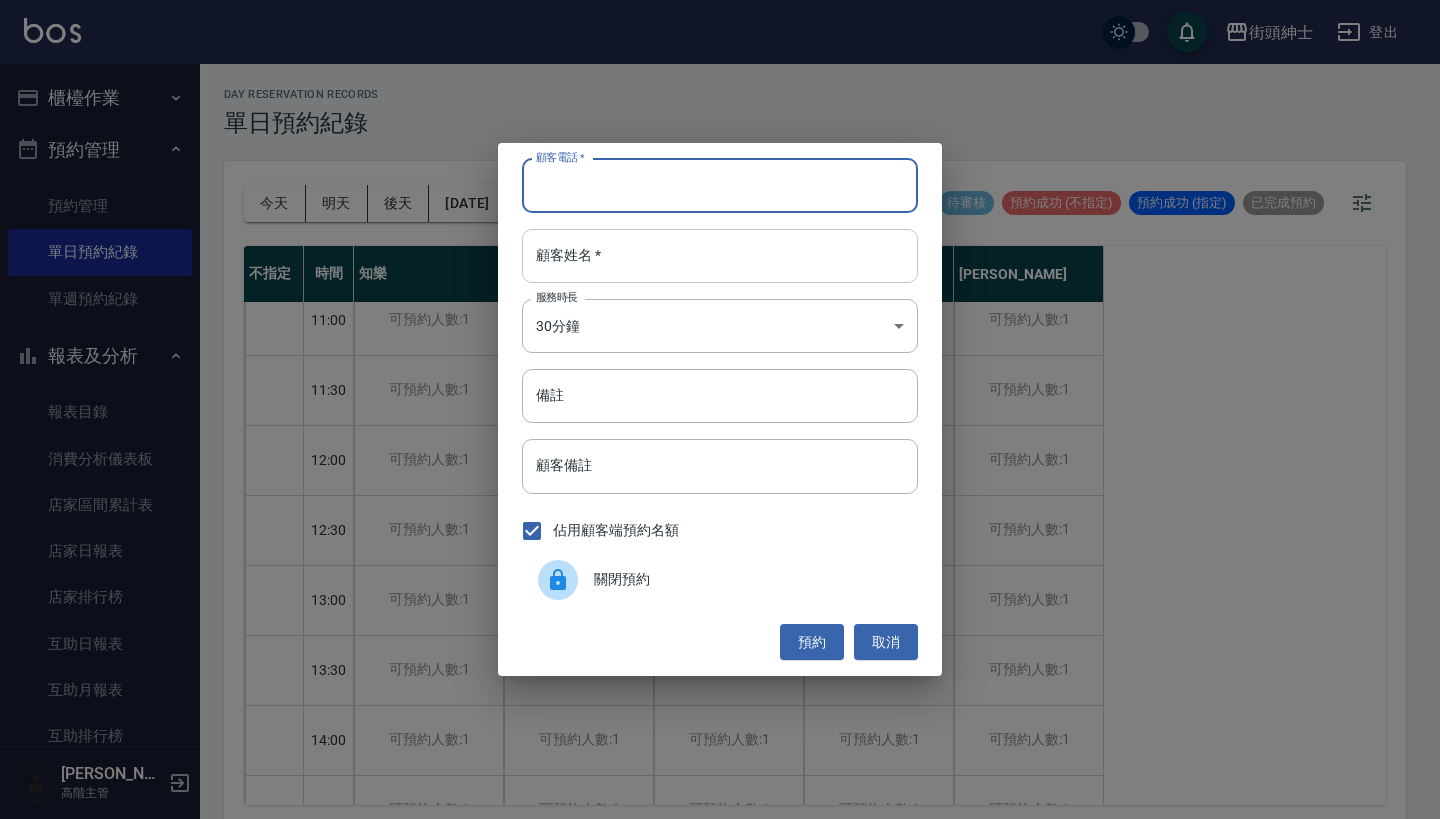 paste on "[PERSON_NAME] 電話：[PHONE_NUMBER]" 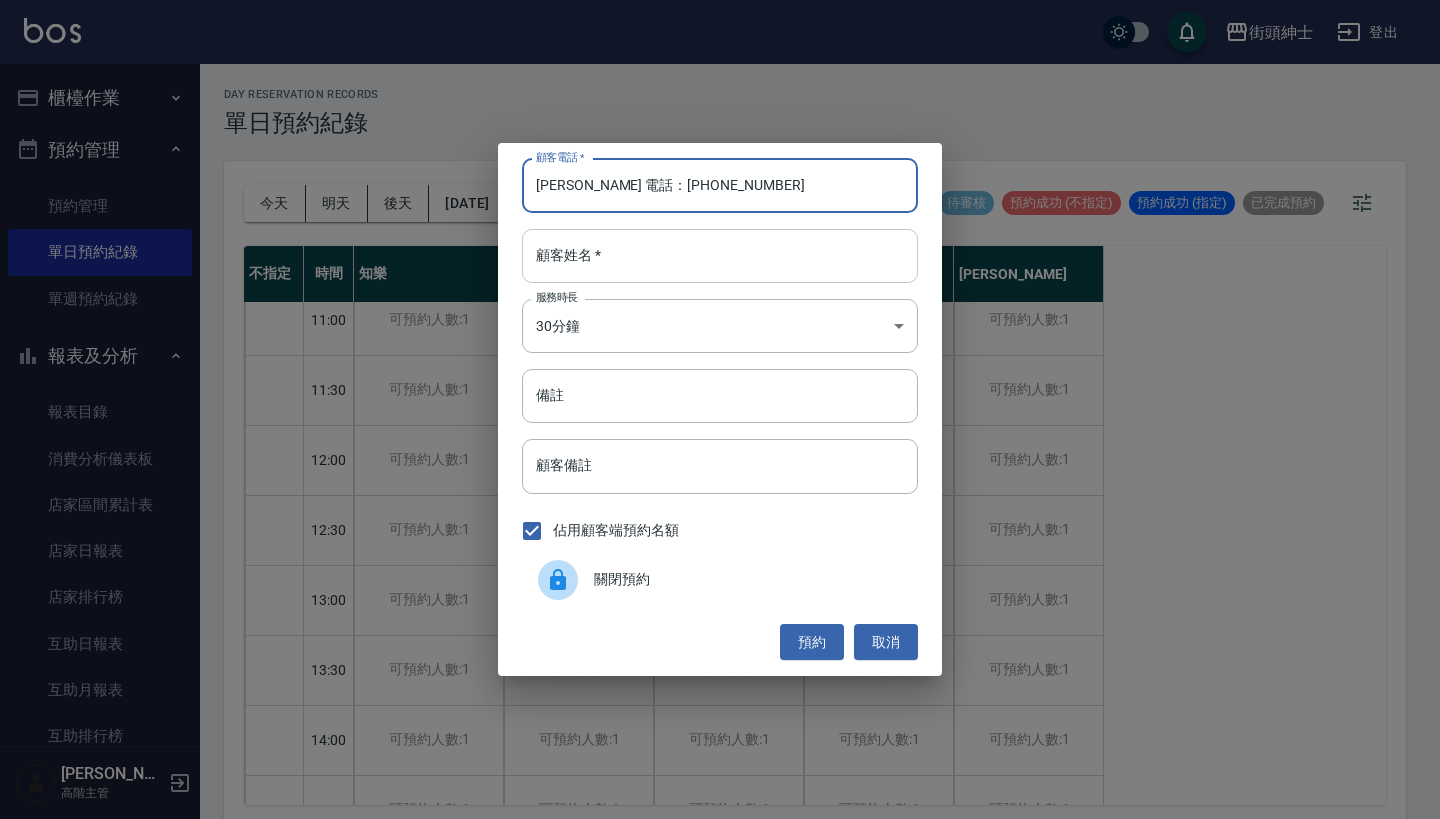 type on "[PERSON_NAME] 電話：[PHONE_NUMBER]" 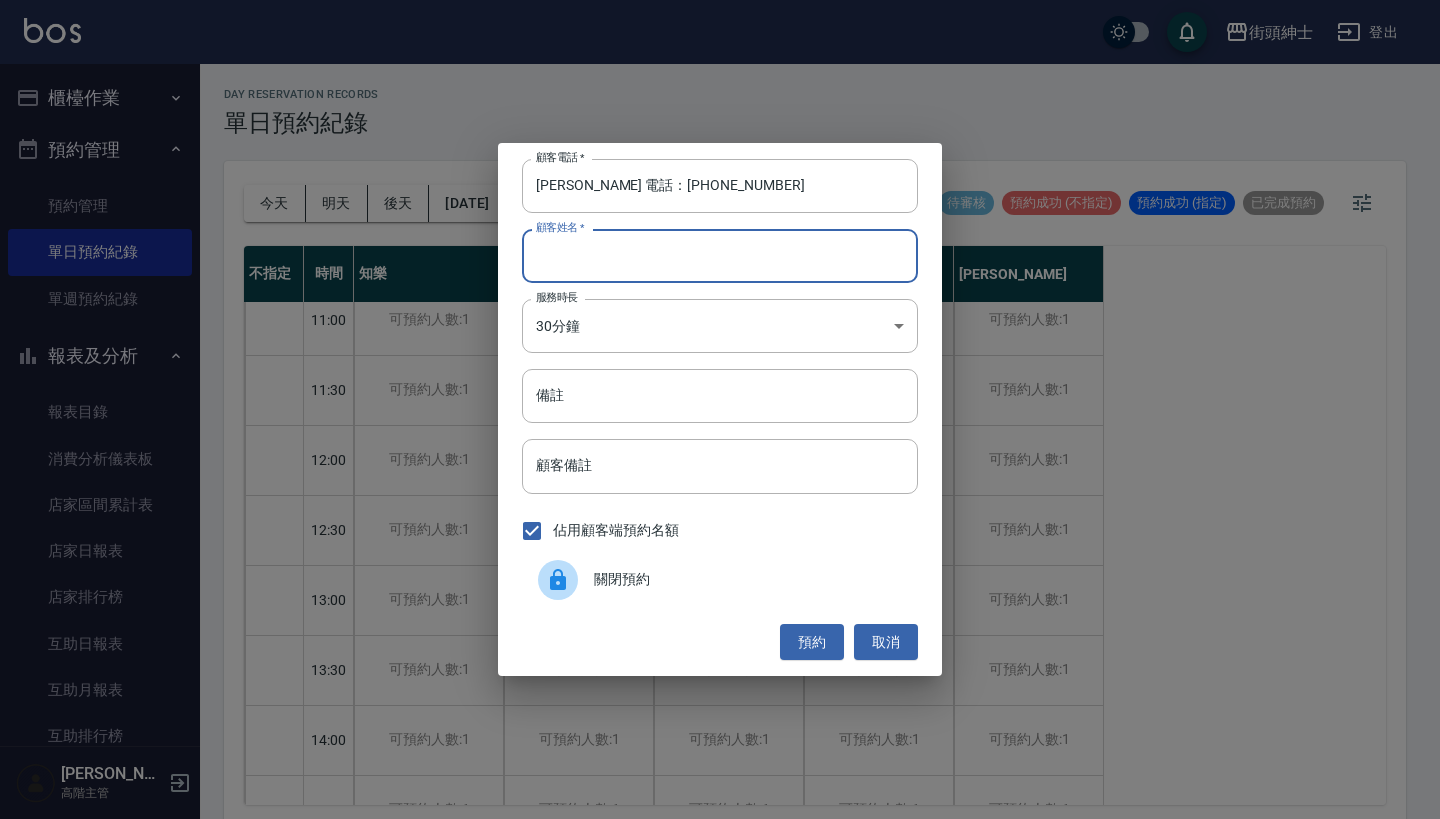 paste on "[PERSON_NAME] 電話：[PHONE_NUMBER]" 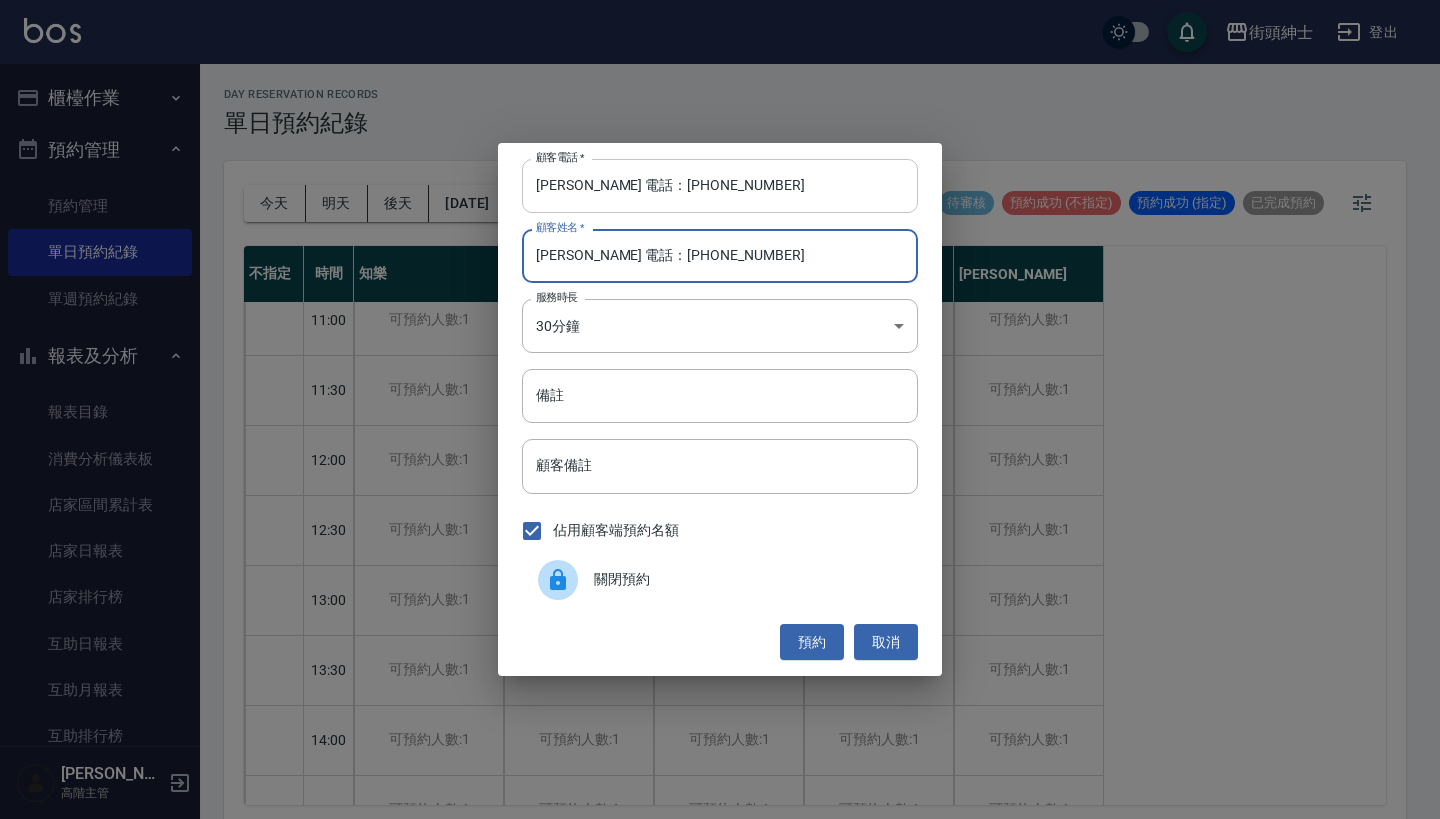 type on "[PERSON_NAME] 電話：[PHONE_NUMBER]" 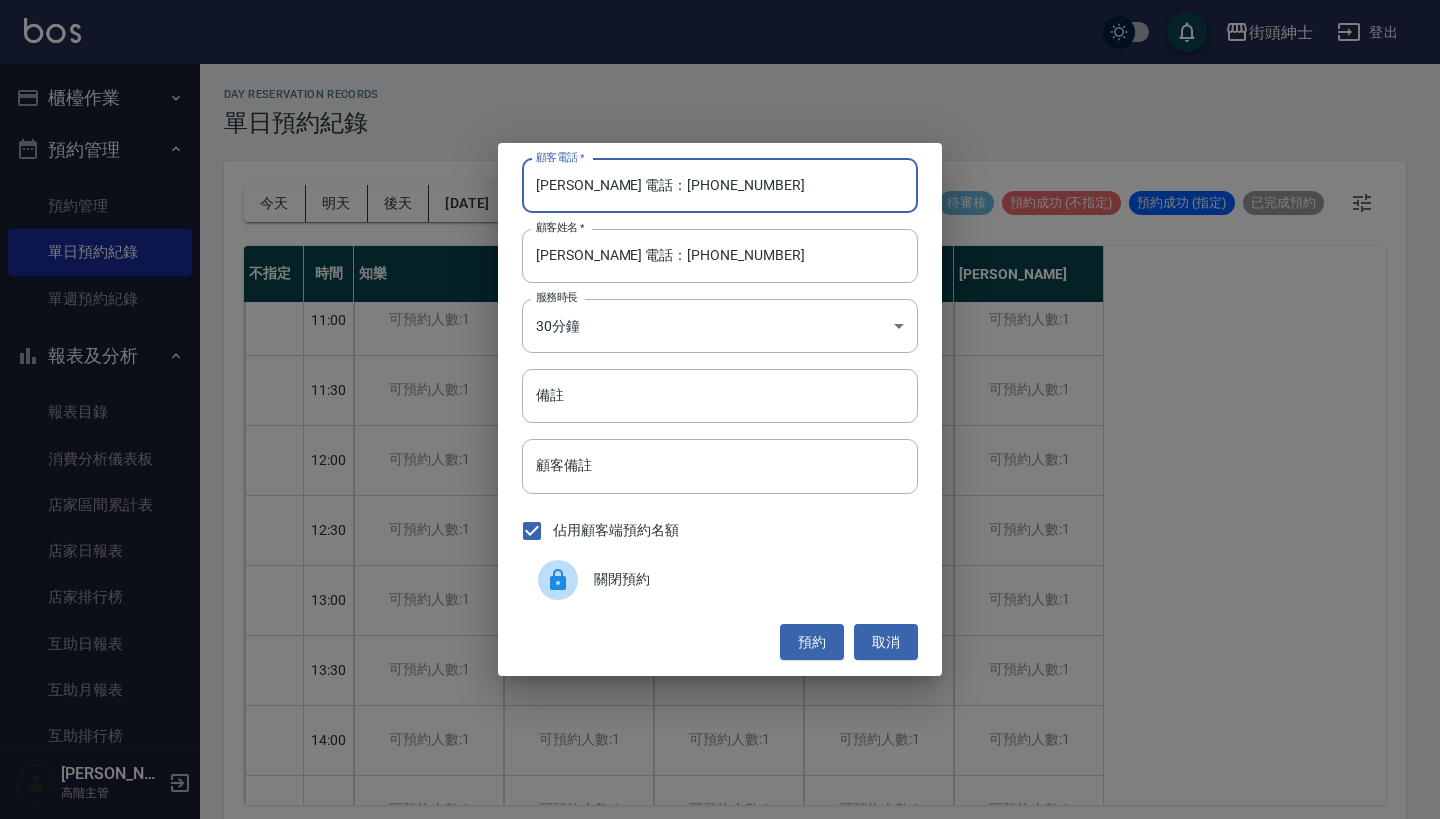 drag, startPoint x: 621, startPoint y: 186, endPoint x: 373, endPoint y: 179, distance: 248.09877 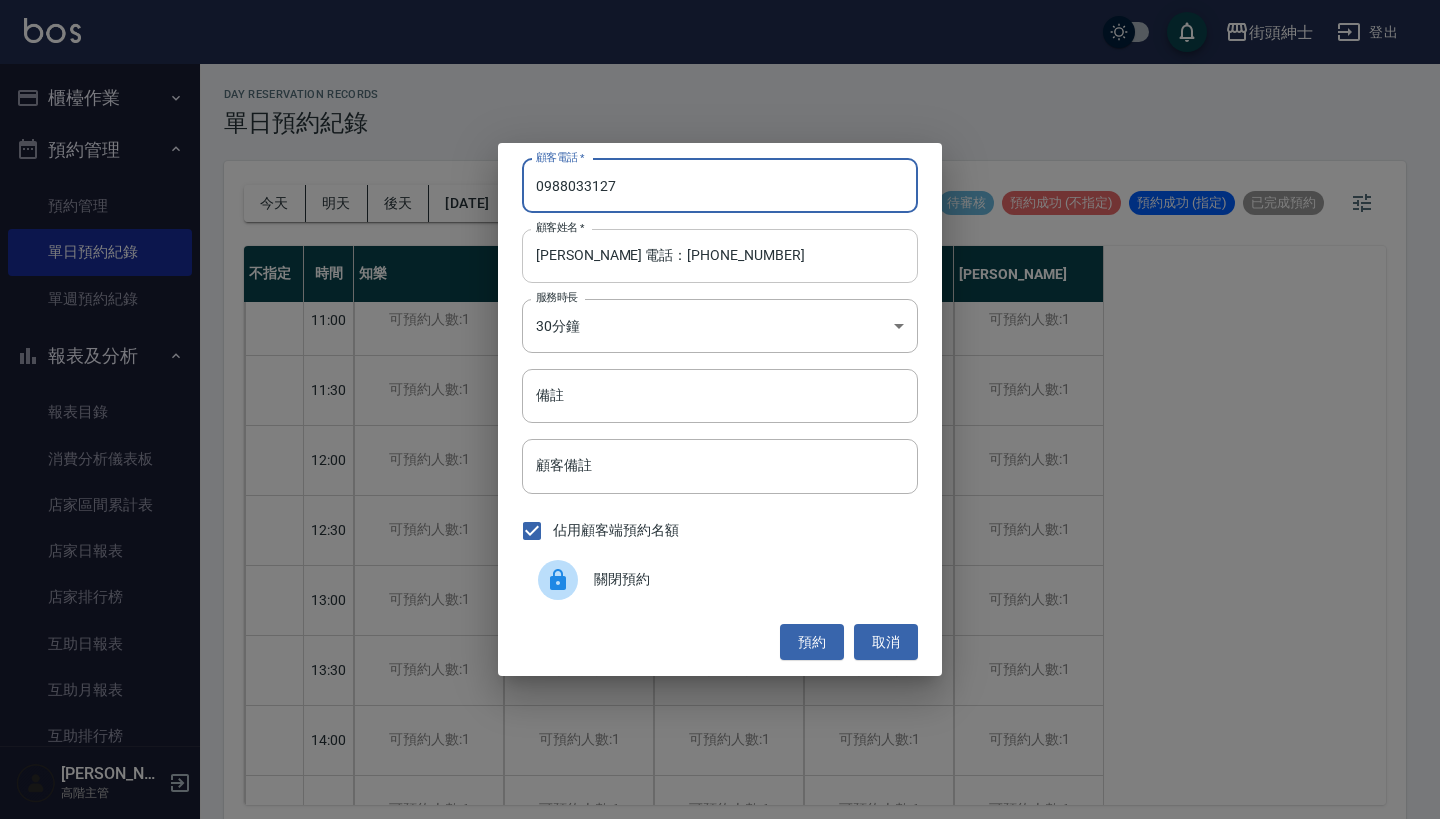 type on "0988033127" 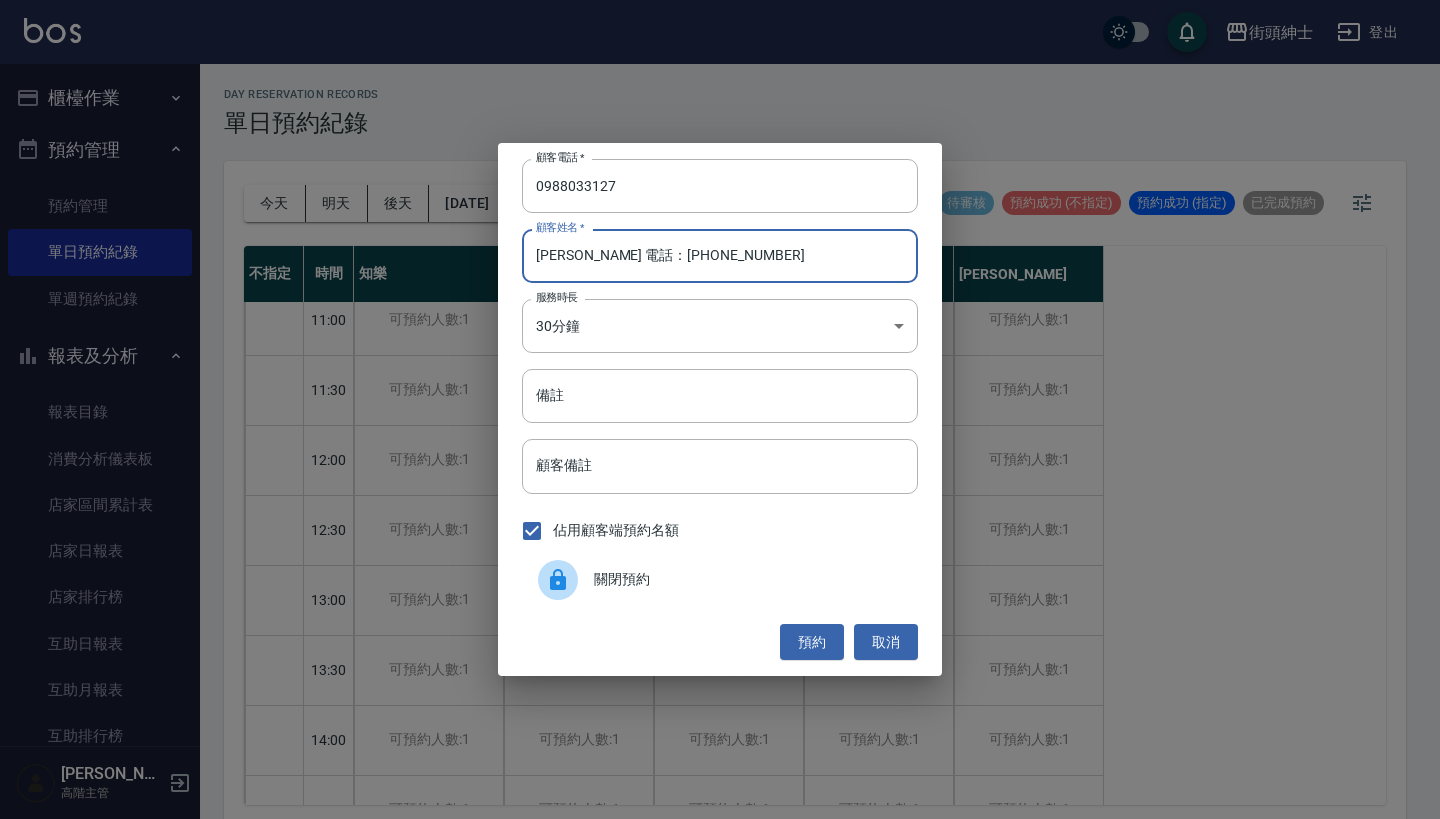 drag, startPoint x: 732, startPoint y: 257, endPoint x: 564, endPoint y: 254, distance: 168.02678 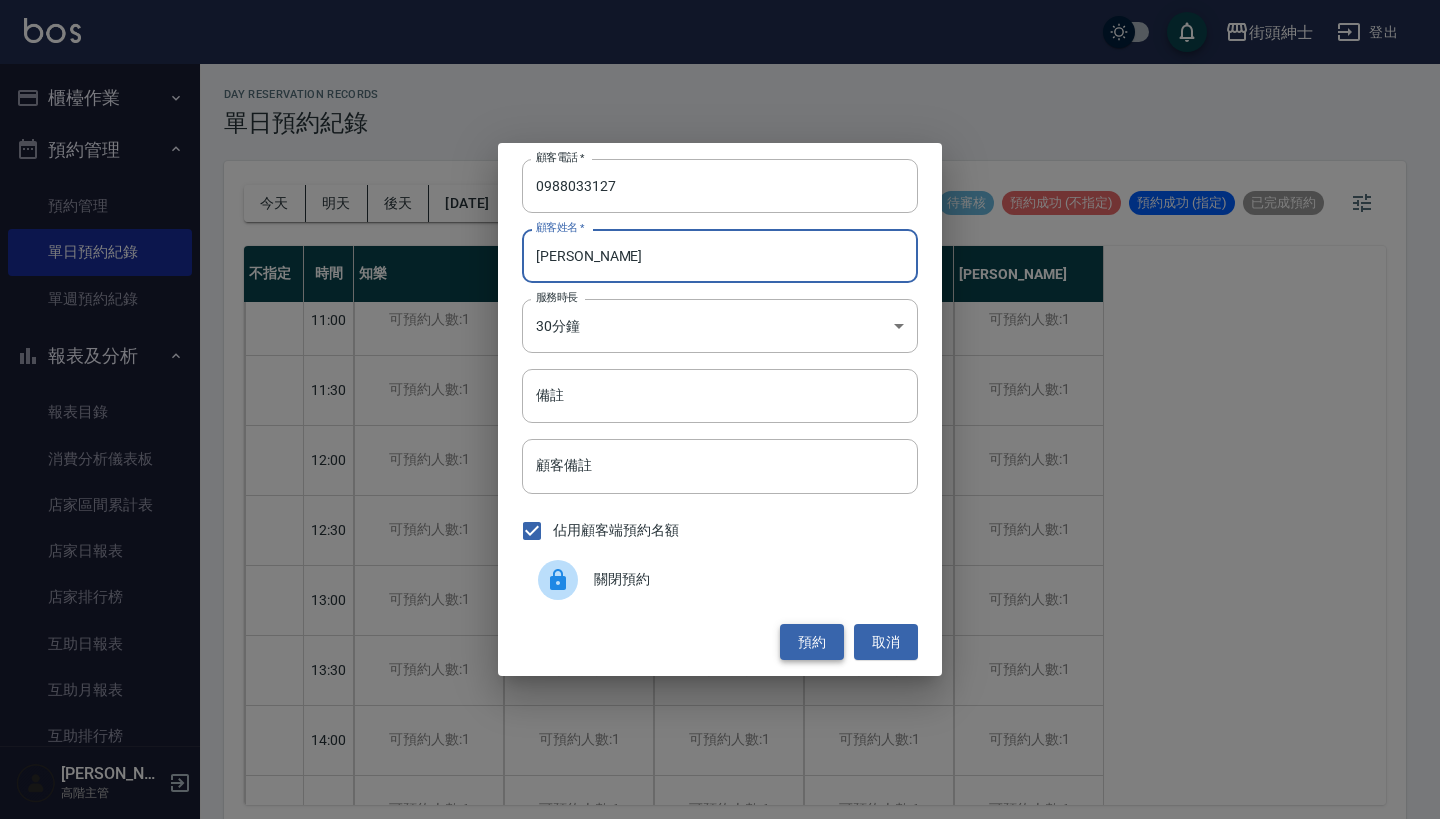 type on "[PERSON_NAME]" 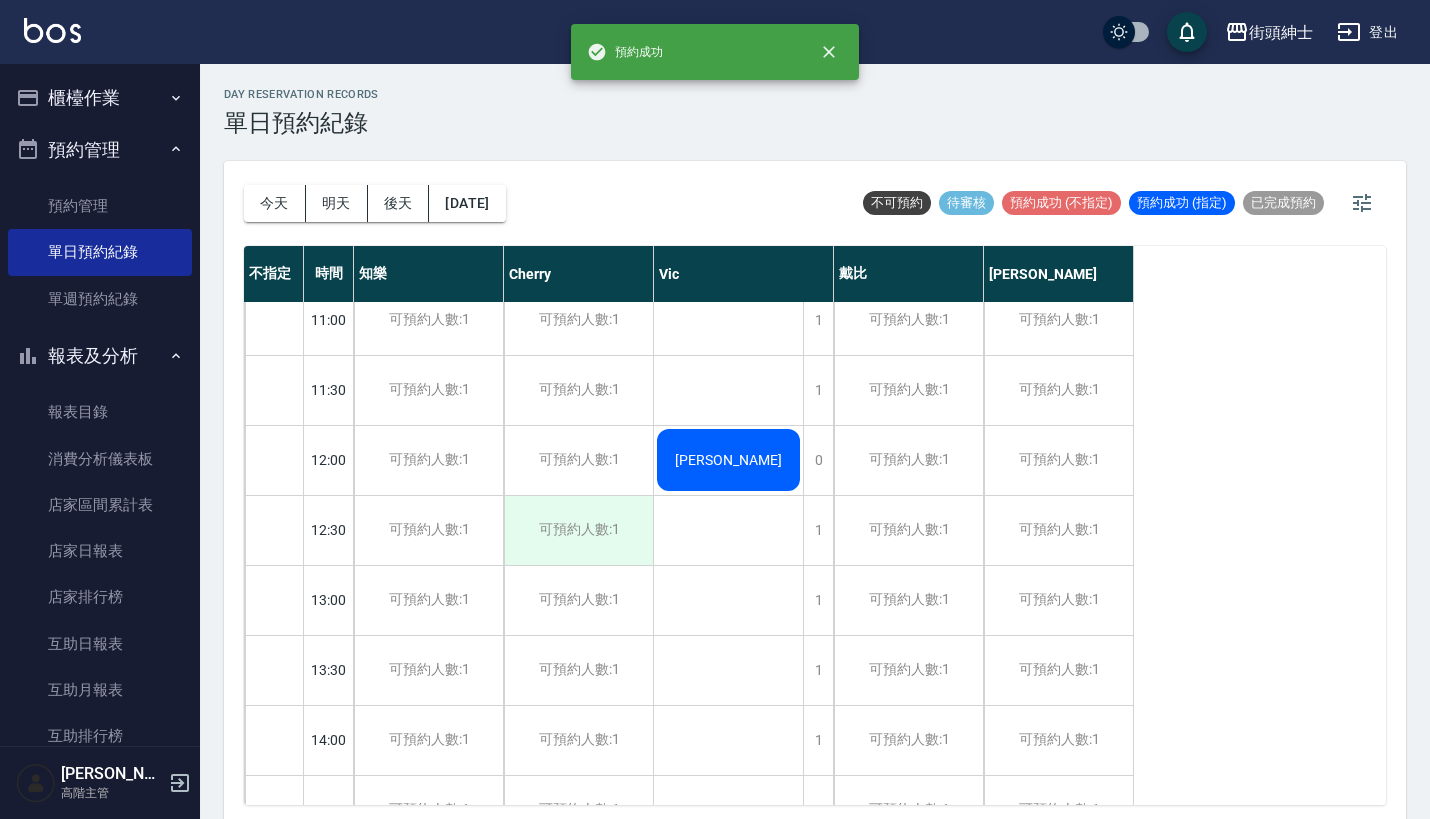 click on "可預約人數:1" at bounding box center [578, 530] 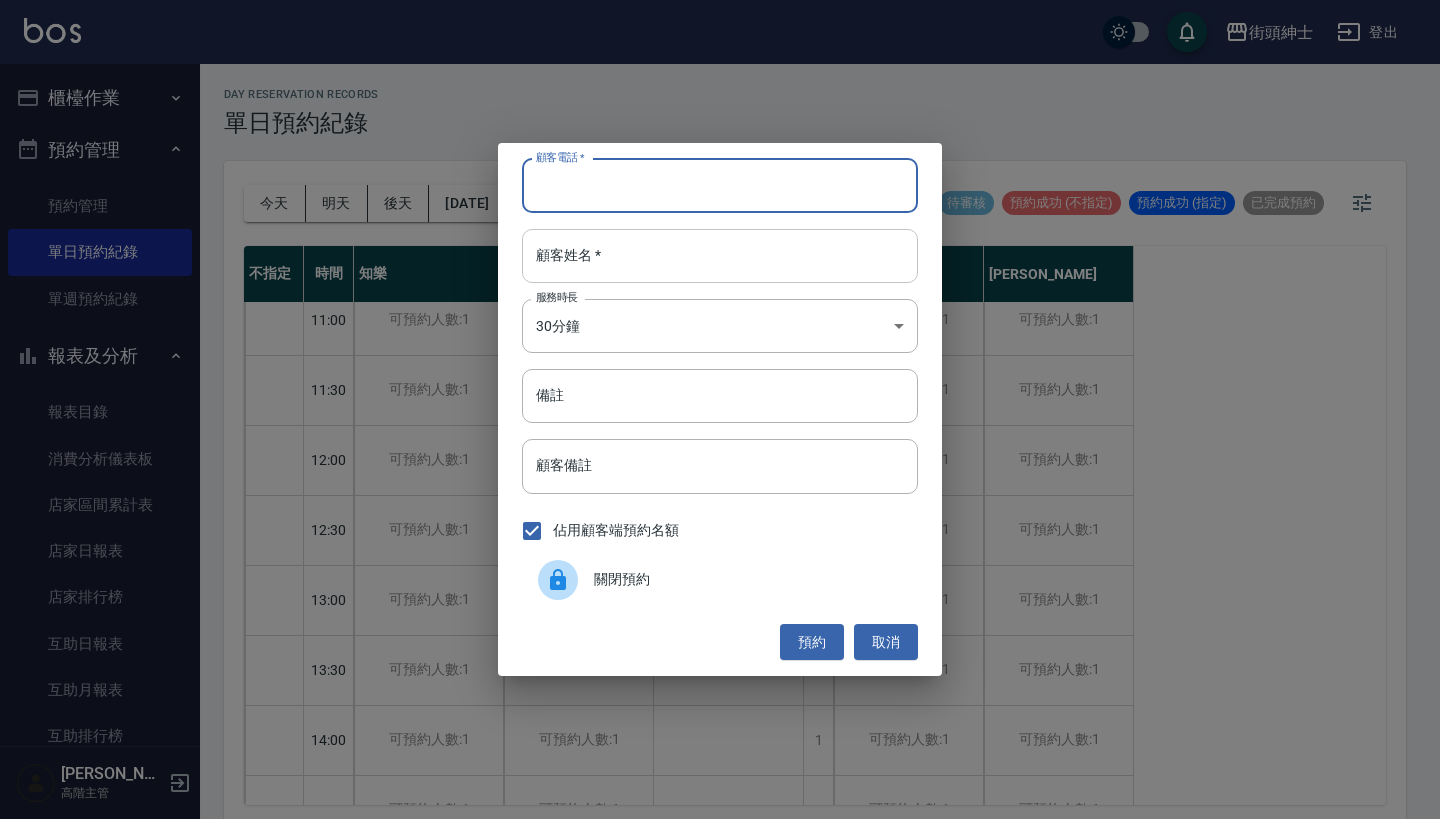 paste on "[PERSON_NAME] 電話：[PHONE_NUMBER]" 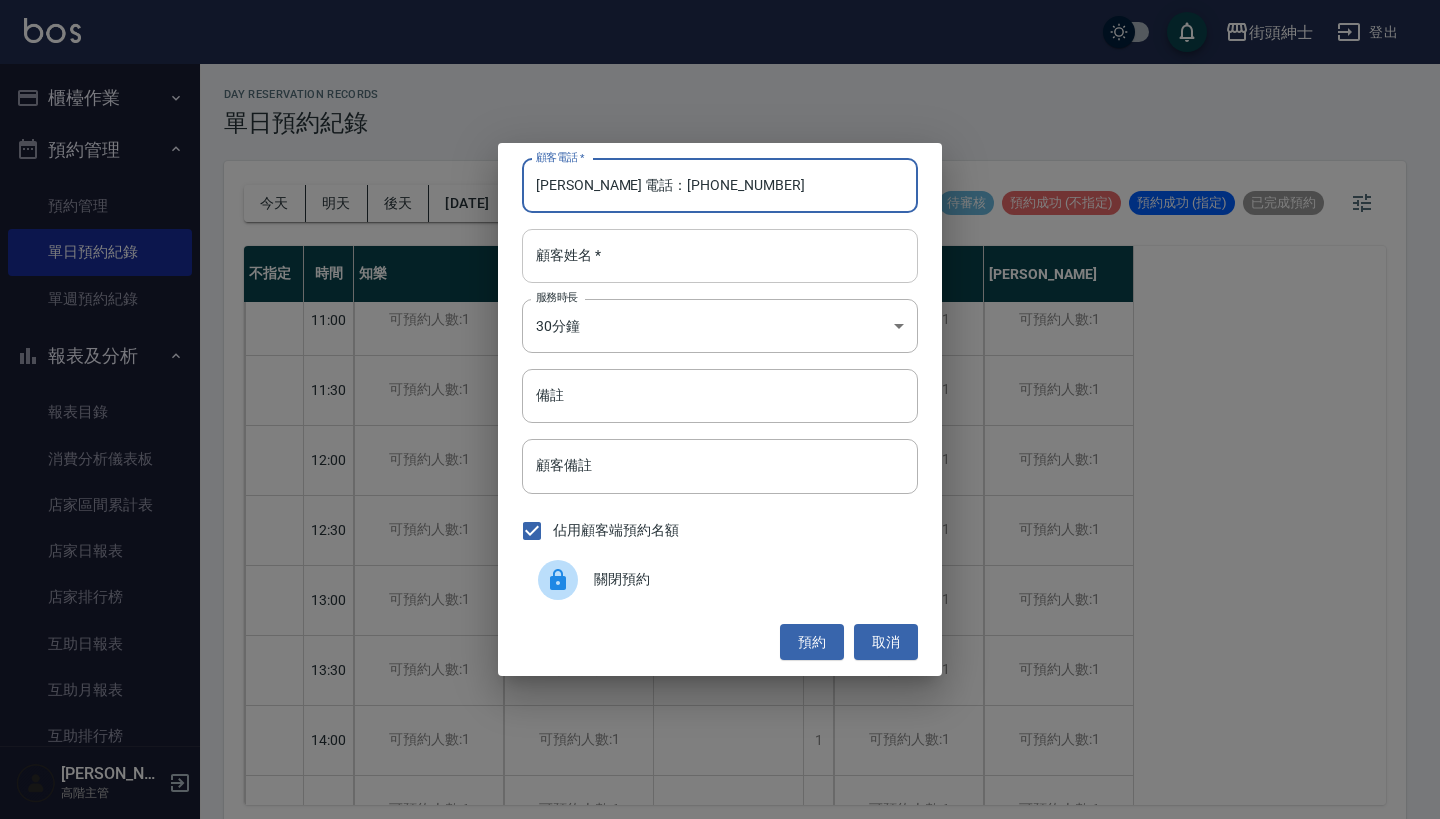 type on "[PERSON_NAME] 電話：[PHONE_NUMBER]" 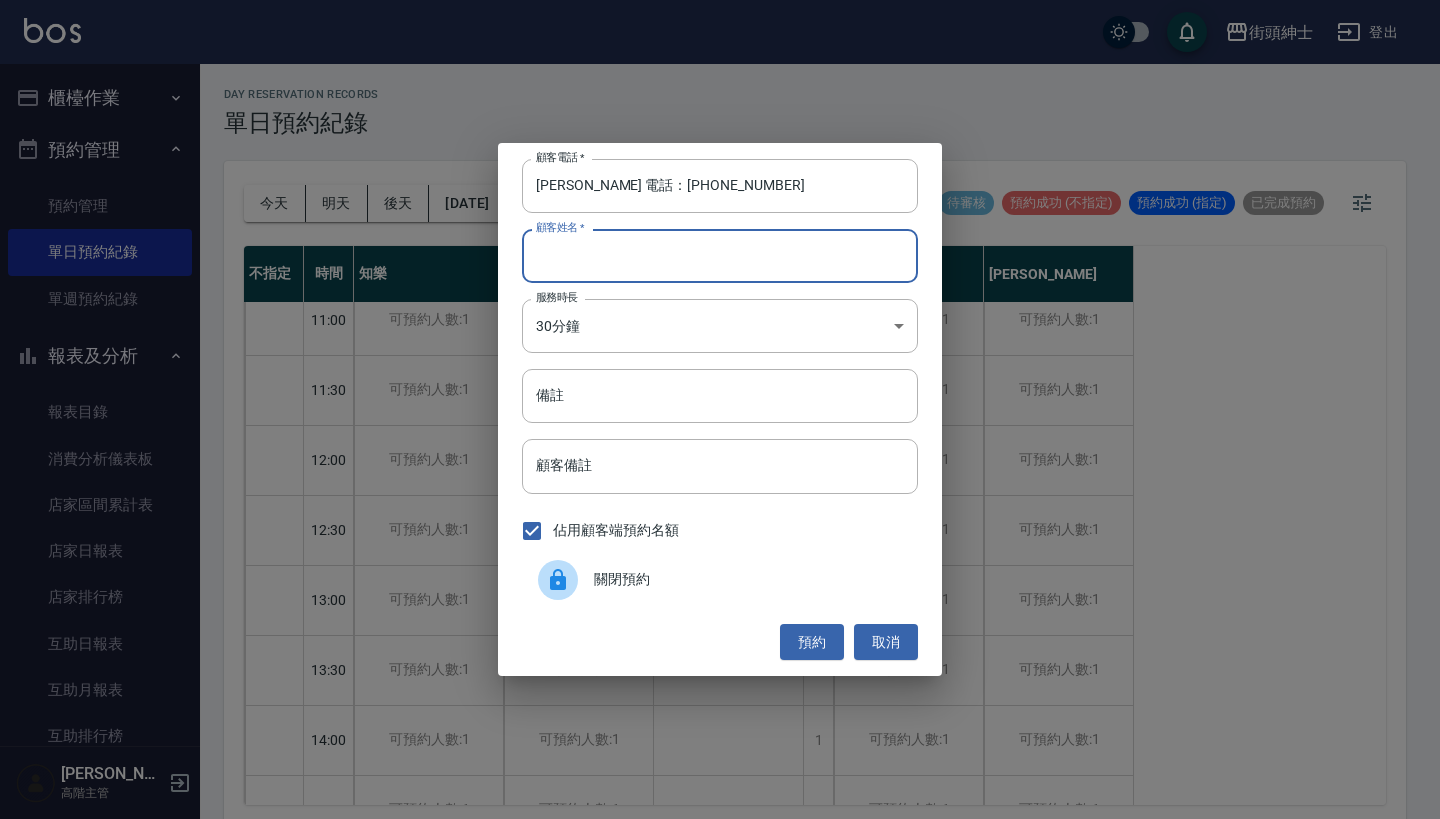 paste on "[PERSON_NAME] 電話：[PHONE_NUMBER]" 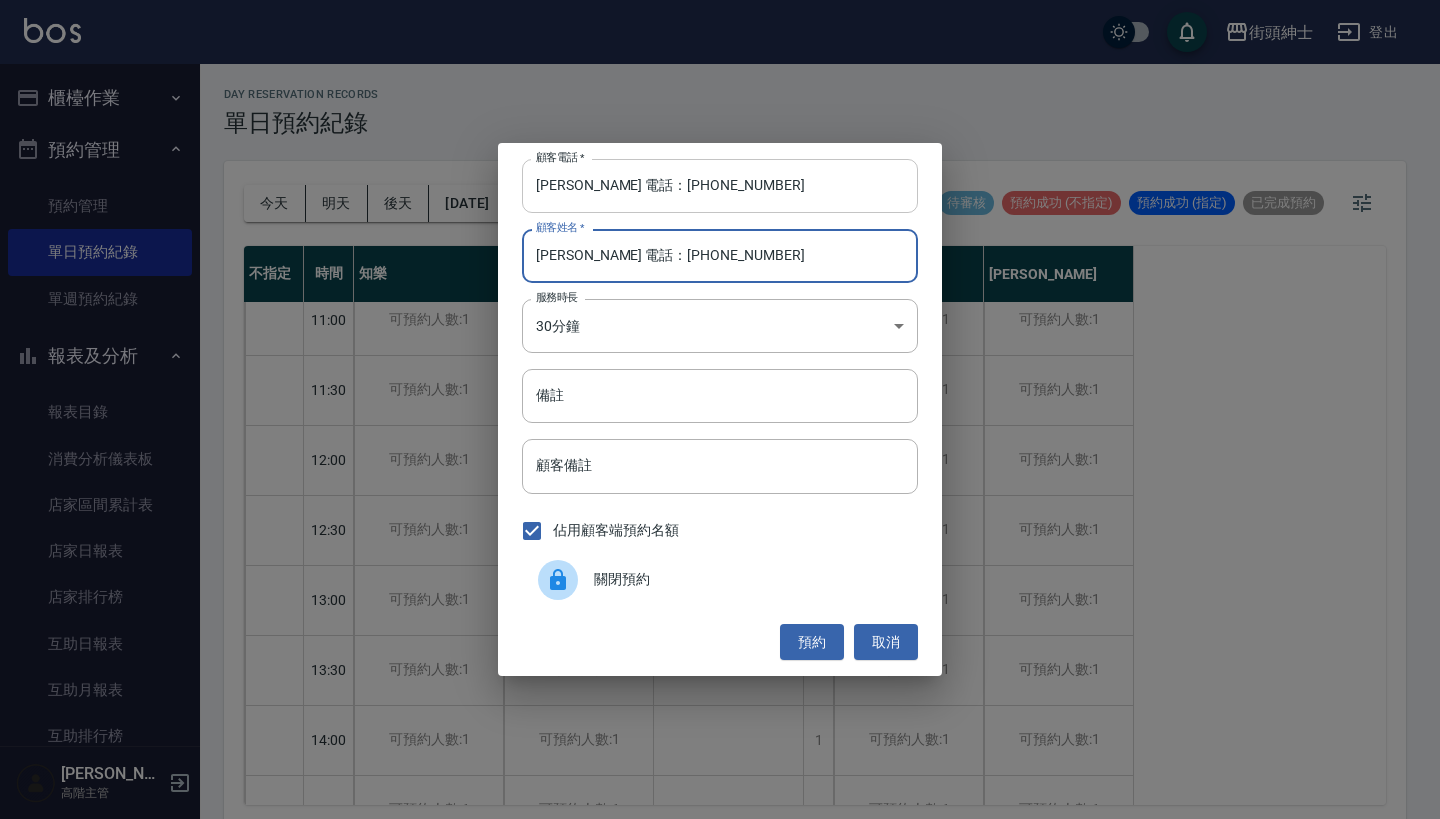 type on "[PERSON_NAME] 電話：[PHONE_NUMBER]" 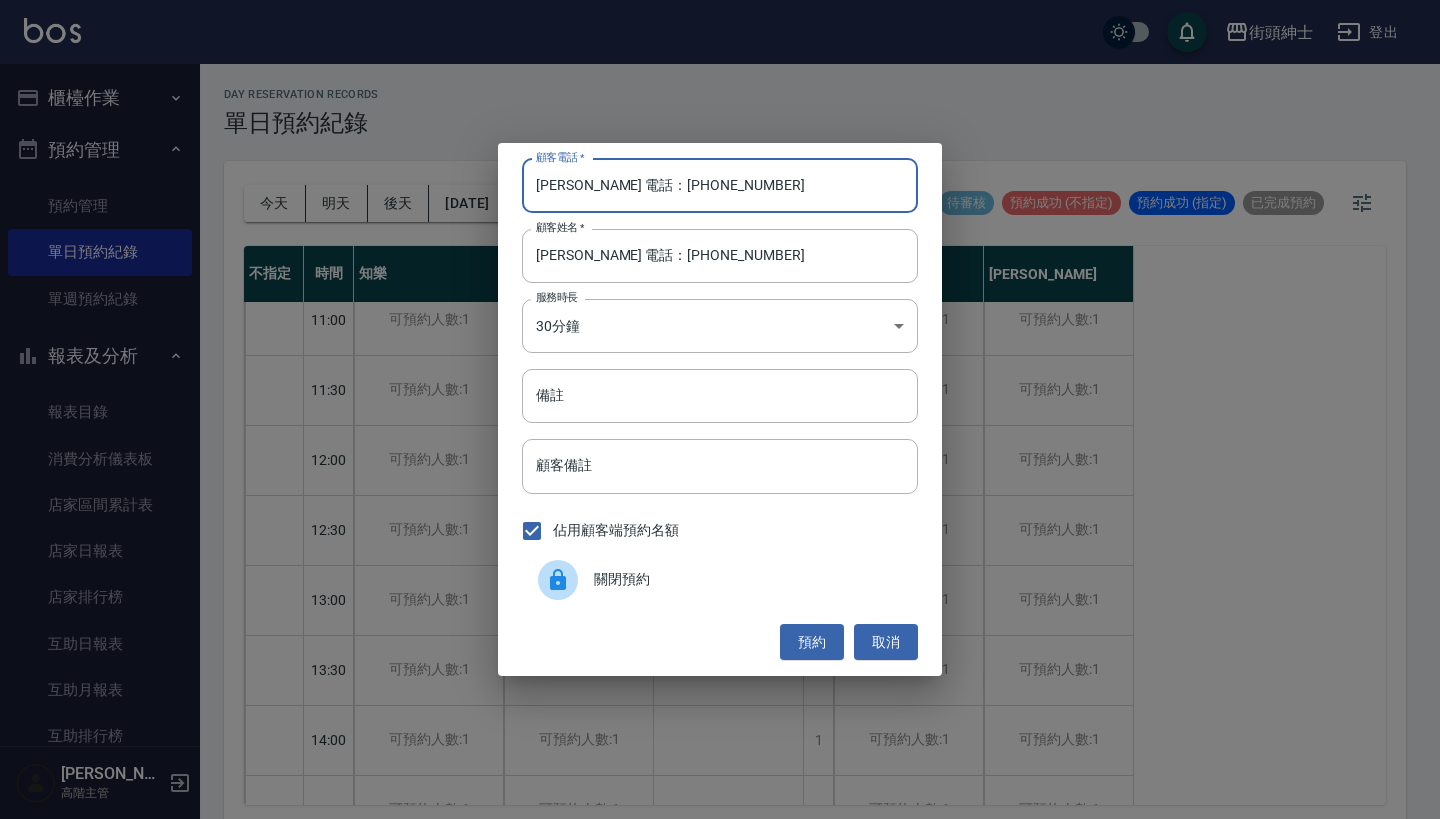 drag, startPoint x: 622, startPoint y: 185, endPoint x: 470, endPoint y: 181, distance: 152.05263 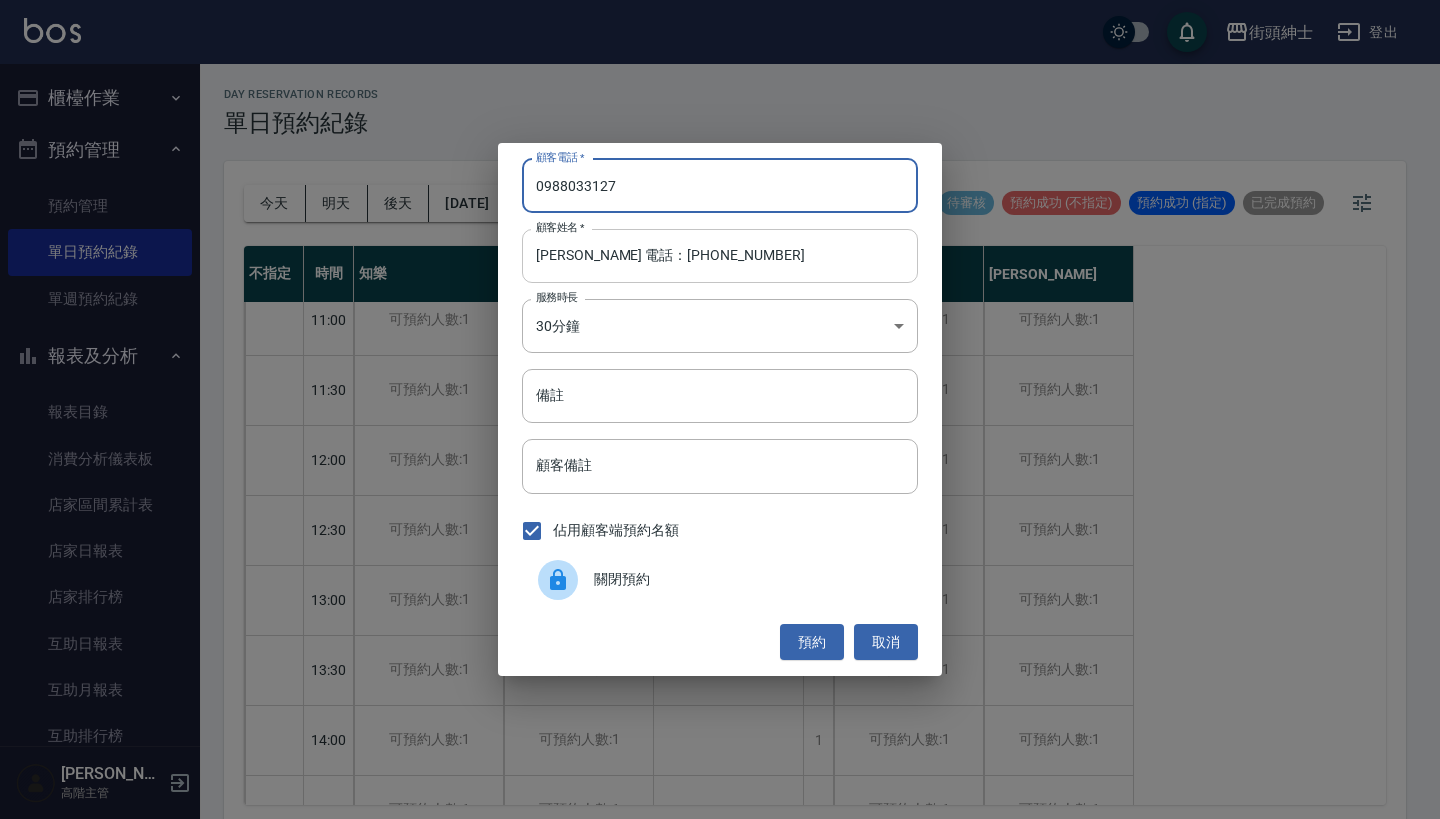 type on "0988033127" 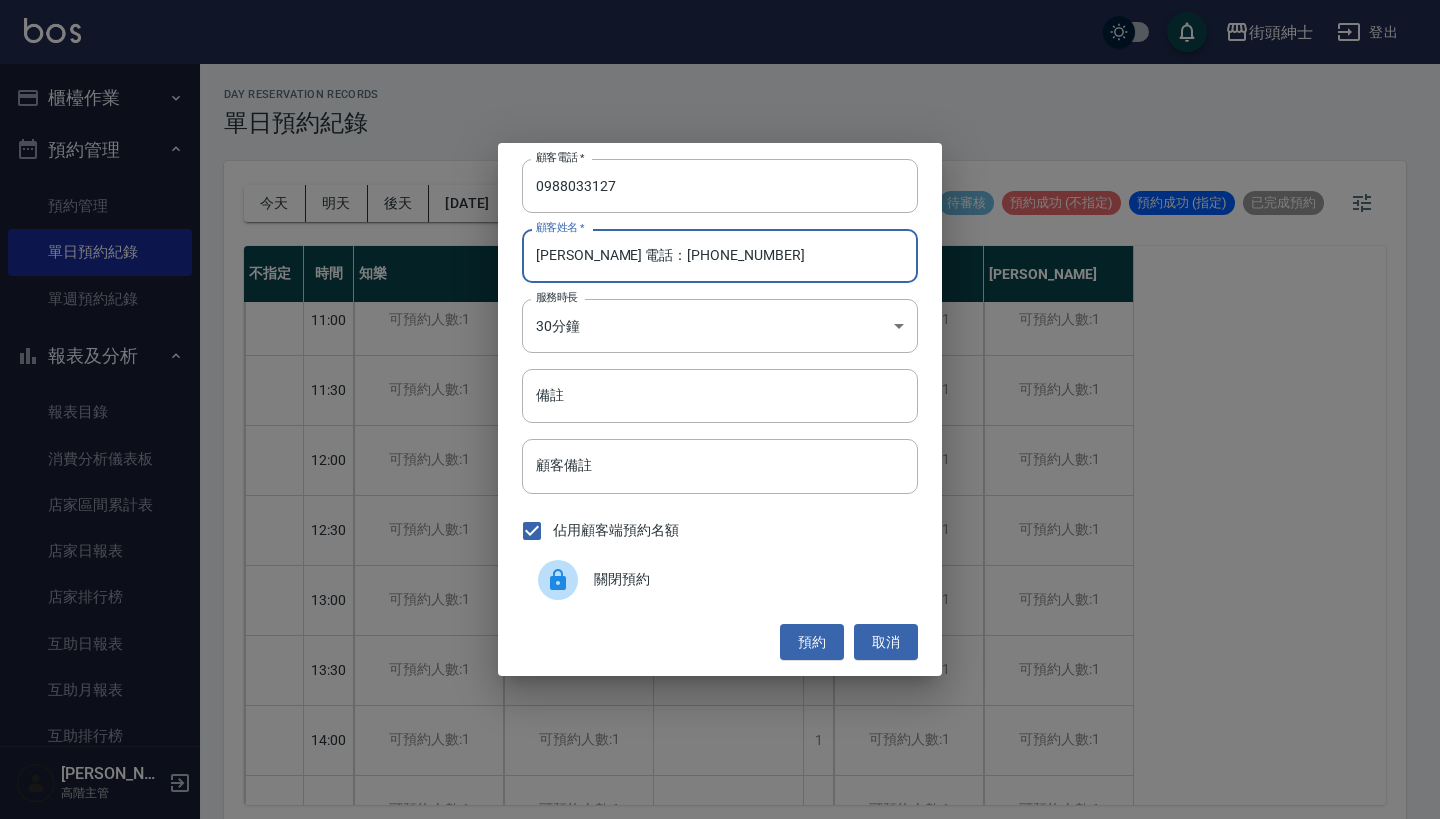 drag, startPoint x: 720, startPoint y: 229, endPoint x: 651, endPoint y: 233, distance: 69.115845 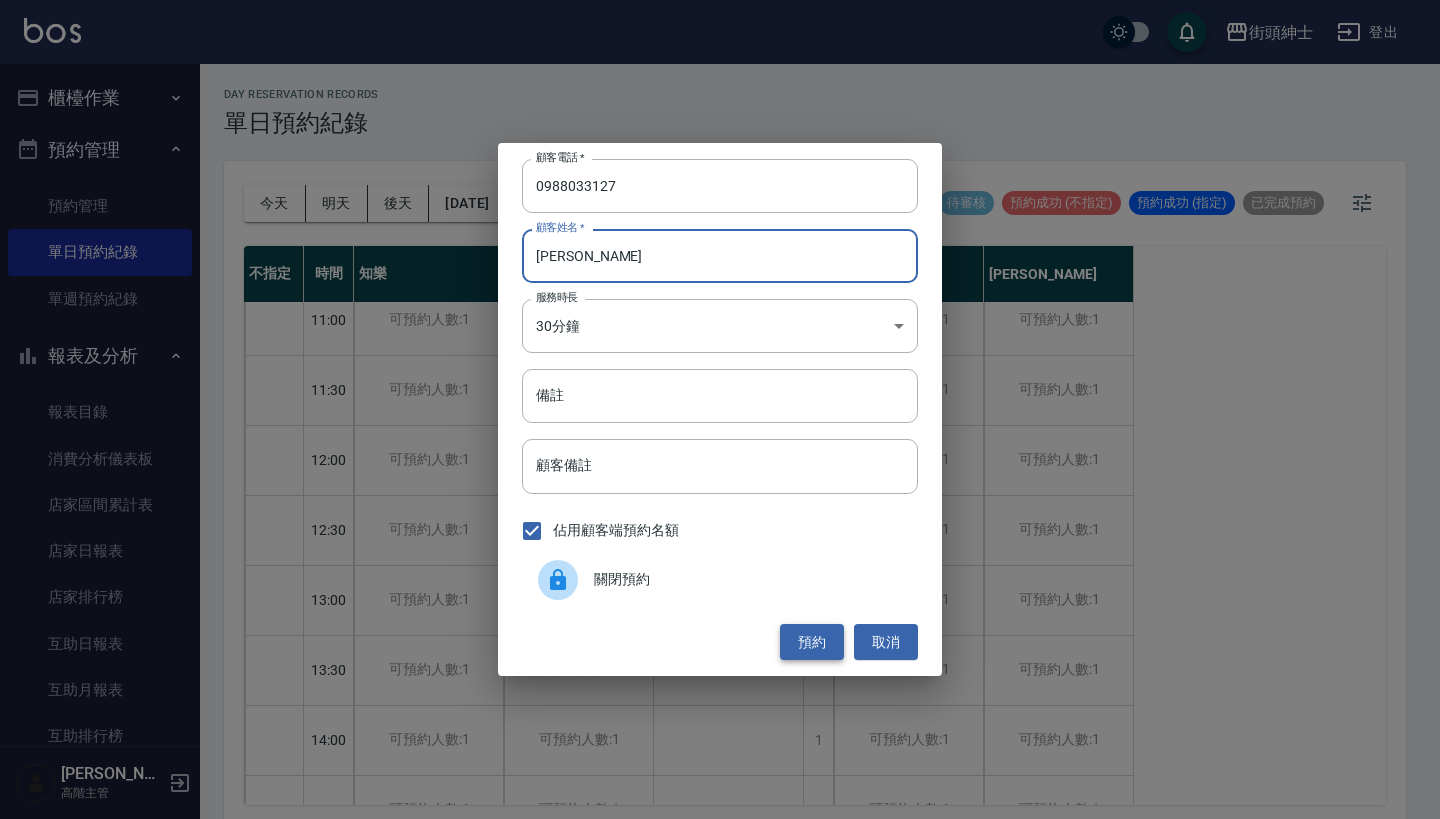 type on "[PERSON_NAME]" 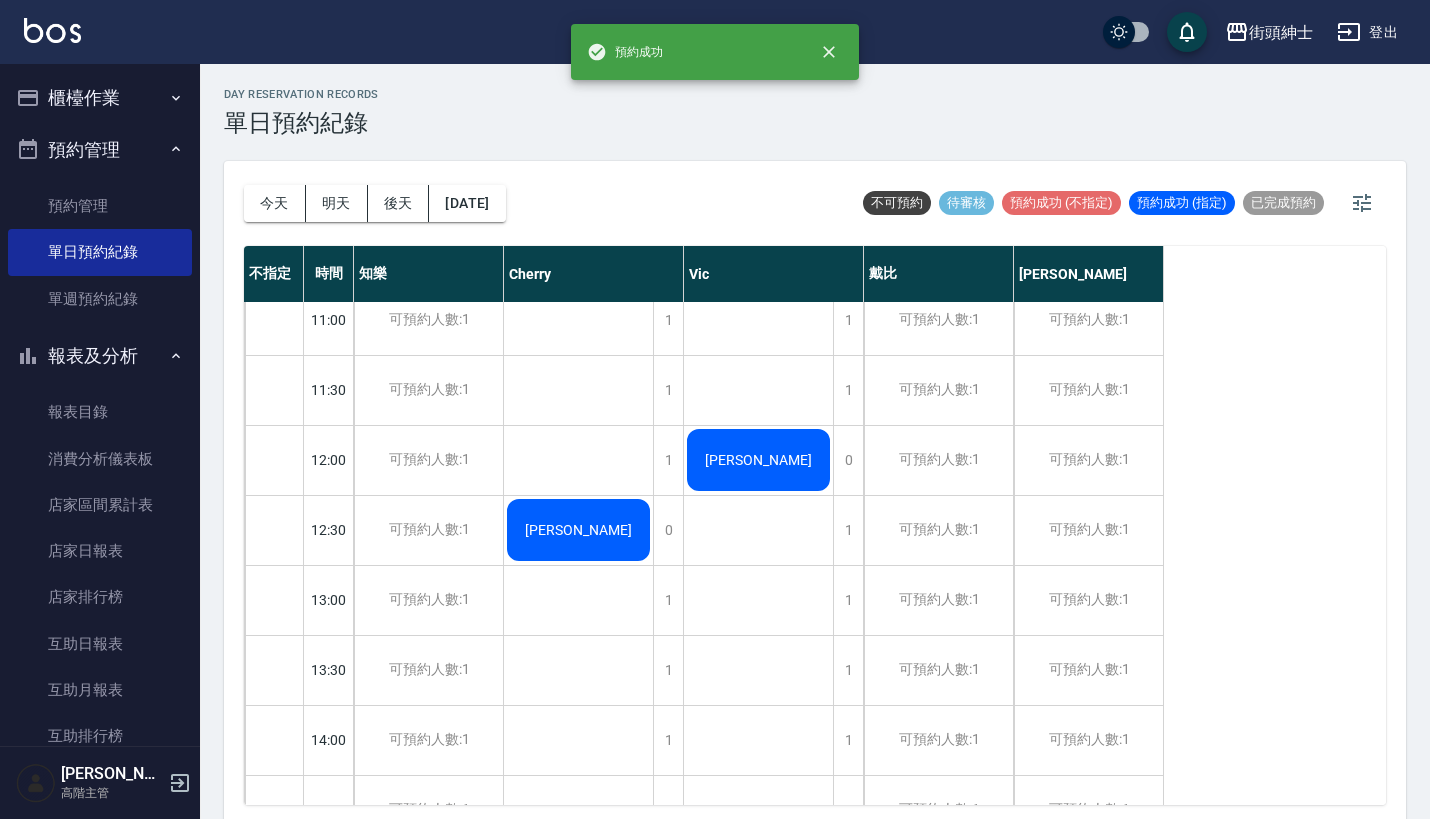 click on "[PERSON_NAME]" at bounding box center [578, 530] 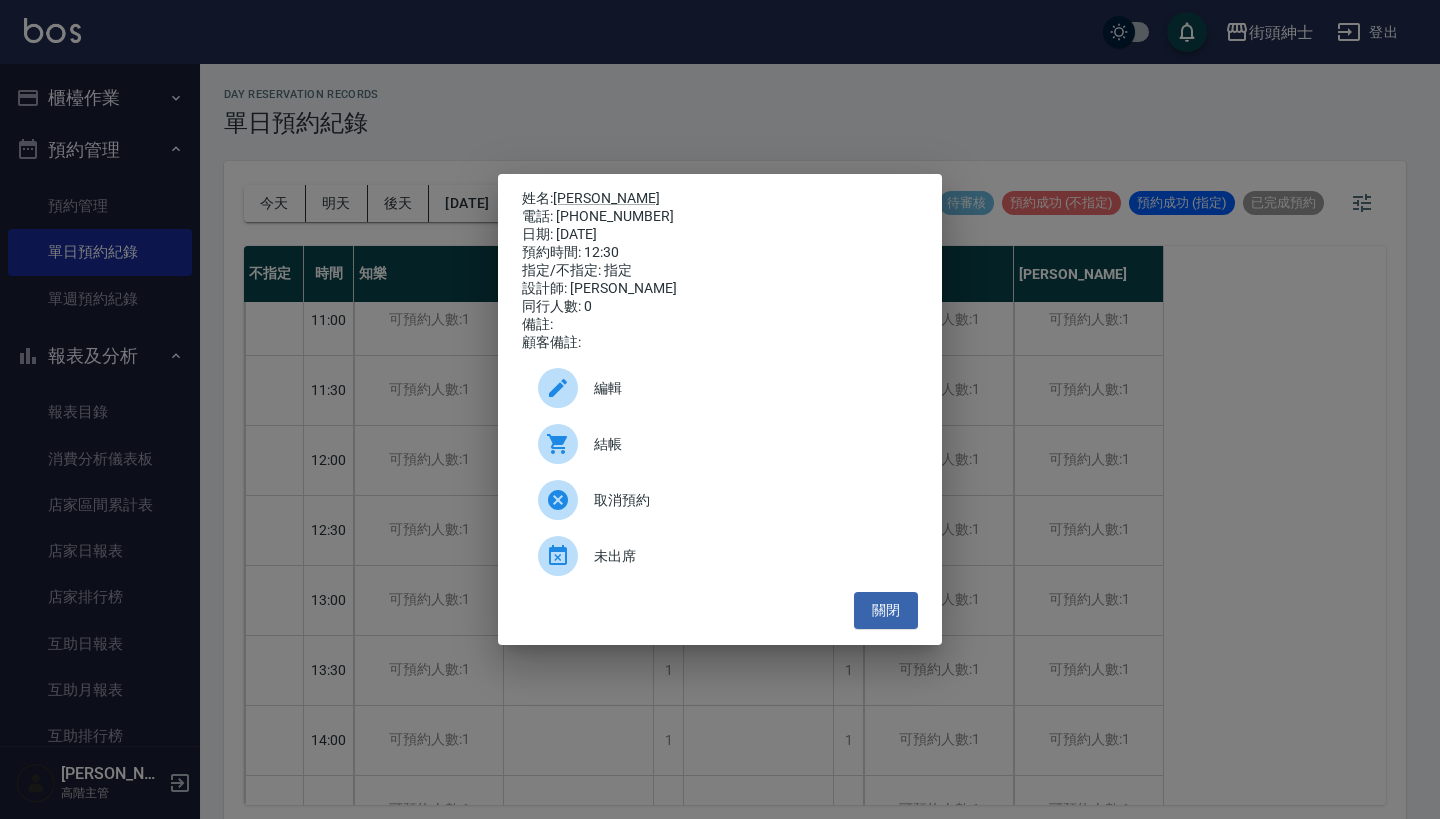 click on "編輯" at bounding box center [720, 388] 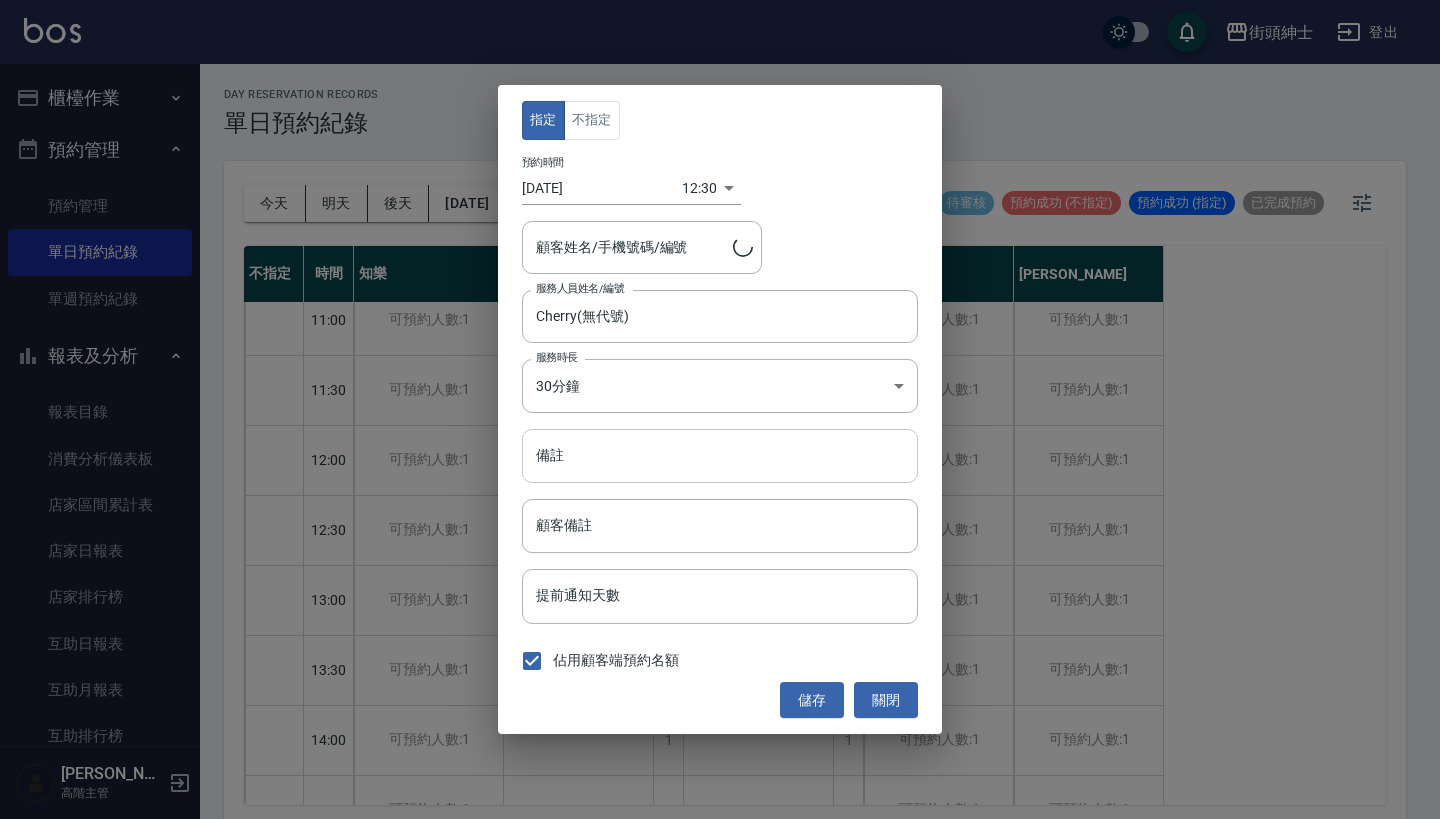 type on "[PERSON_NAME]/0988033127" 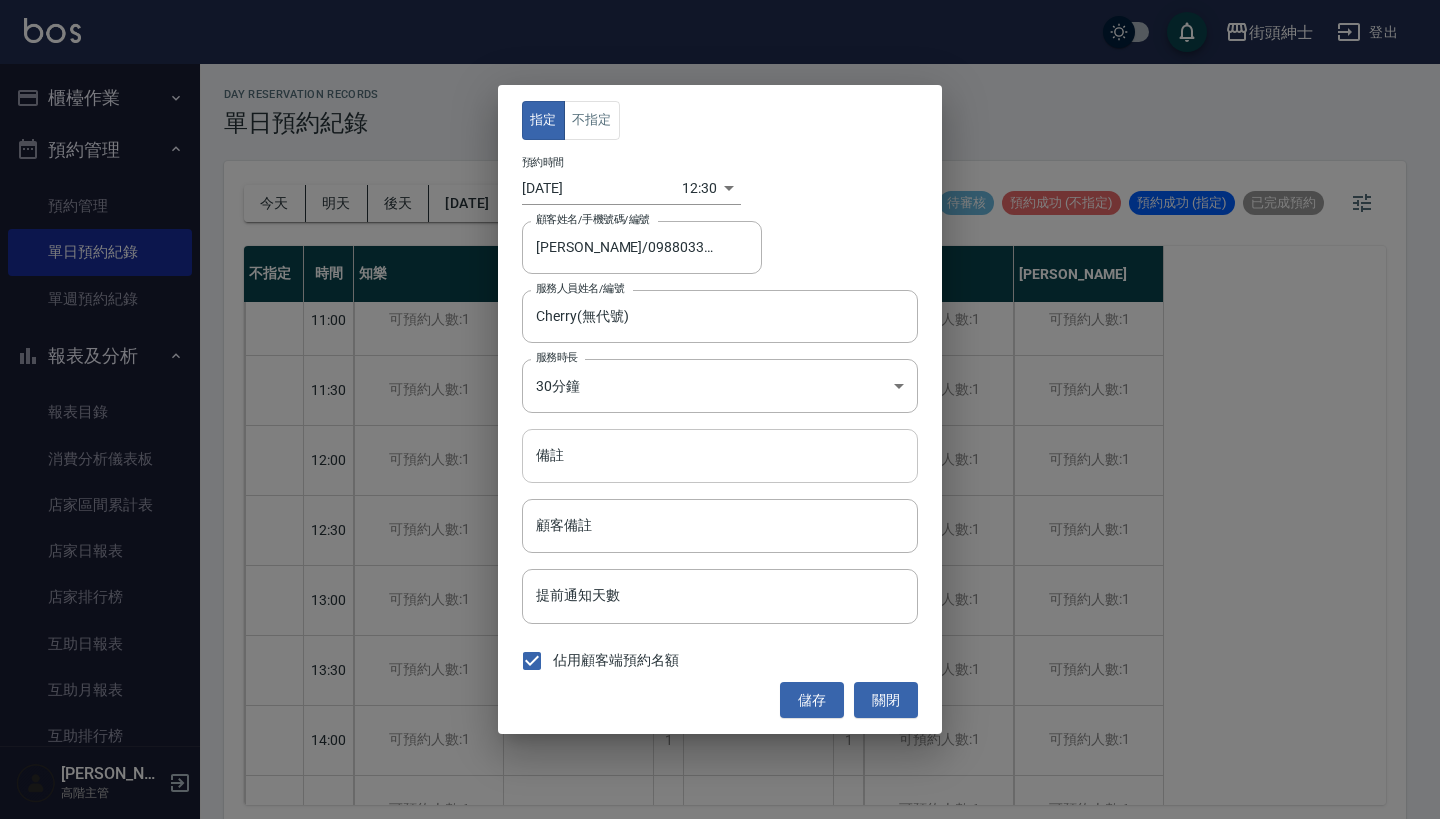 click on "備註" at bounding box center (720, 456) 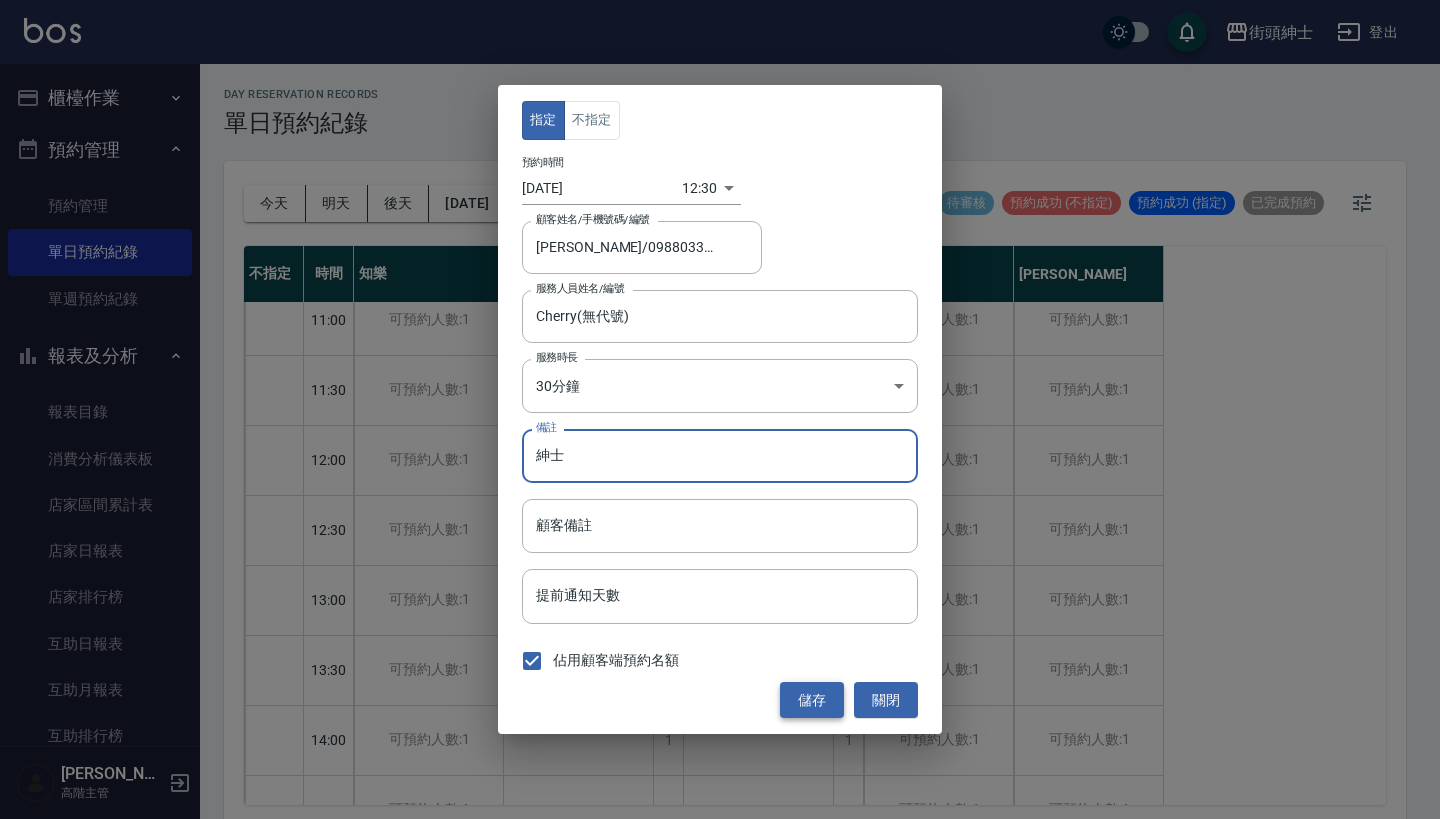 type on "紳士" 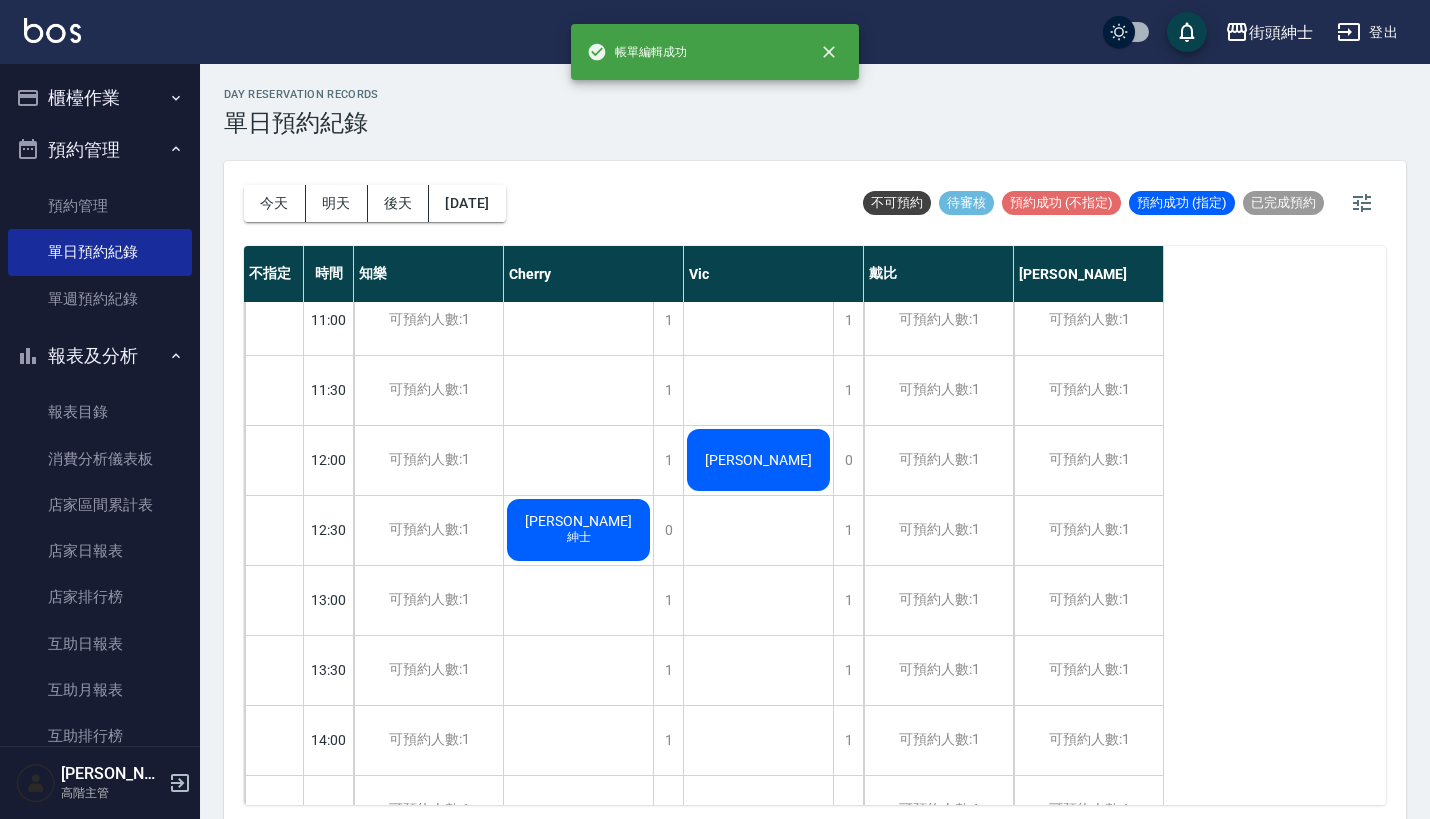 click on "[PERSON_NAME]" at bounding box center (578, 521) 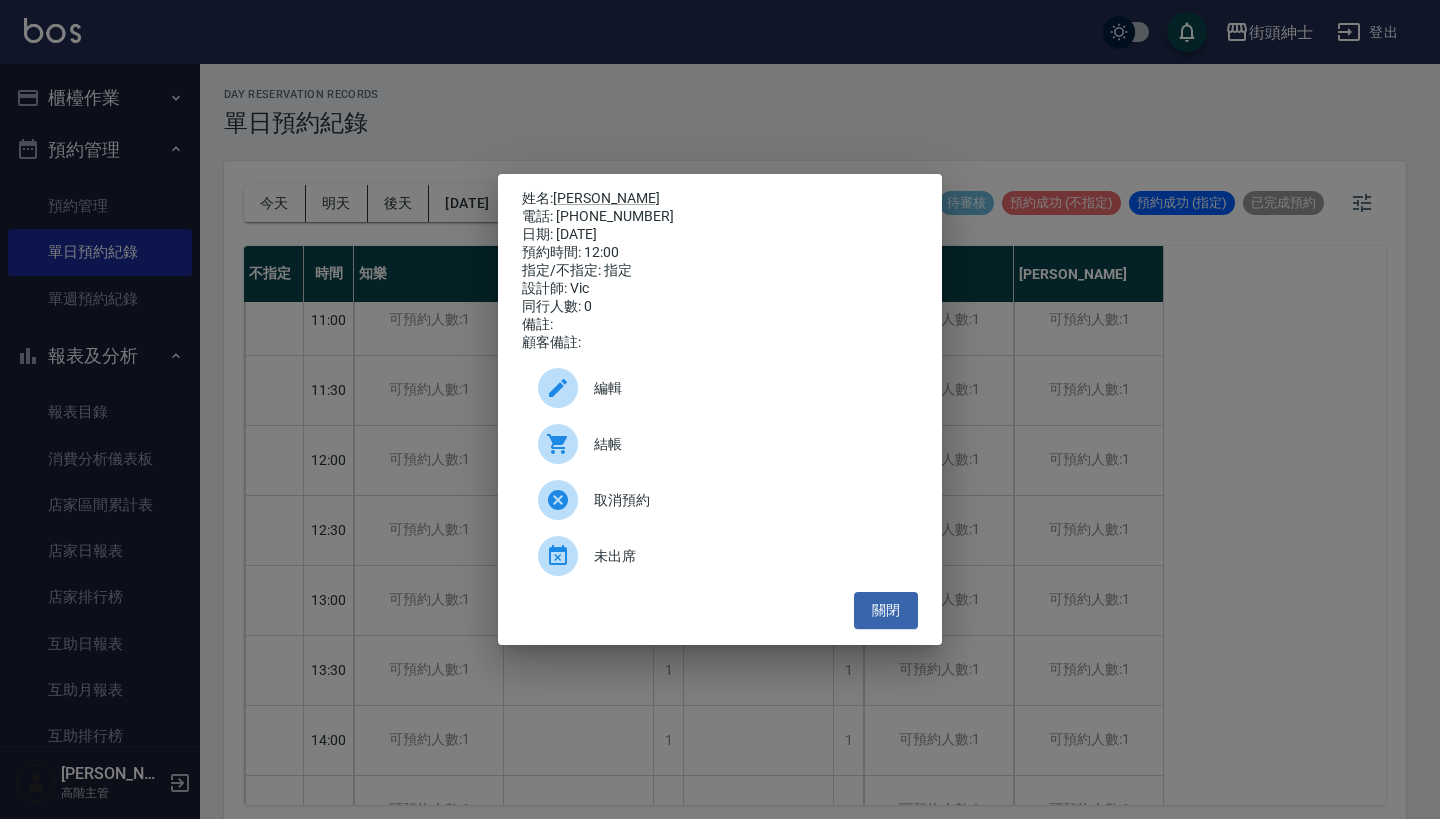 click on "編輯" at bounding box center (748, 388) 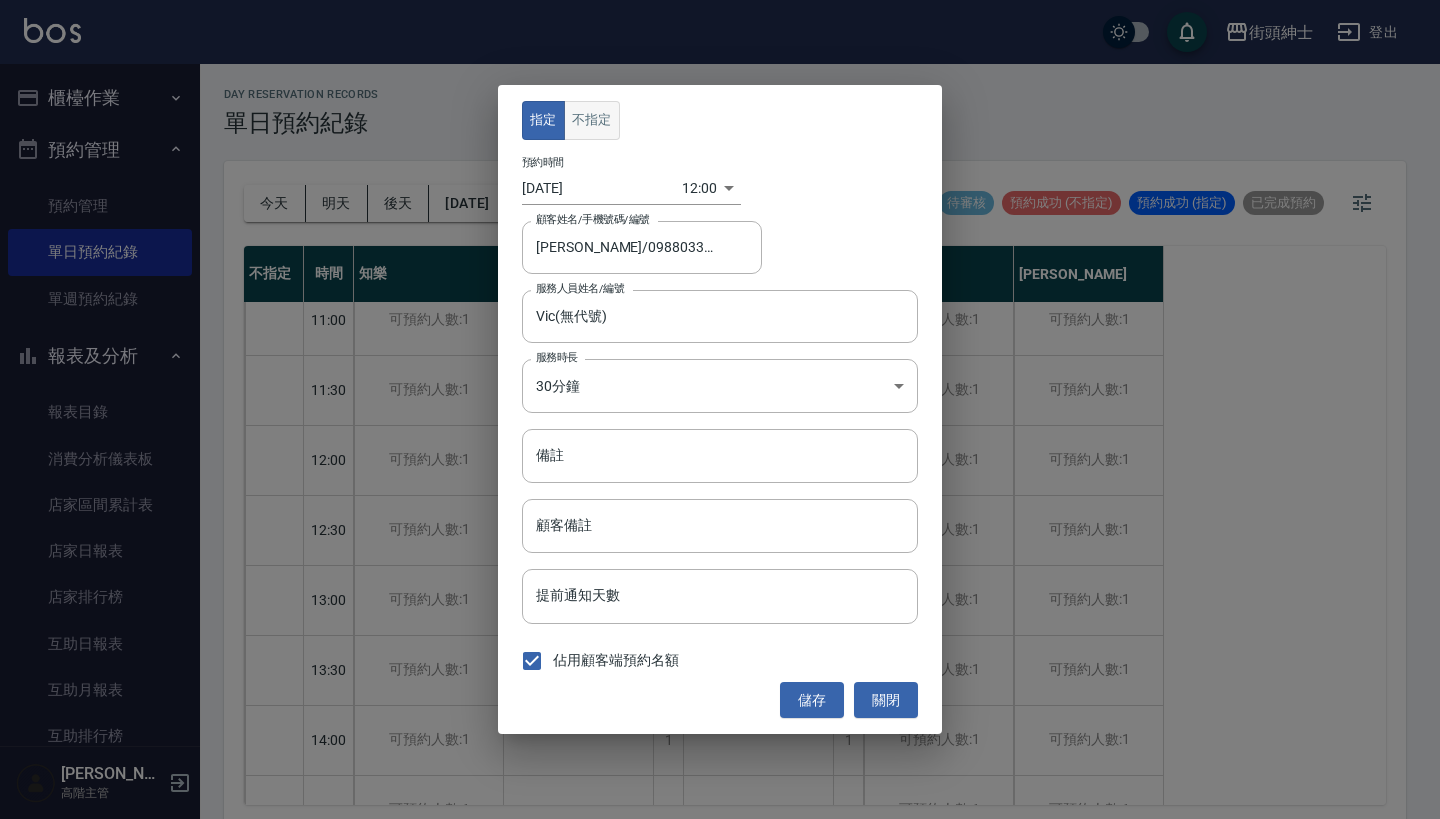 click on "不指定" at bounding box center [592, 120] 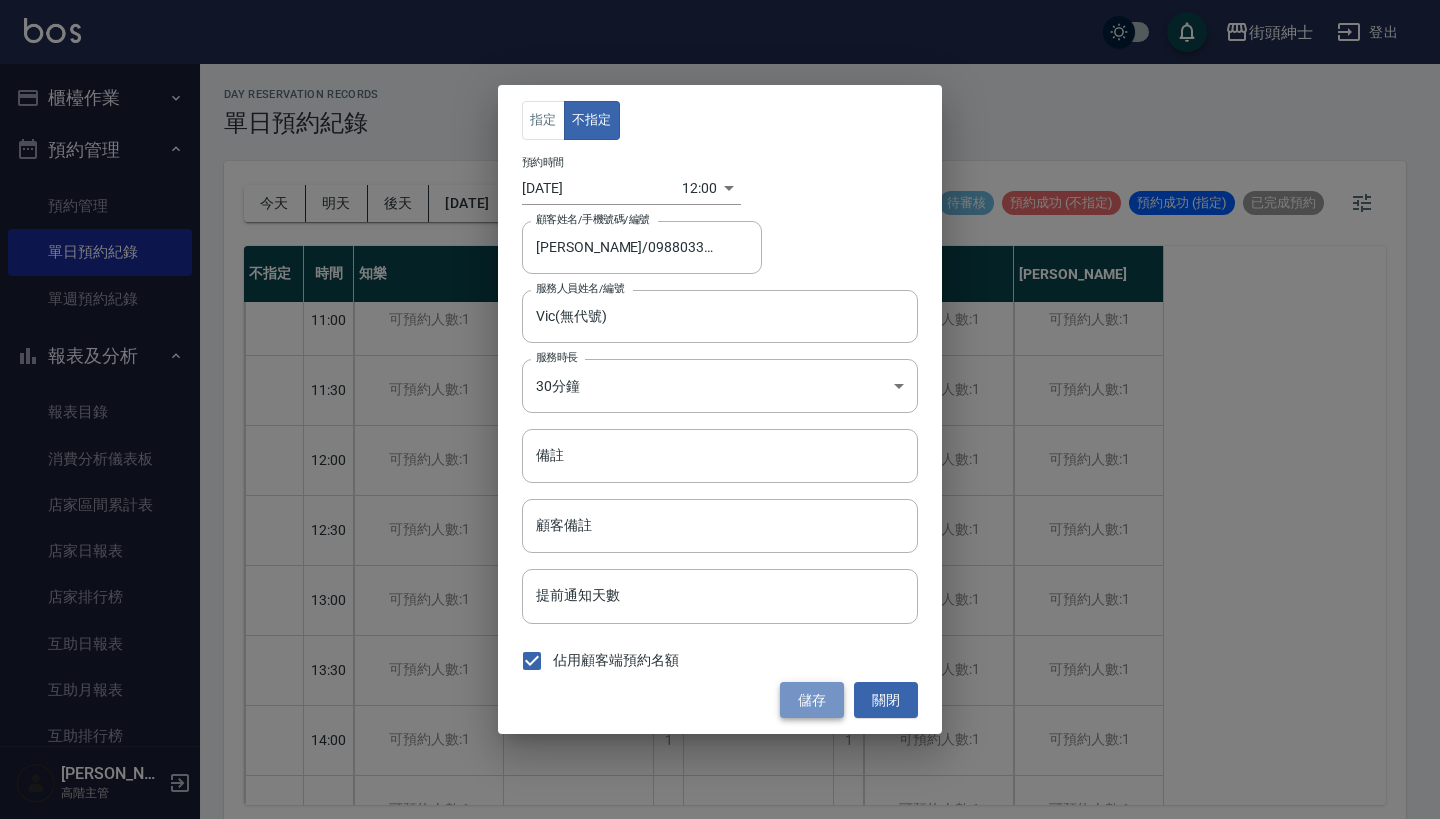 click on "儲存" at bounding box center [812, 700] 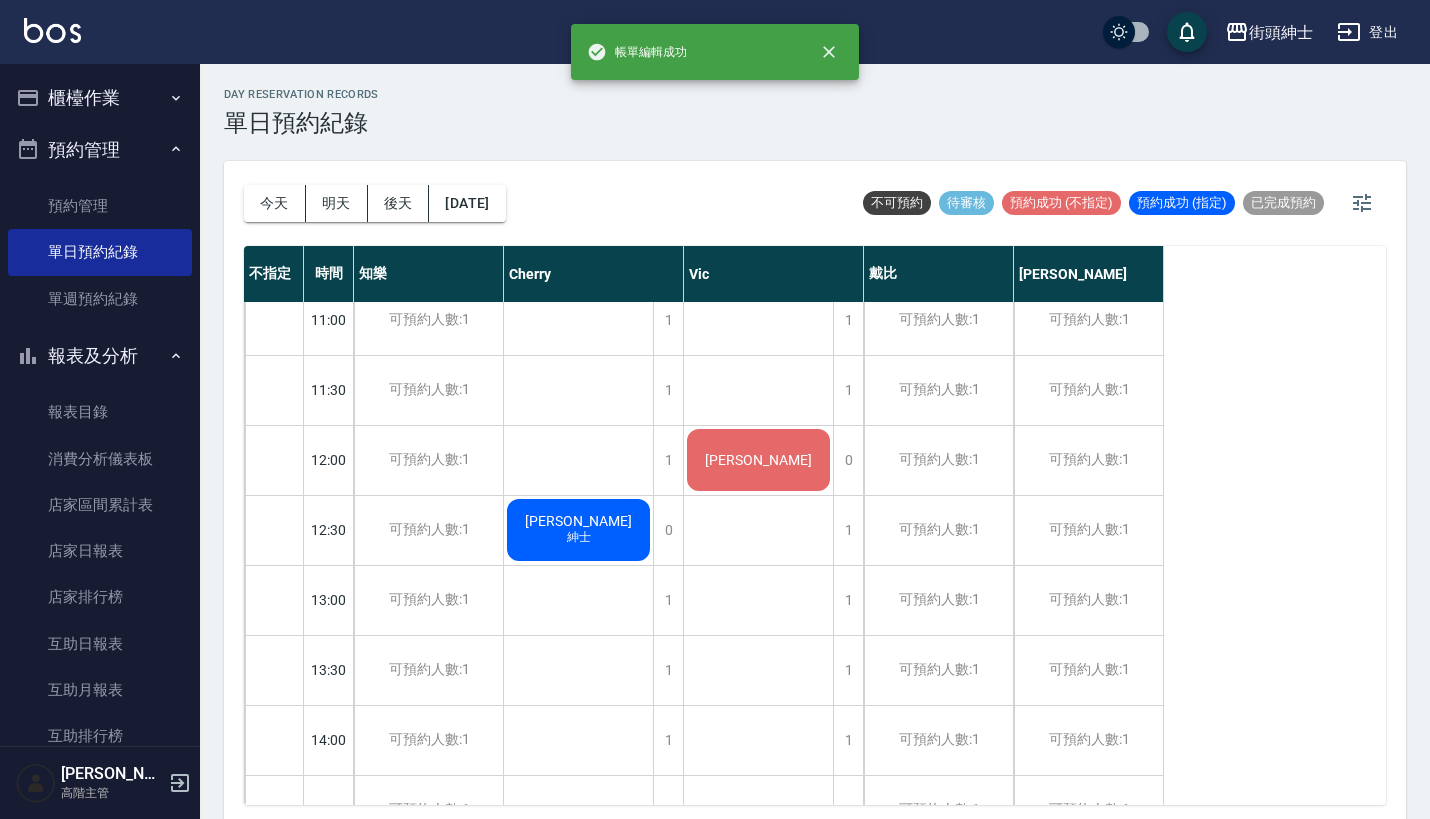 click on "[PERSON_NAME]" at bounding box center [578, 530] 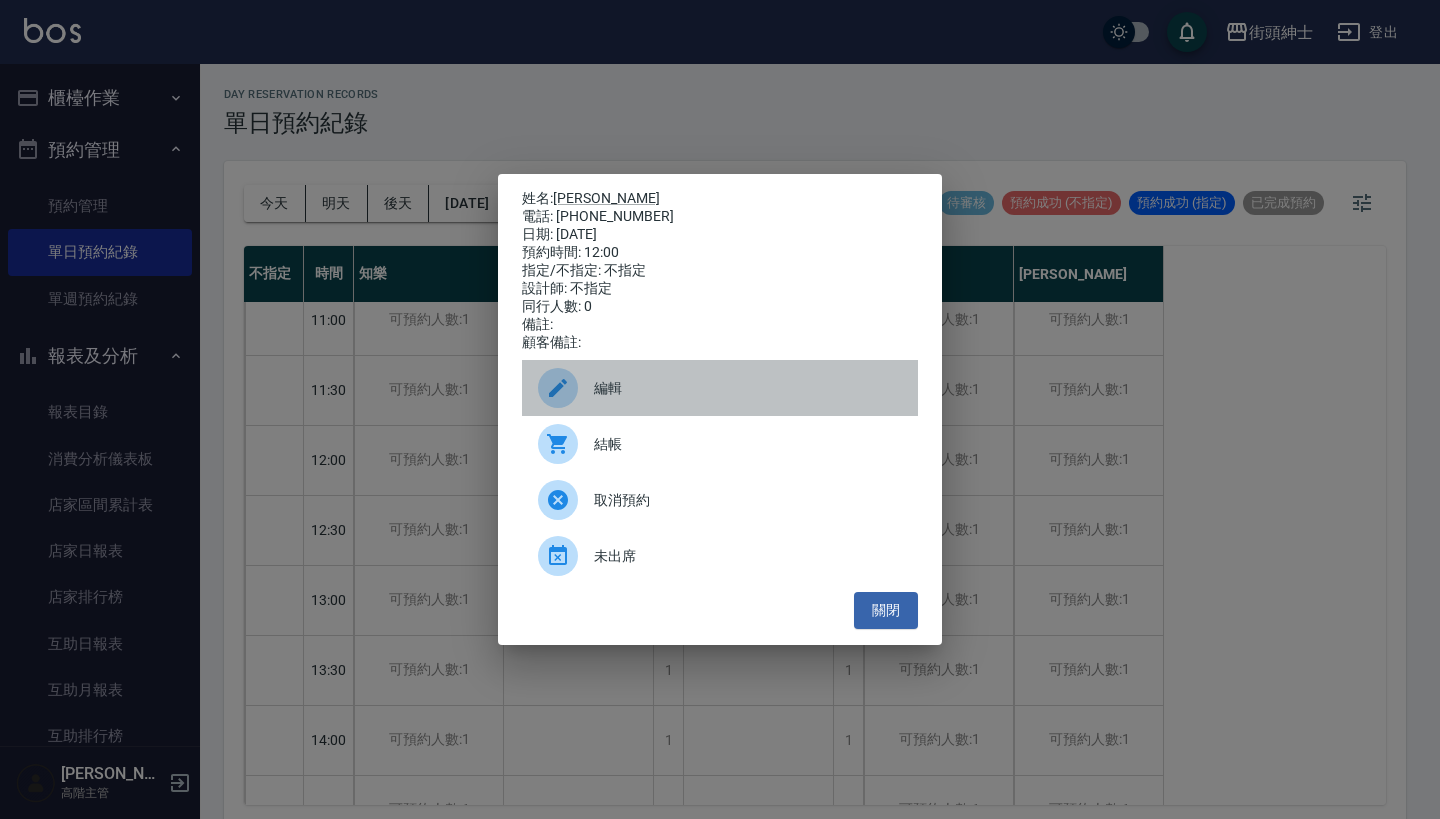 click on "編輯" at bounding box center (720, 388) 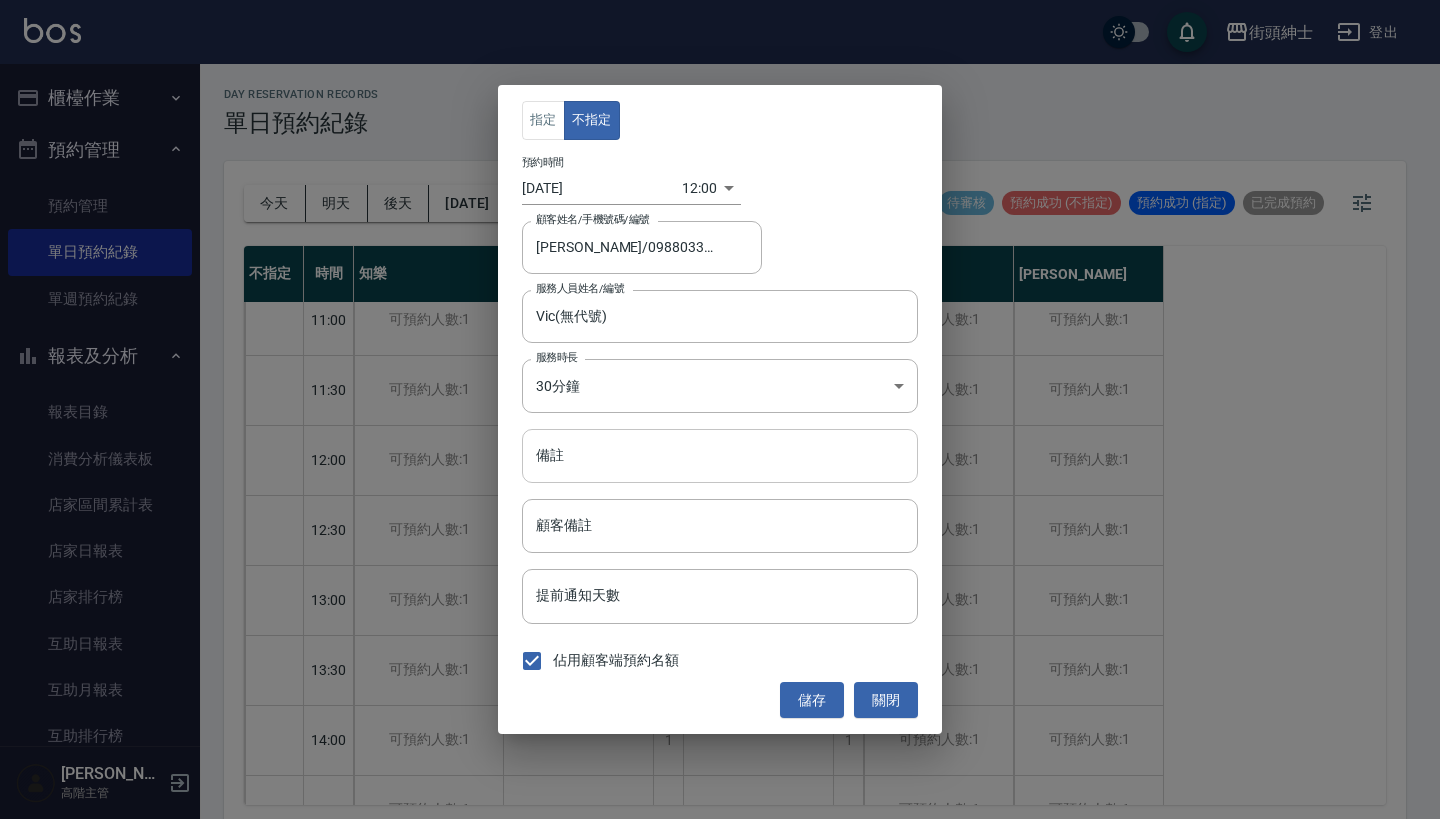 click on "備註" at bounding box center [720, 456] 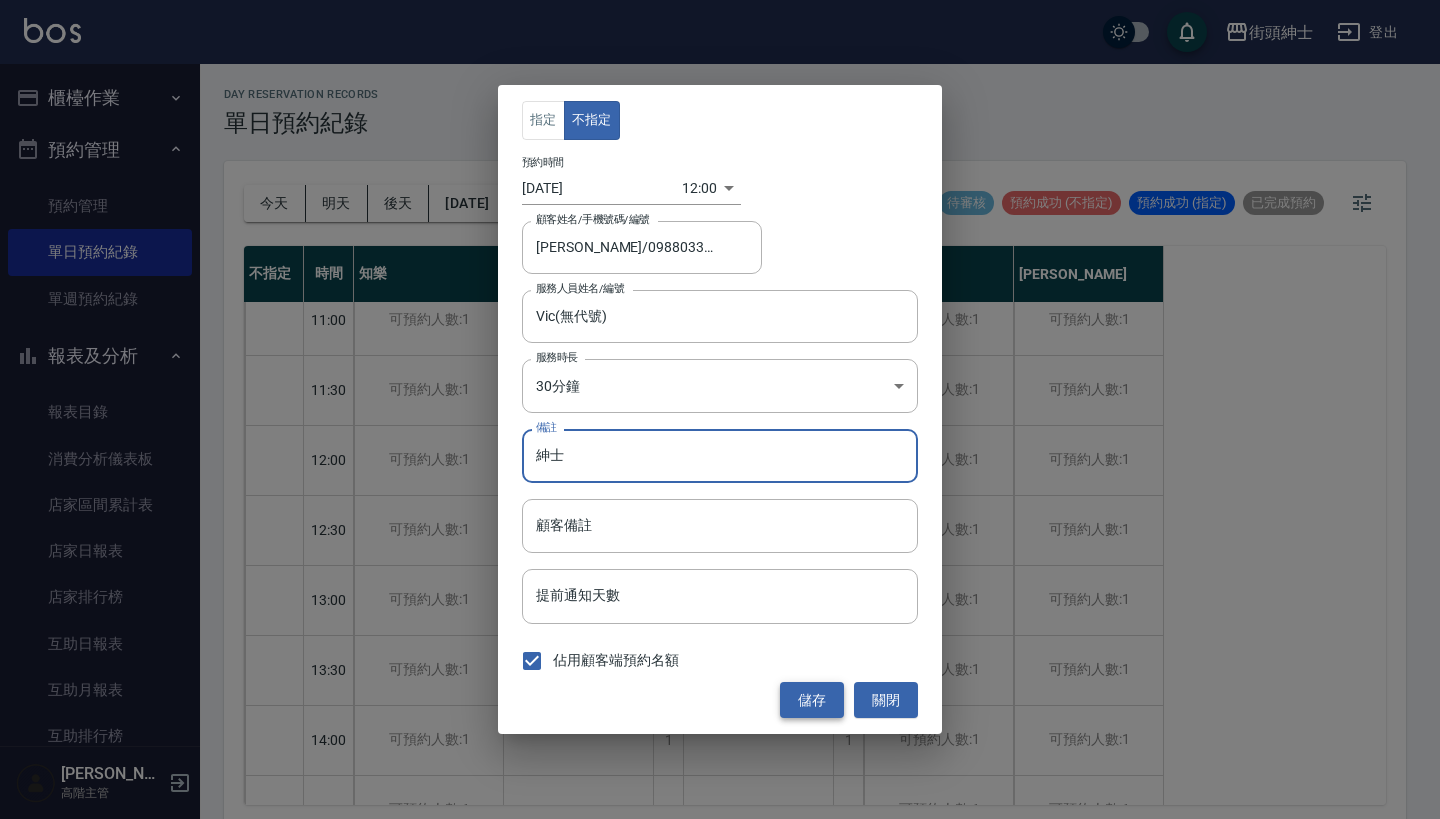 type on "紳士" 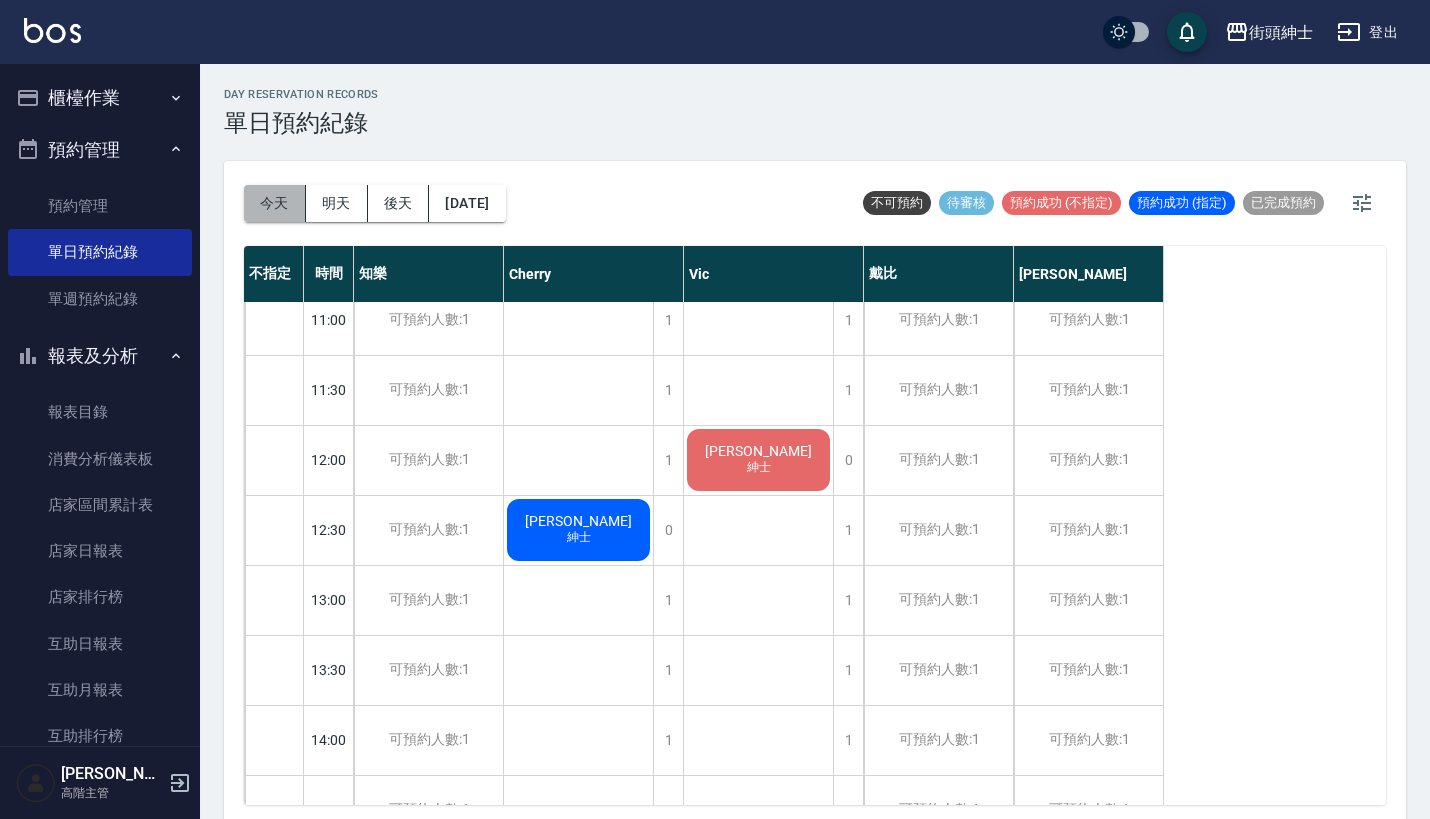 click on "今天" at bounding box center (275, 203) 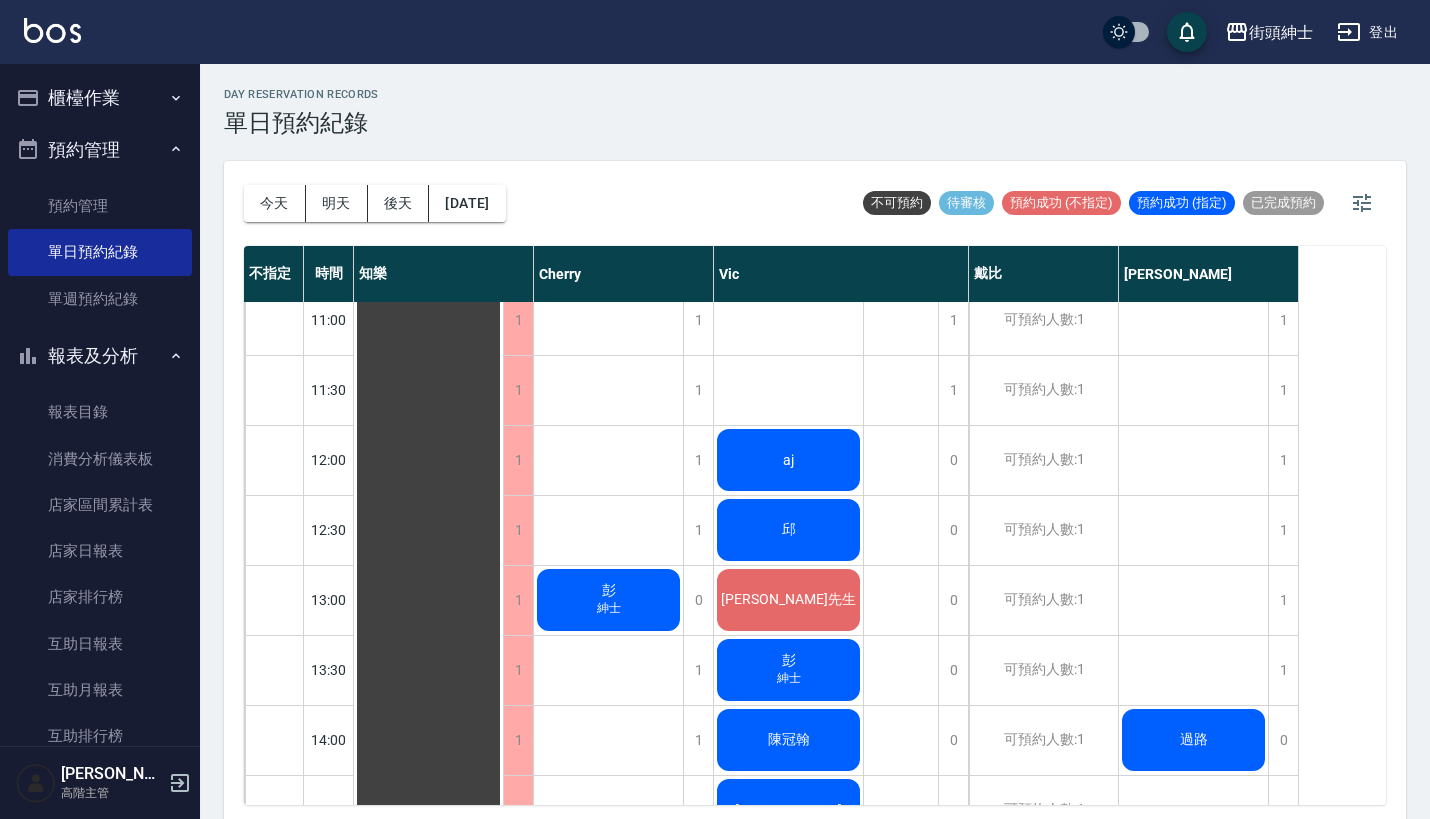 scroll, scrollTop: -2, scrollLeft: 0, axis: vertical 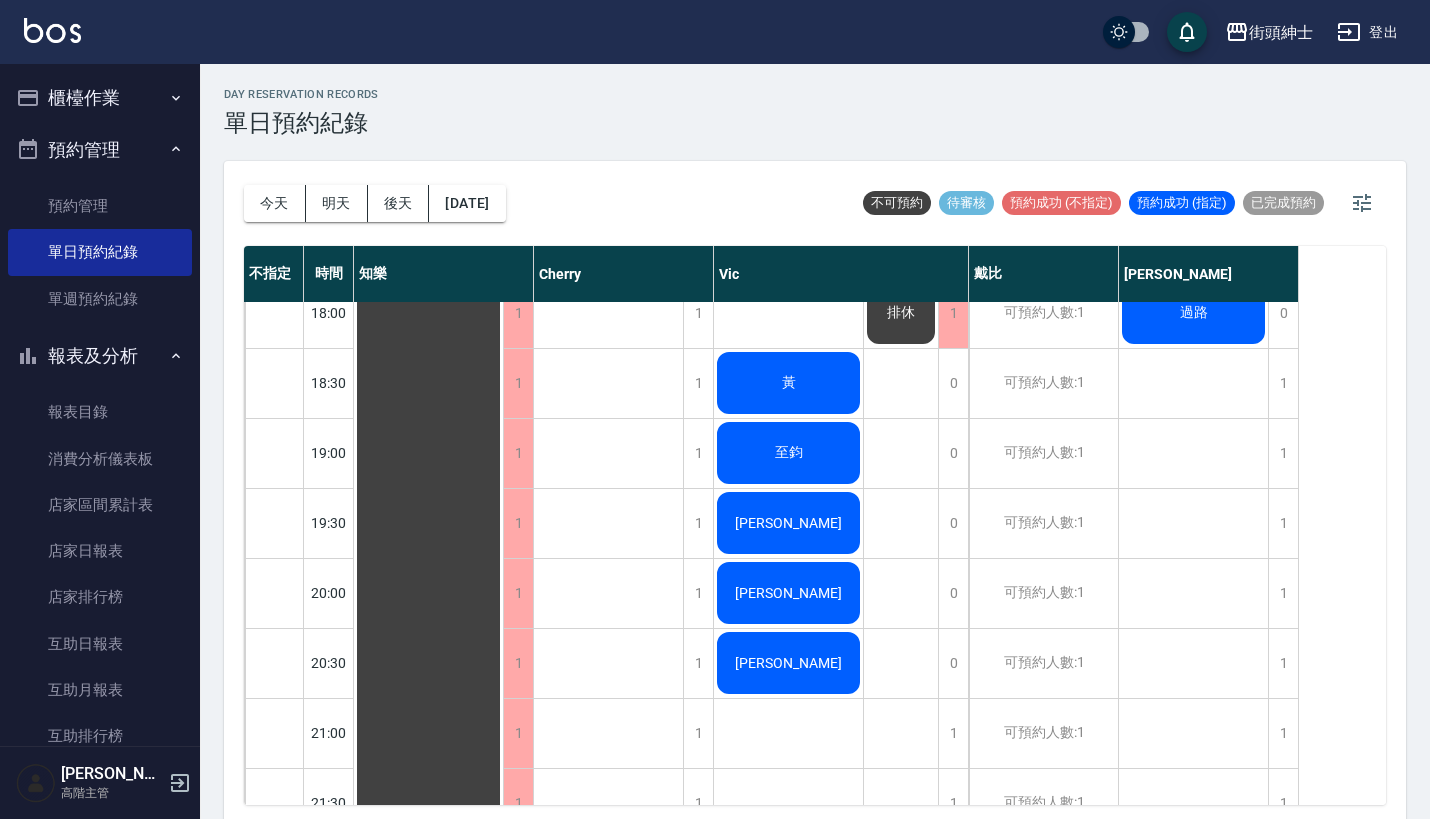 click on "黃" at bounding box center [428, 33] 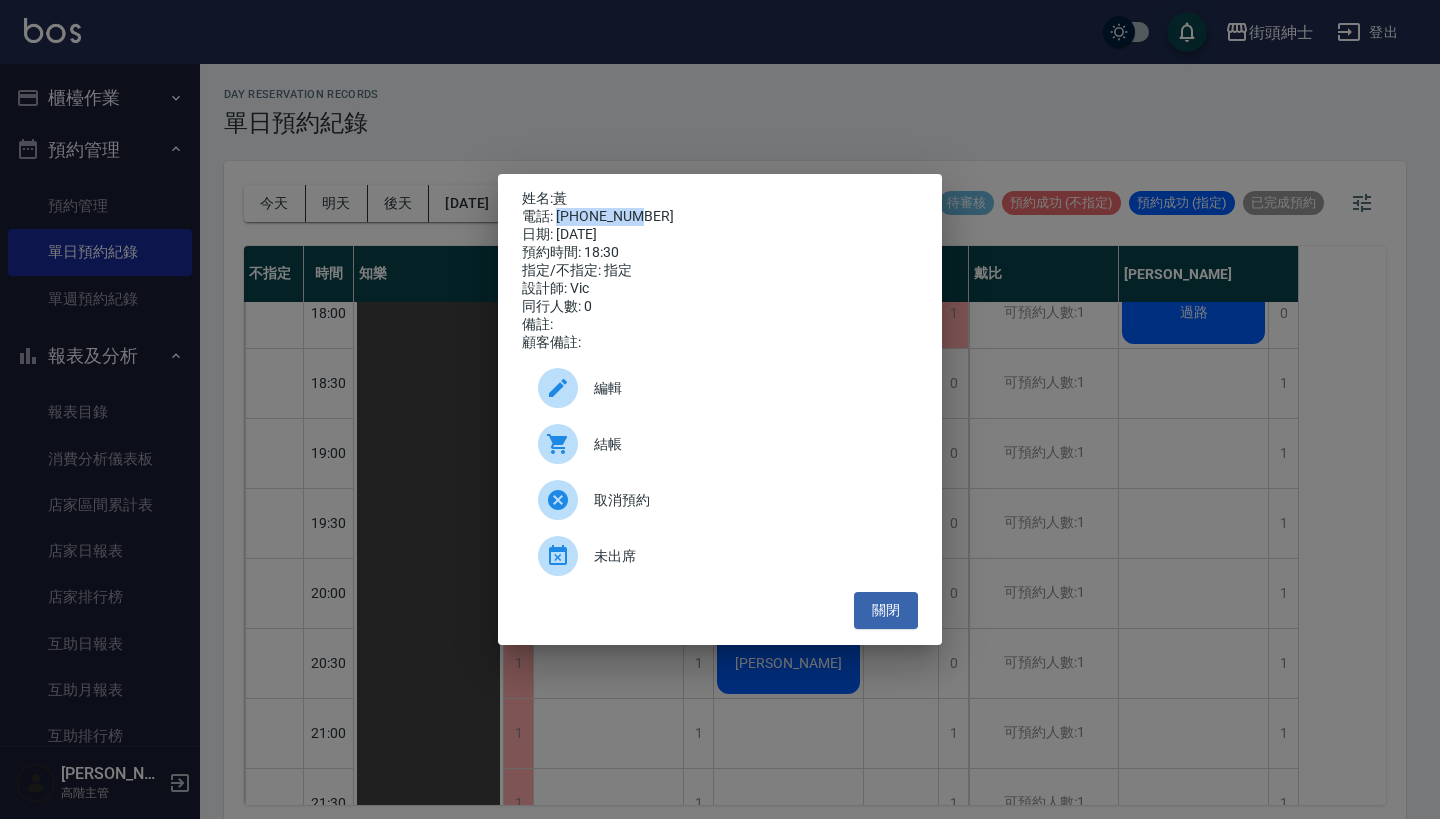 drag, startPoint x: 647, startPoint y: 207, endPoint x: 558, endPoint y: 212, distance: 89.140335 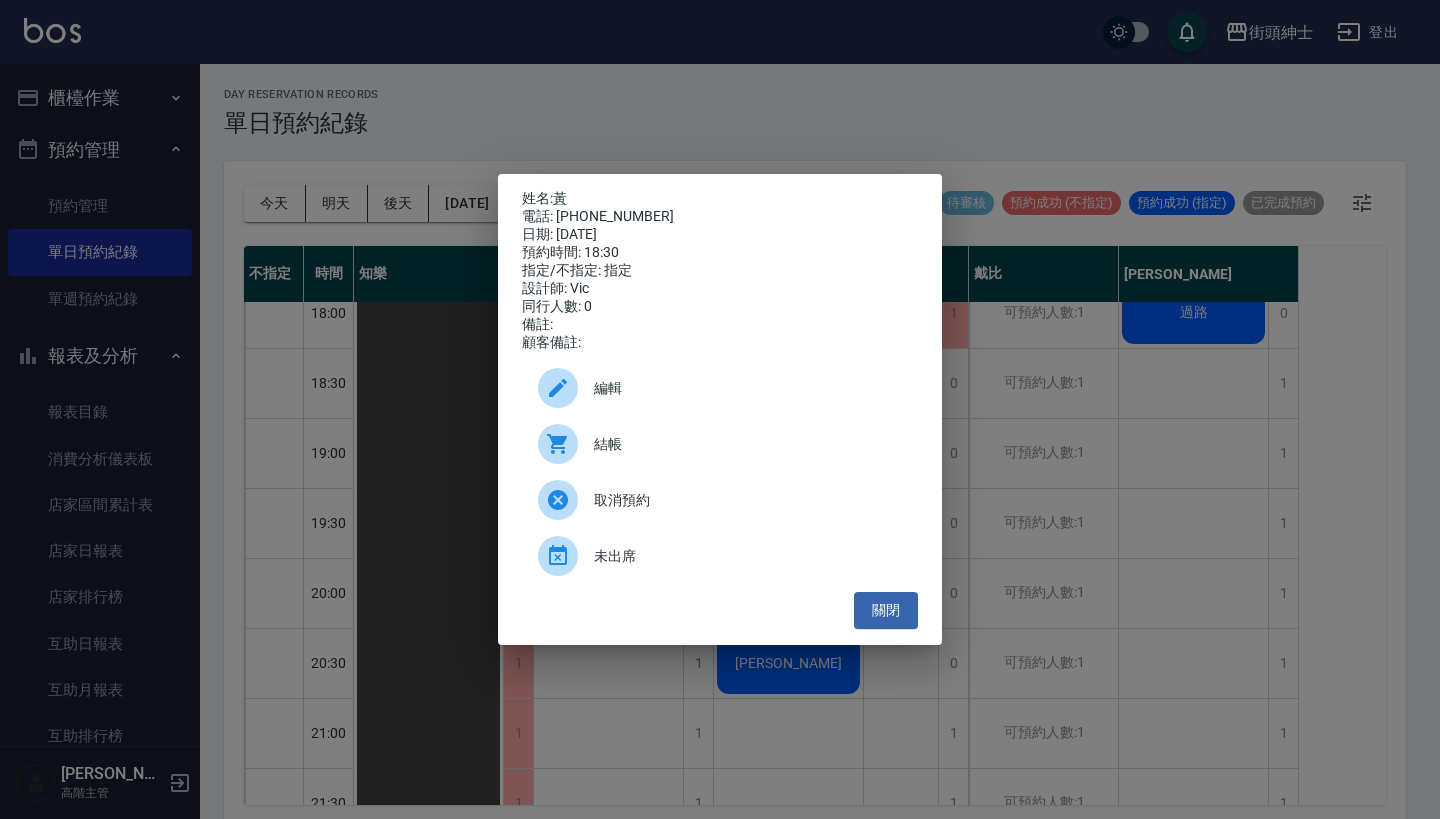 click on "姓名:  黃 電話: [PHONE_NUMBER] 日期: [DATE] 預約時間: 18:30 指定/不指定: 指定 設計師: [PERSON_NAME] 同行人數: 0 備註:  顧客備註:  編輯 結帳 取消預約 未出席 關閉" at bounding box center [720, 409] 